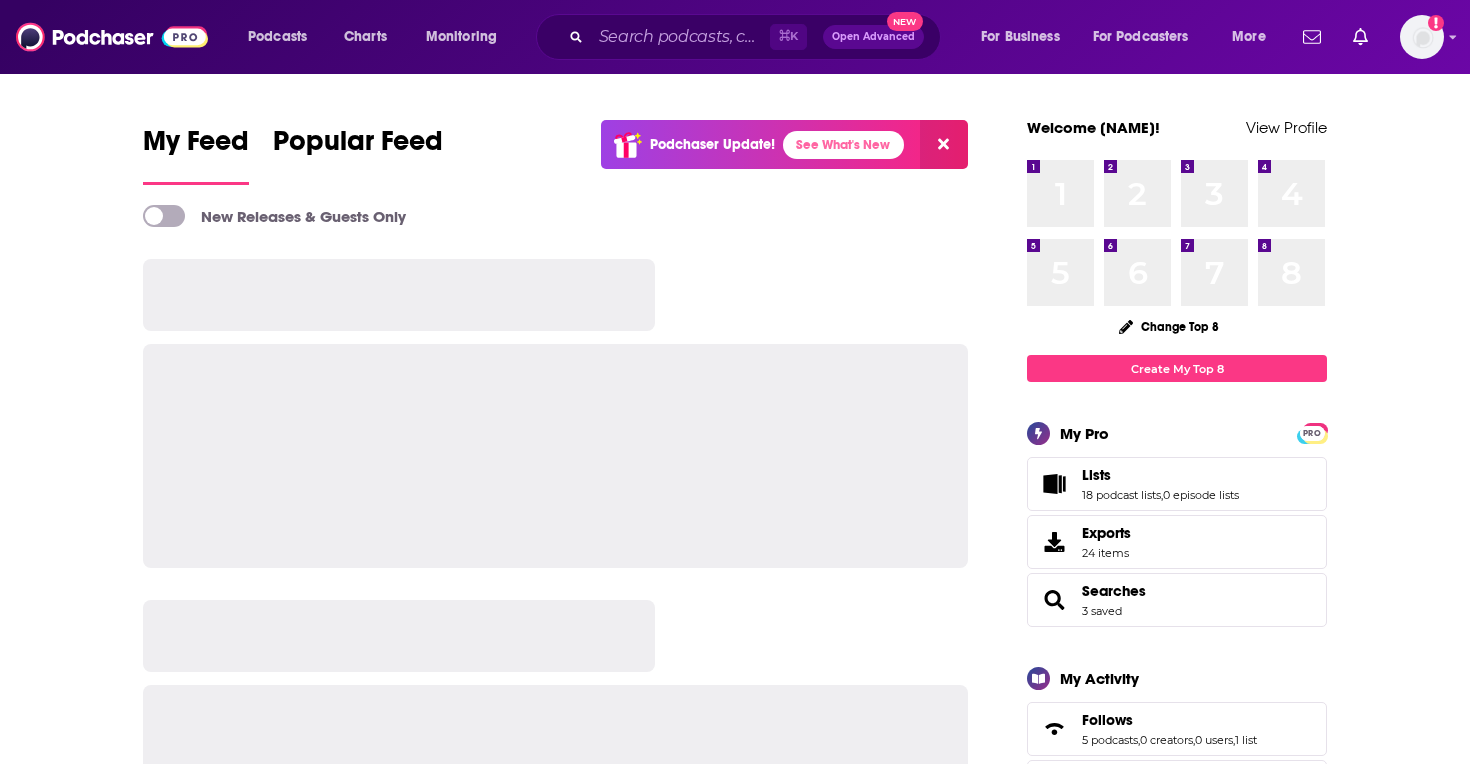 scroll, scrollTop: 0, scrollLeft: 0, axis: both 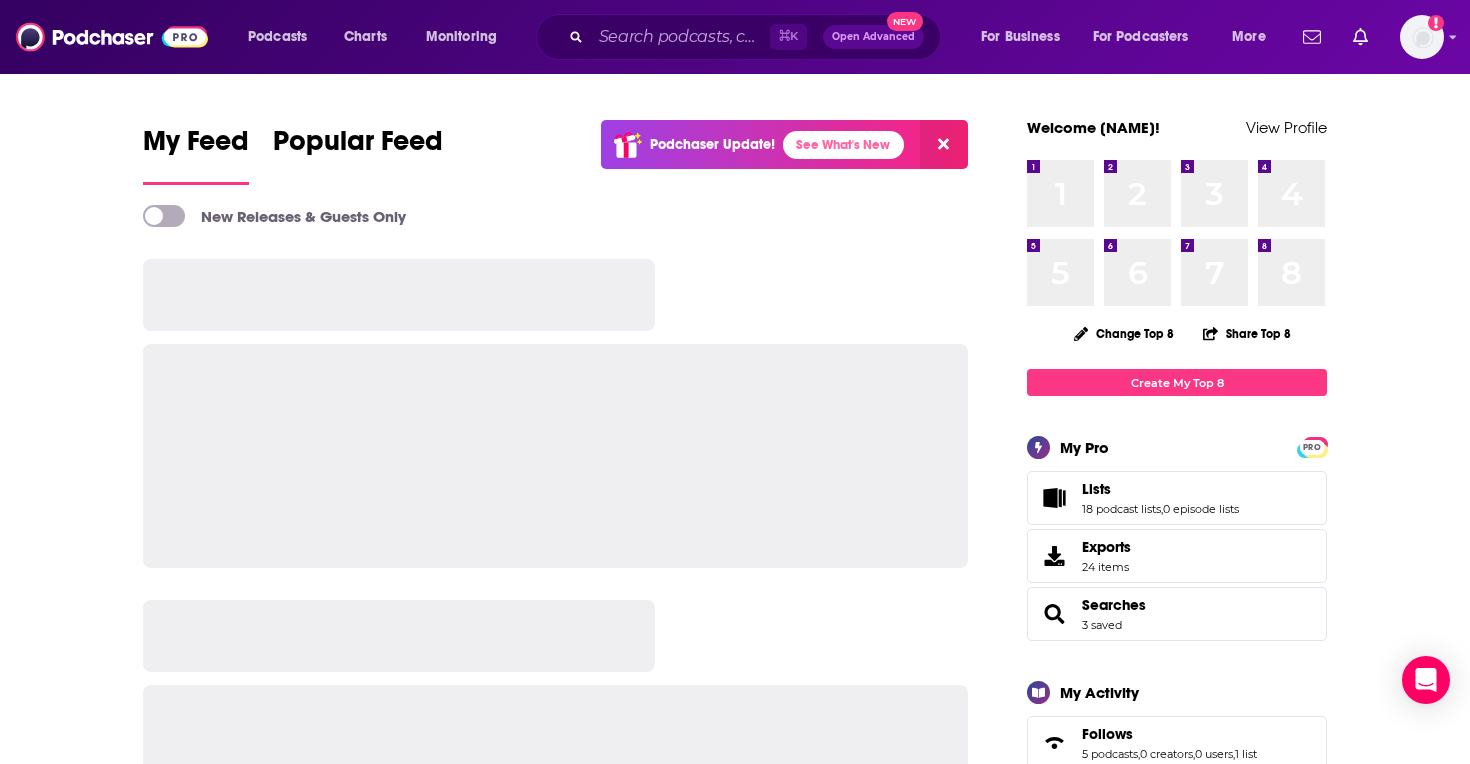 click at bounding box center (944, 144) 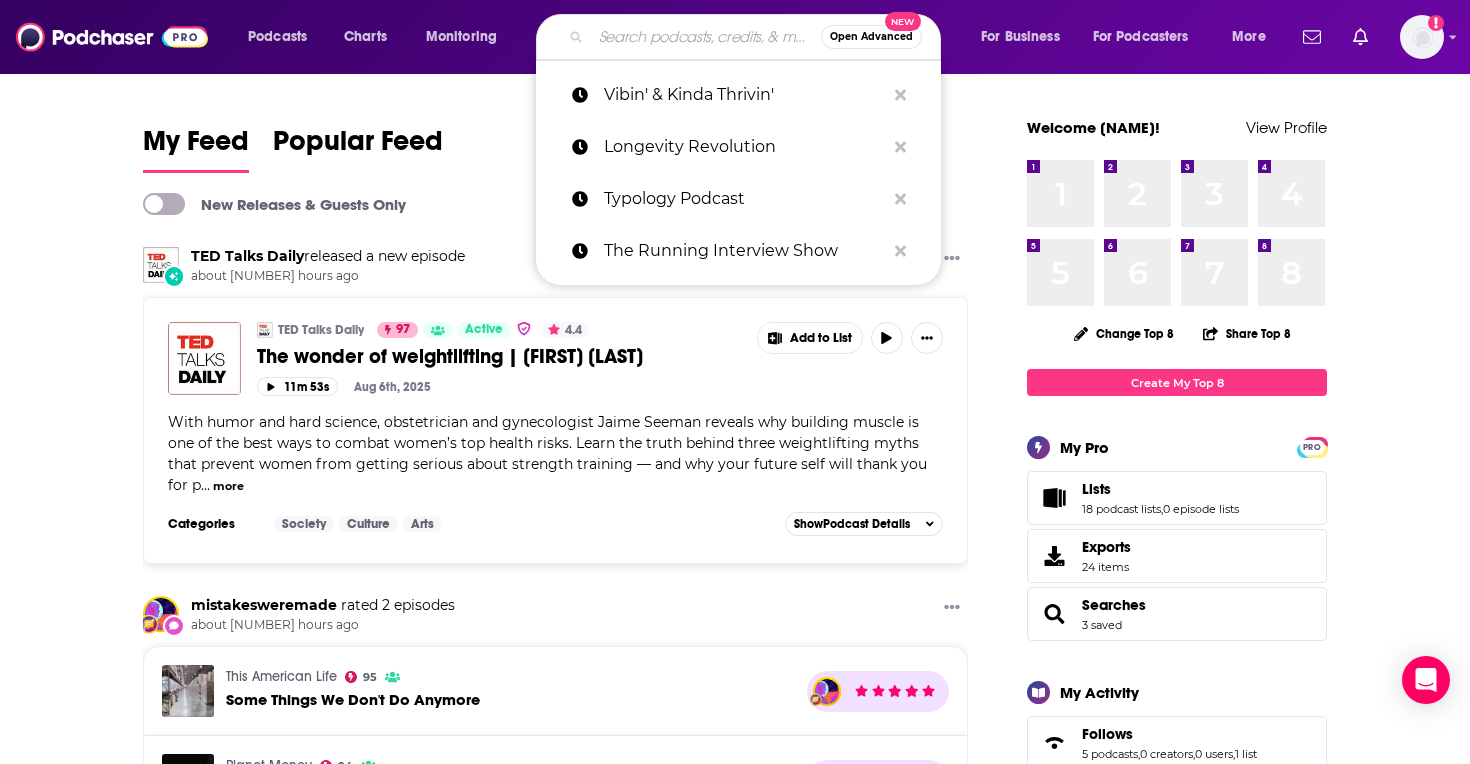 click at bounding box center [706, 37] 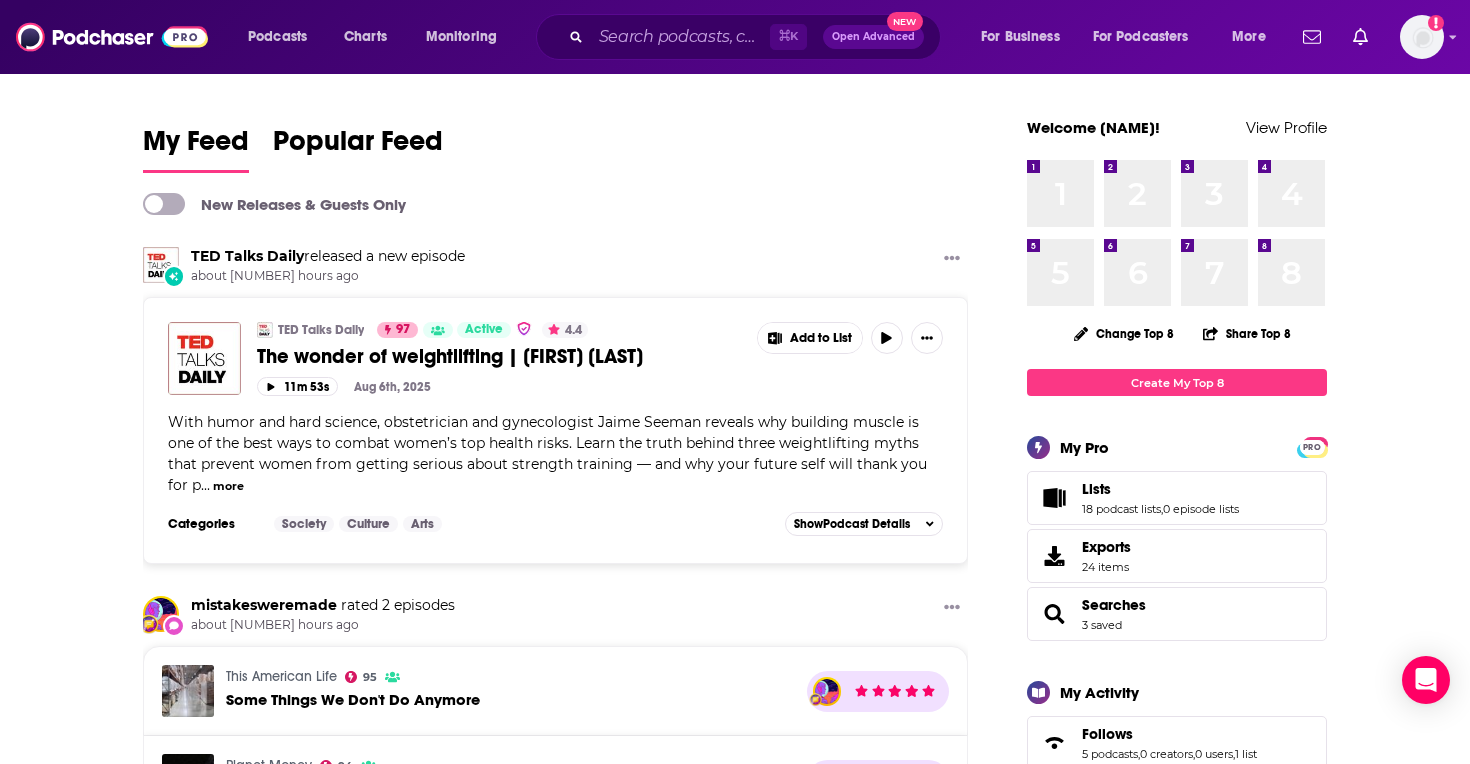 click on "My Feed Popular Feed New Releases & Guests Only TED Talks Daily  released a new episode about 3 hours ago TED Talks Daily 97 Active 4.4 The wonder of weightlifting | Jaime Seeman Add to List 11m 53s  Aug 6th, 2025 With humor and hard science, obstetrician and gynecologist Jaime Seeman reveals why building muscle is one of the best ways to combat women’s top health risks. Learn the truth behind three weightlifting myths that prevent women from getting serious about strength training — and why your future self will thank you for p ... more Categories Society Culture Arts Add to List Show  Podcast Details mistakesweremade   rated   2 episodes about 3 hours ago This American Life 95 Some Things We Don't Do Anymore Planet Money 94 The U.S. is the world's bribery cop. Is that about to change? Planet Money  released a new episode about 11 hours ago Planet Money 94 Active 4.5 Summer School 5: The many ways governments influence industry Add to List 38m 54s  Aug 6th, 2025 ... more Categories Business News Show 84" at bounding box center (735, 2012) 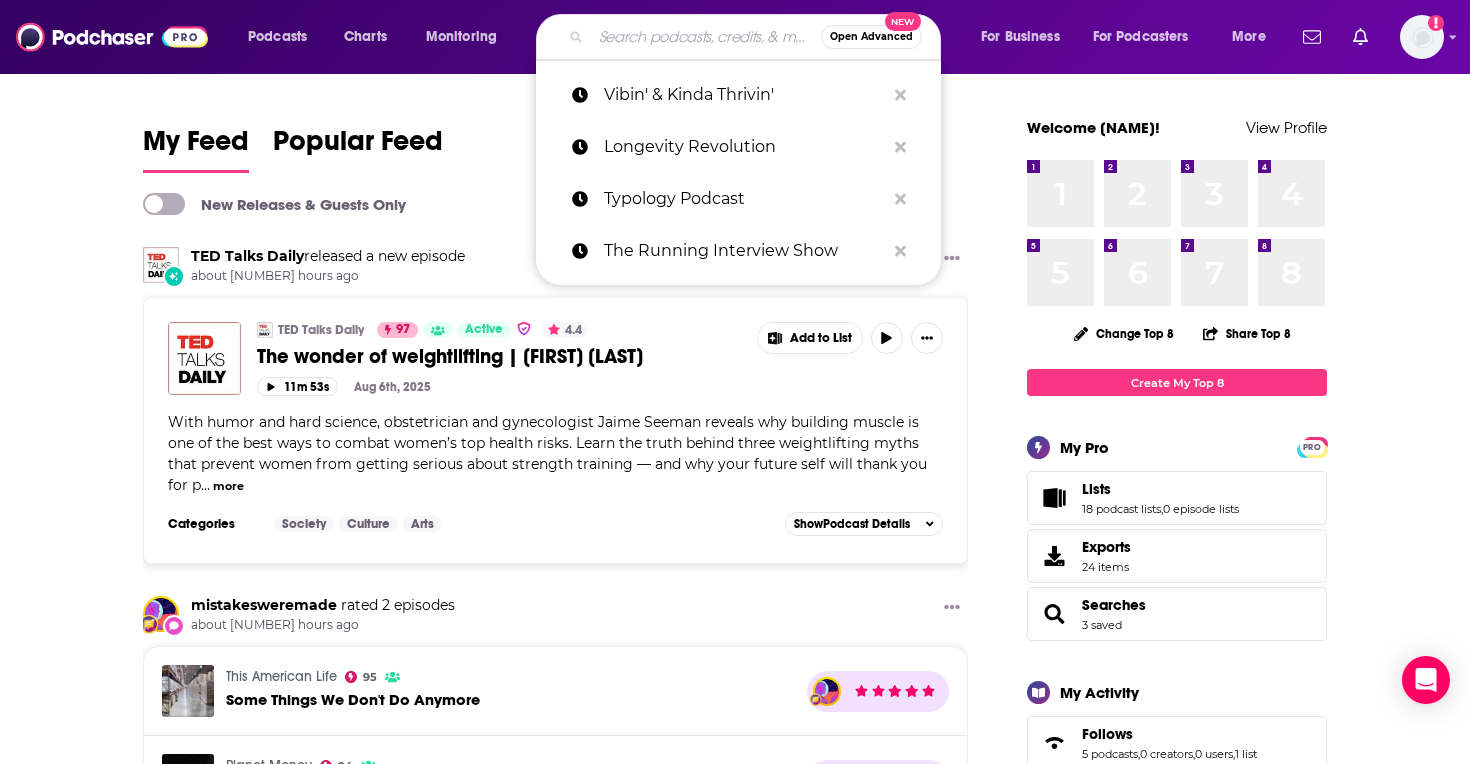 click at bounding box center [706, 37] 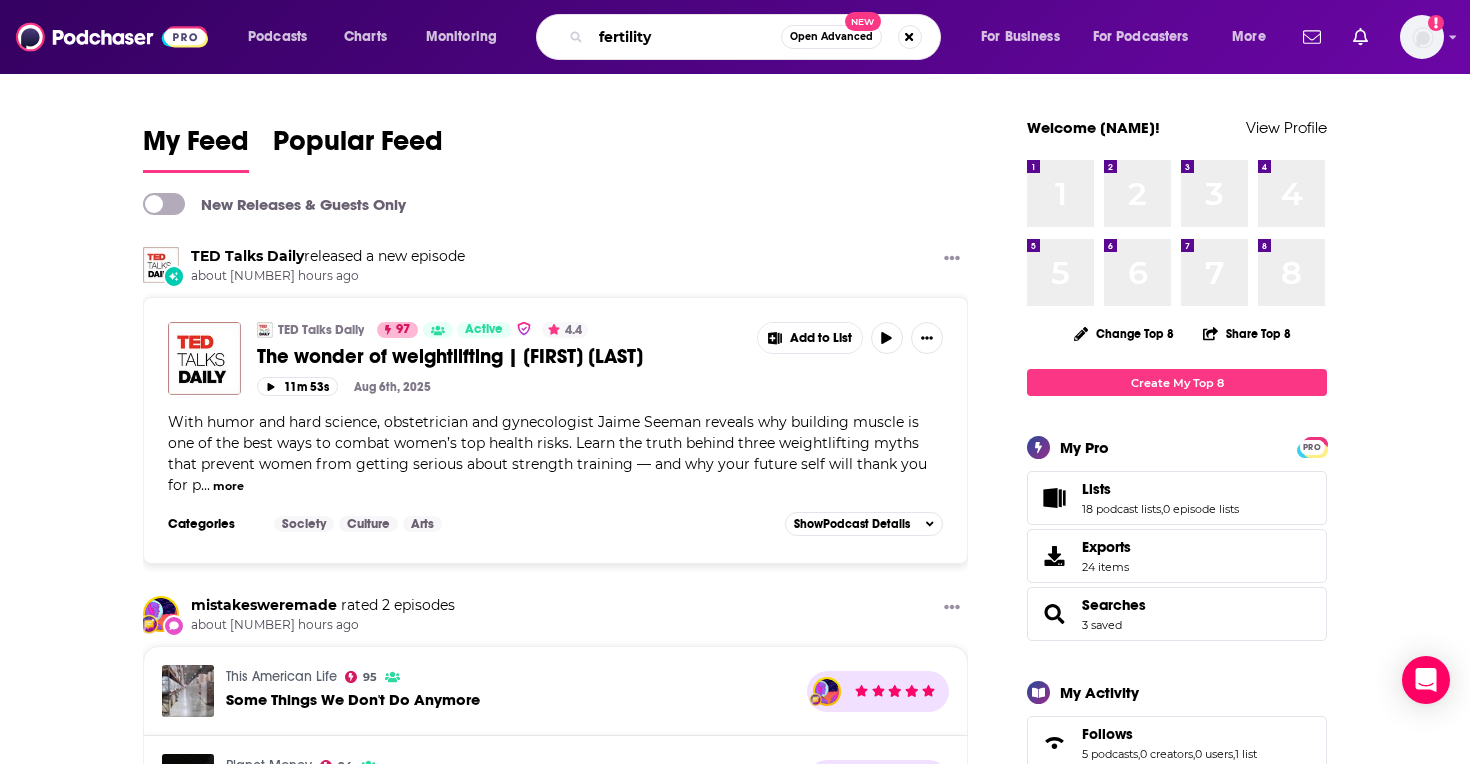 type on "fertility" 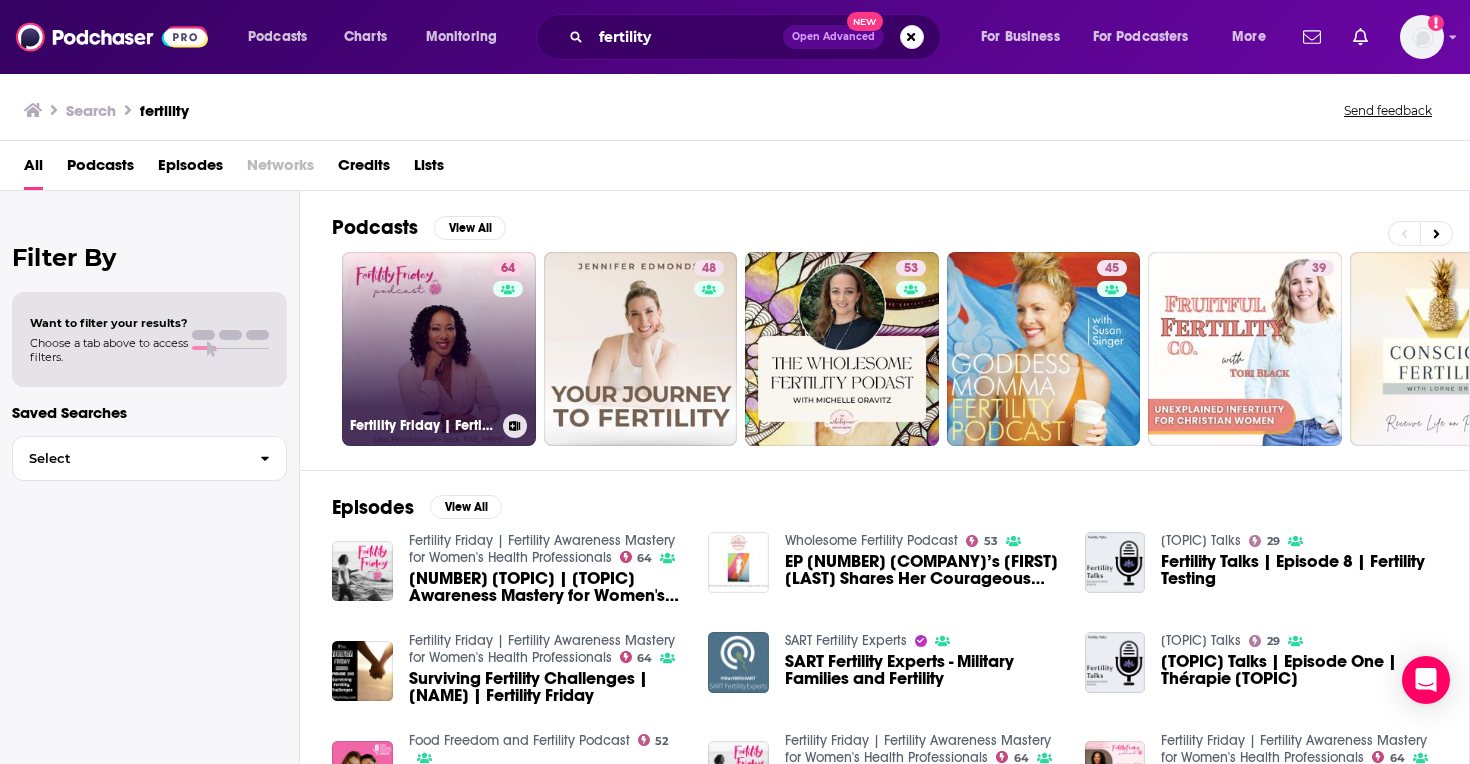 click on "64 Fertility Friday | Fertility Awareness Mastery for Women's Health Professionals" at bounding box center [439, 349] 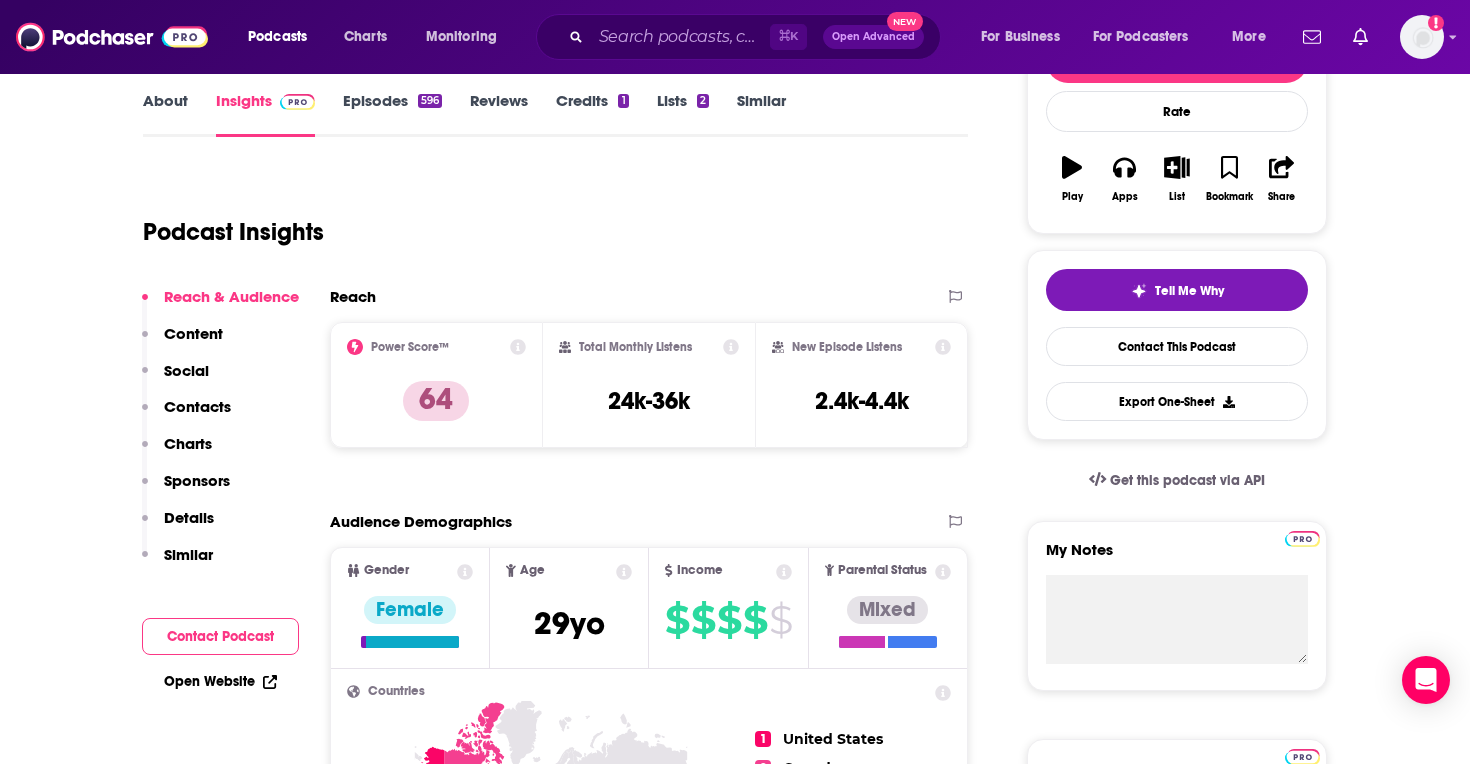 scroll, scrollTop: 289, scrollLeft: 0, axis: vertical 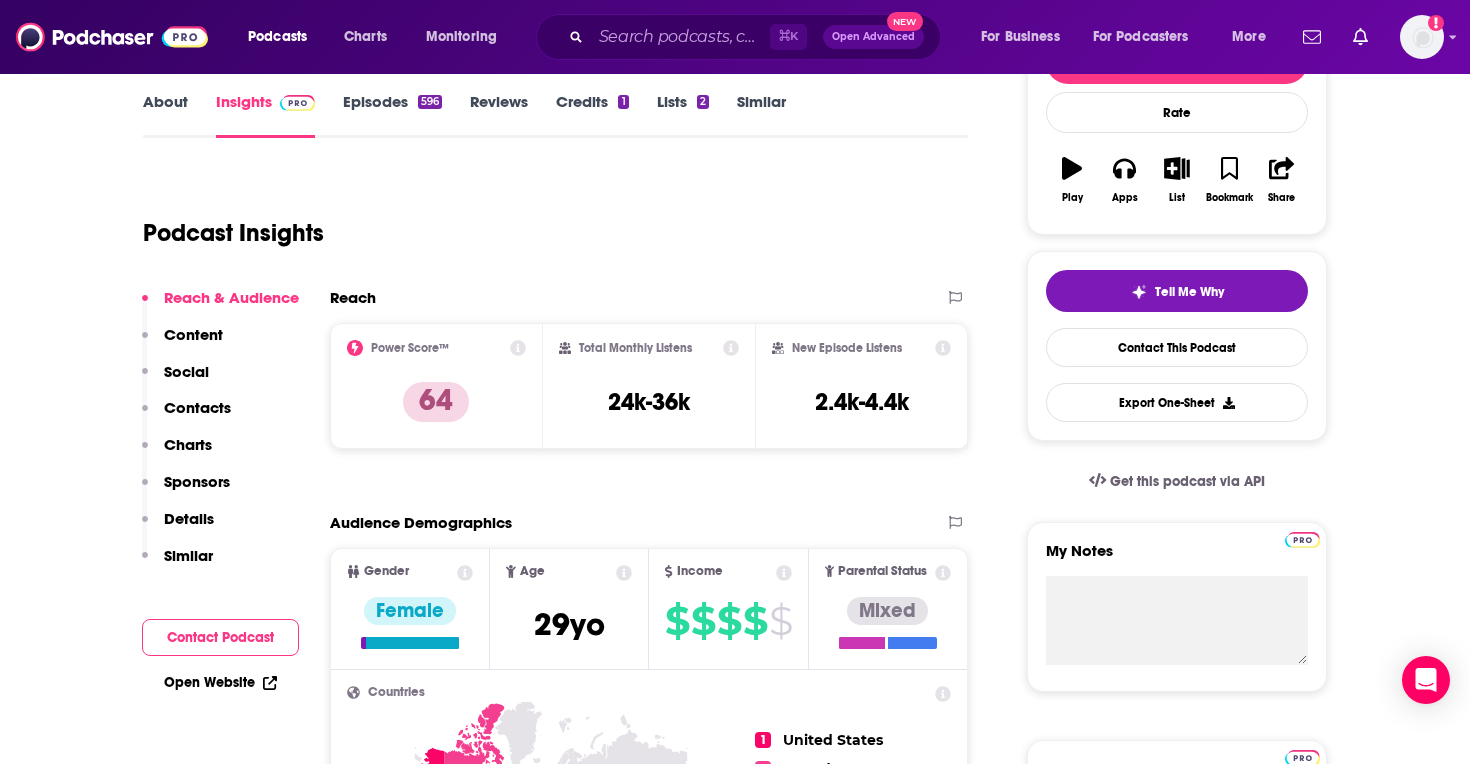 click 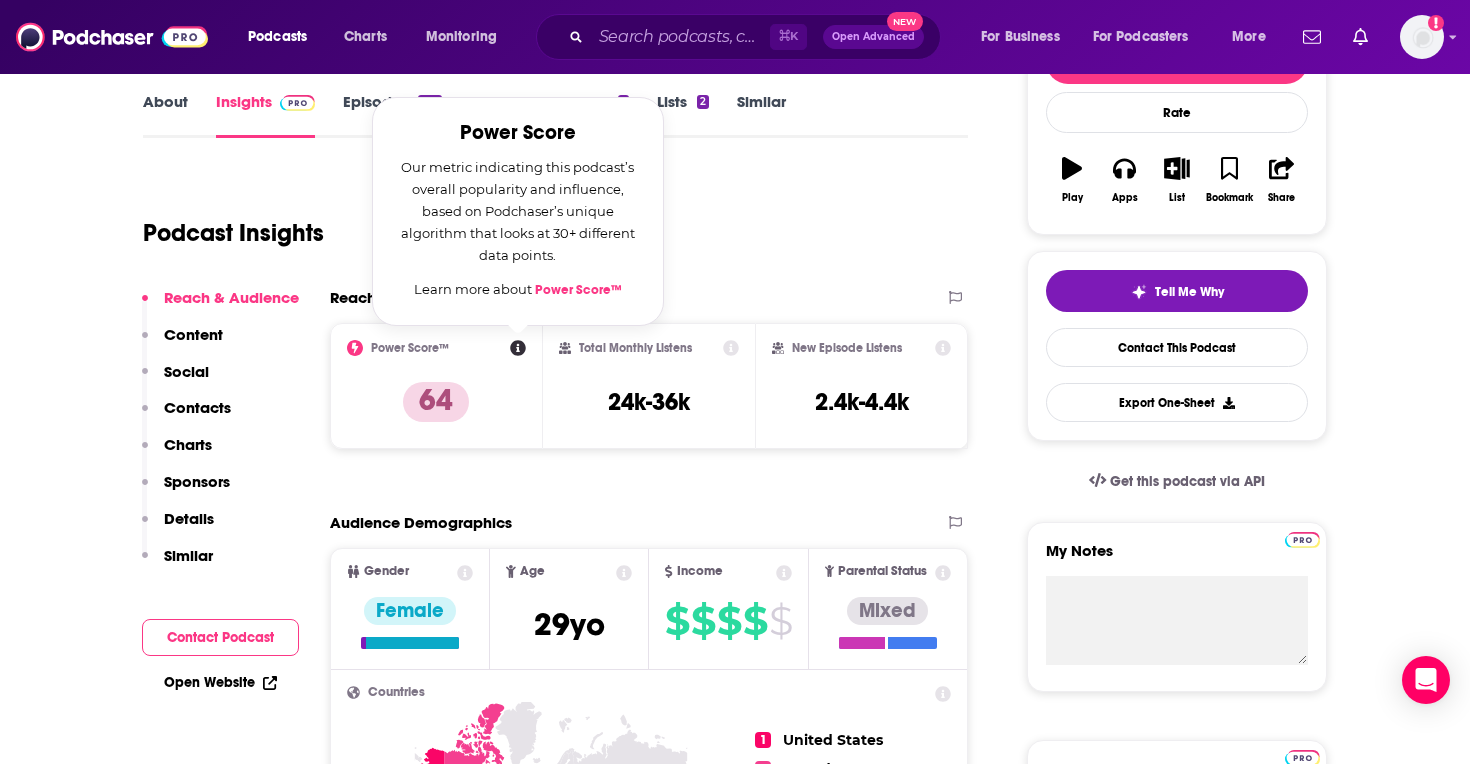 click on "Power Score™" at bounding box center [578, 290] 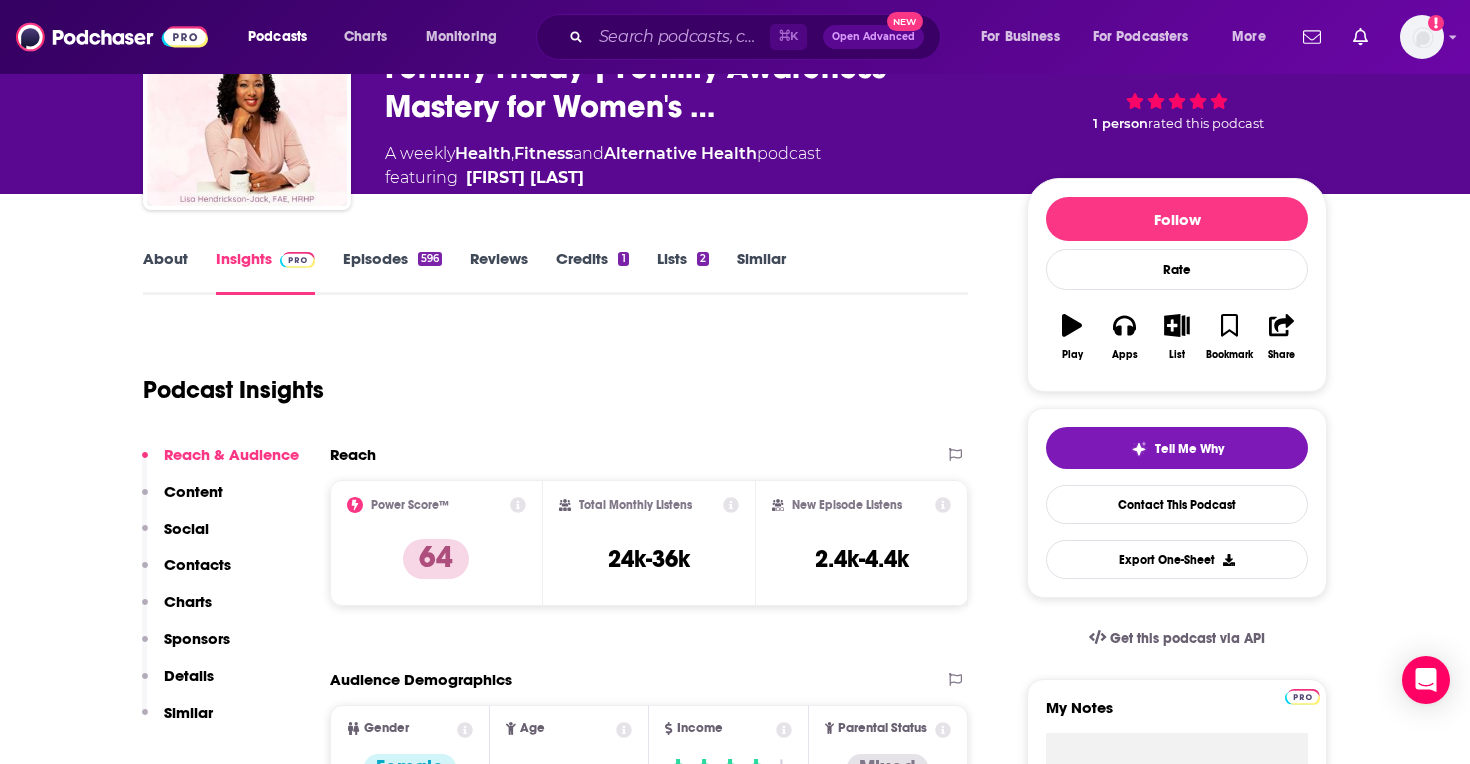scroll, scrollTop: 0, scrollLeft: 0, axis: both 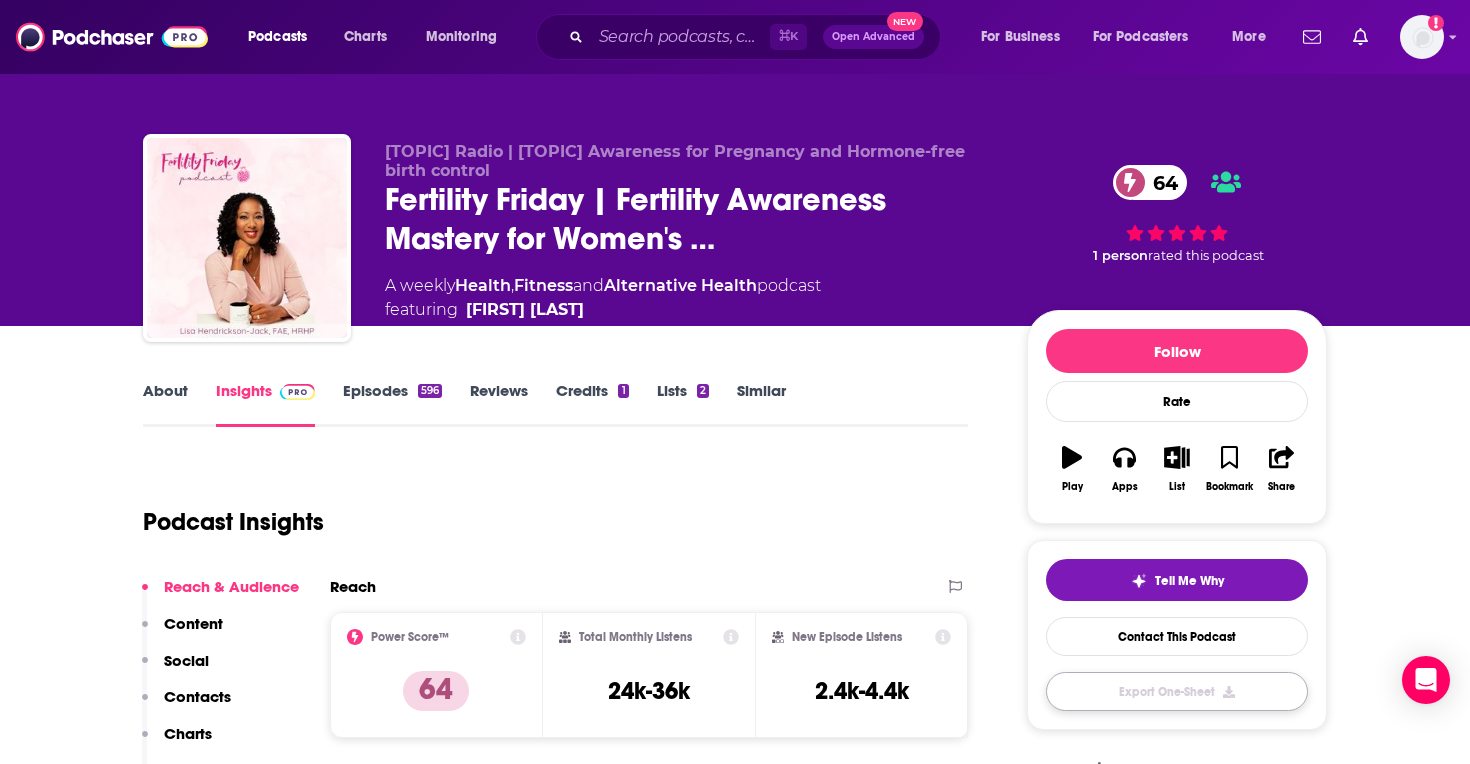 click on "Export One-Sheet" at bounding box center [1177, 691] 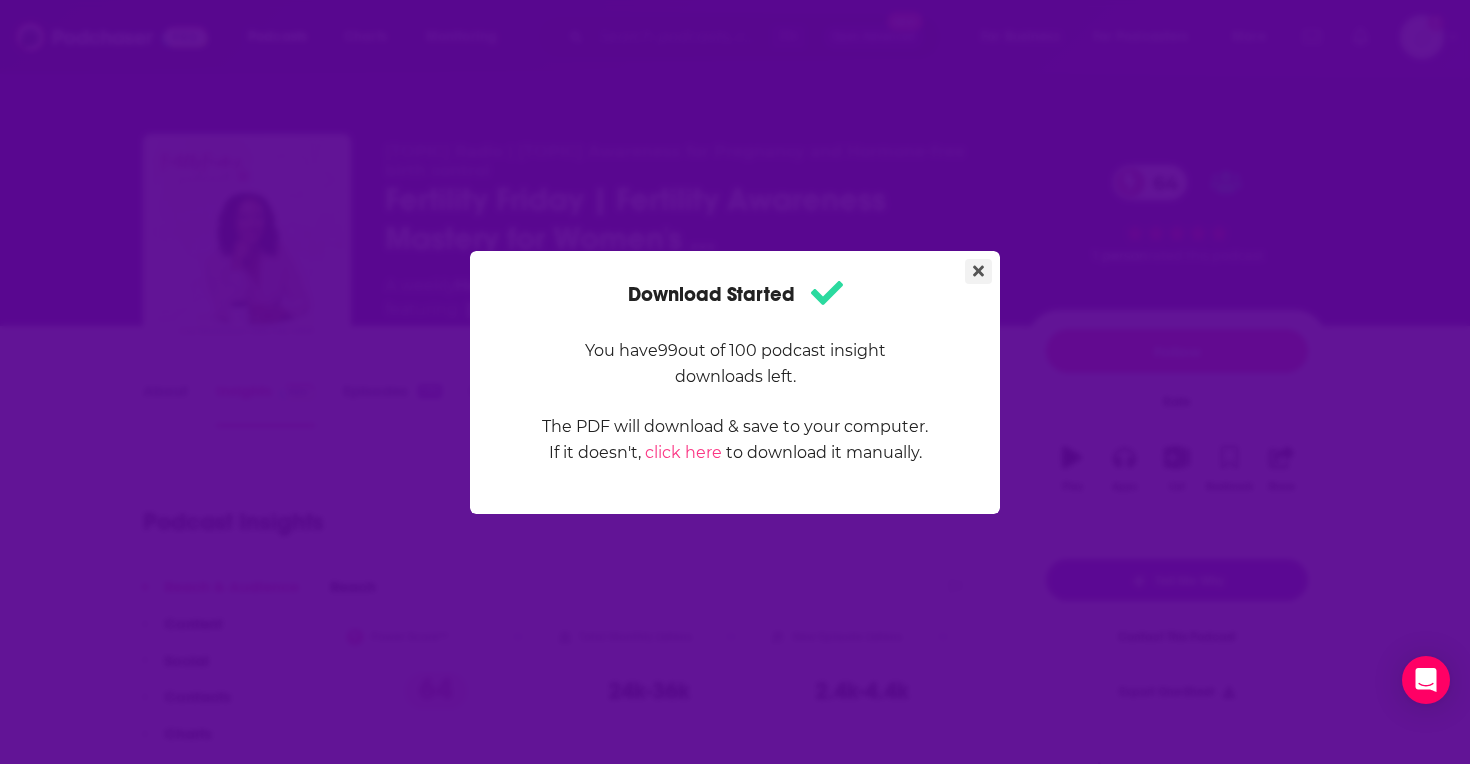 click 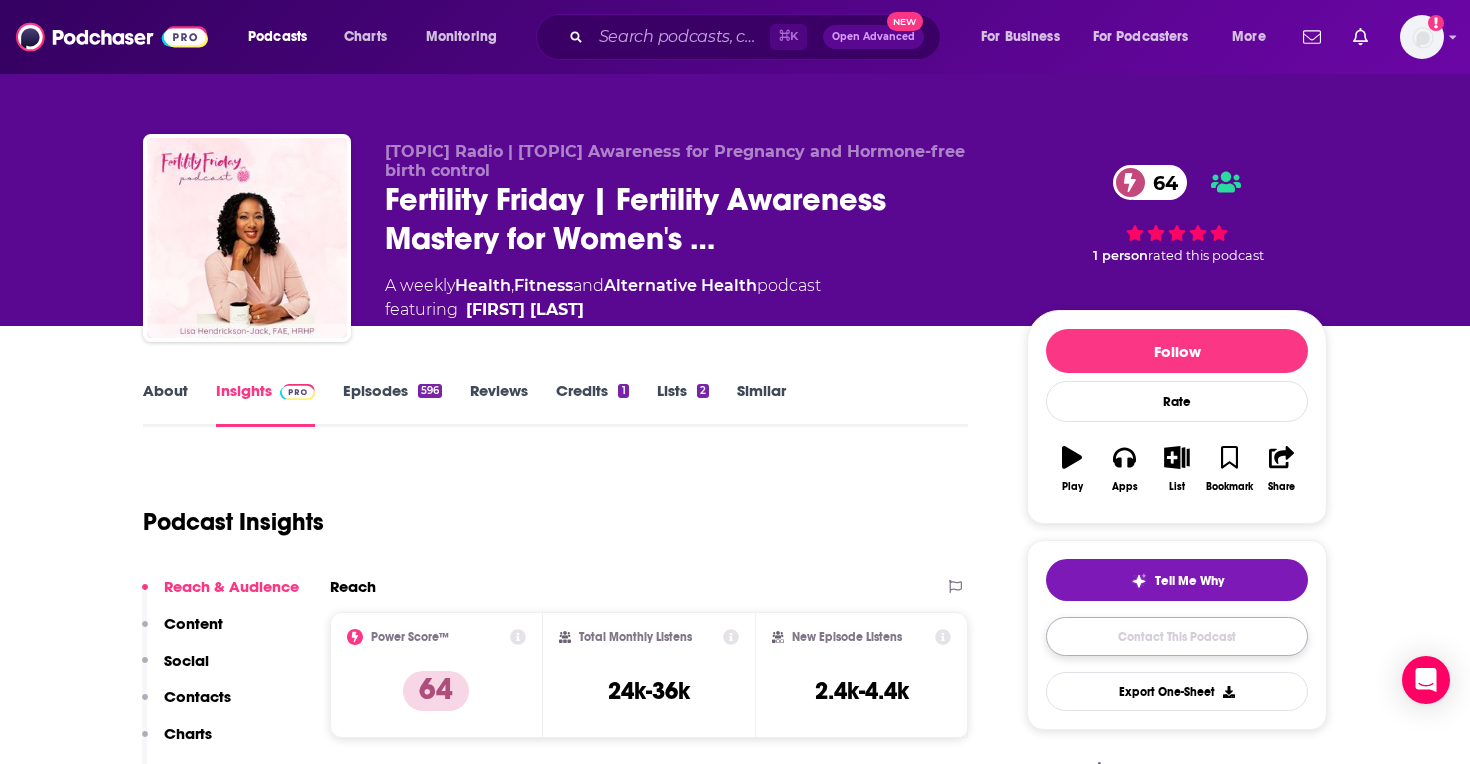 click on "Contact This Podcast" at bounding box center [1177, 636] 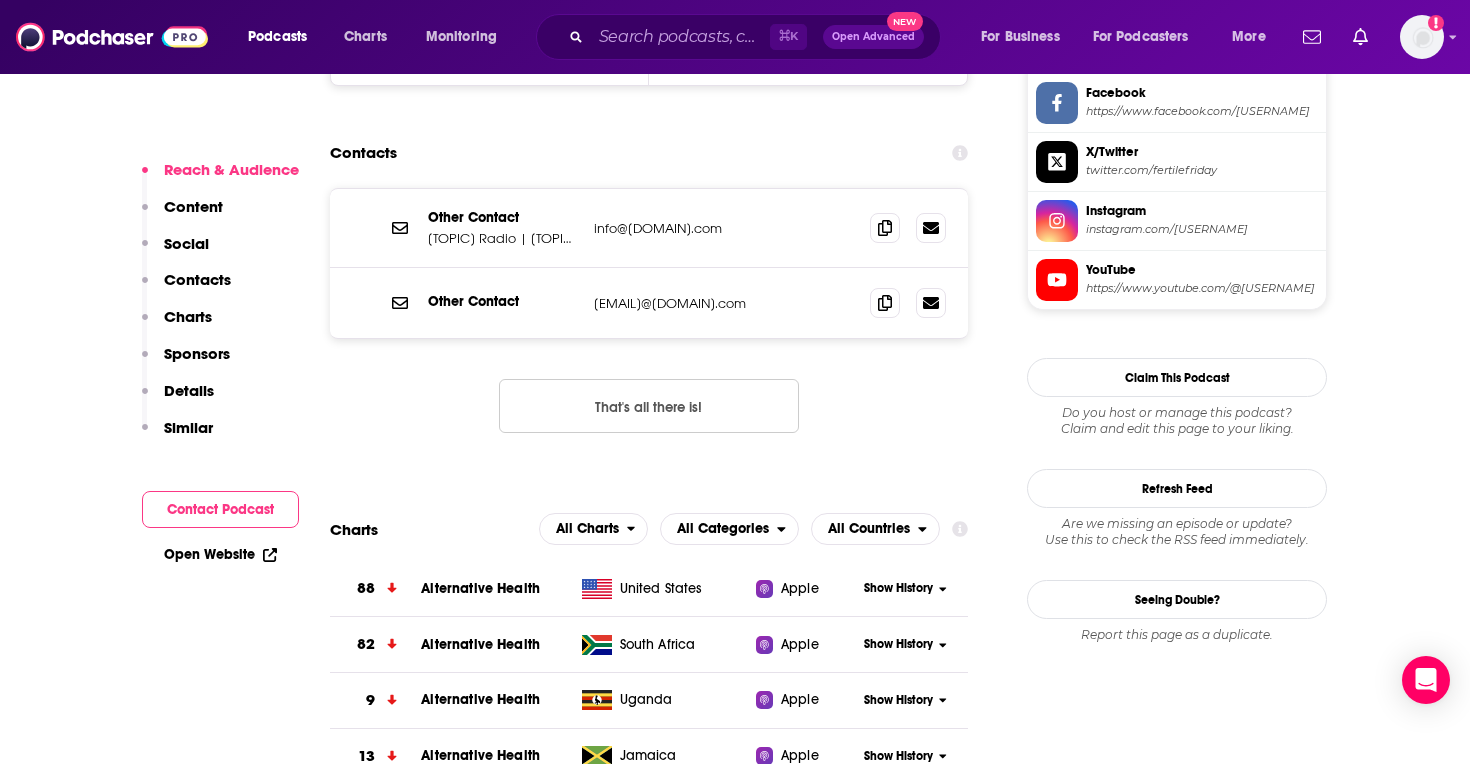 scroll, scrollTop: 1920, scrollLeft: 0, axis: vertical 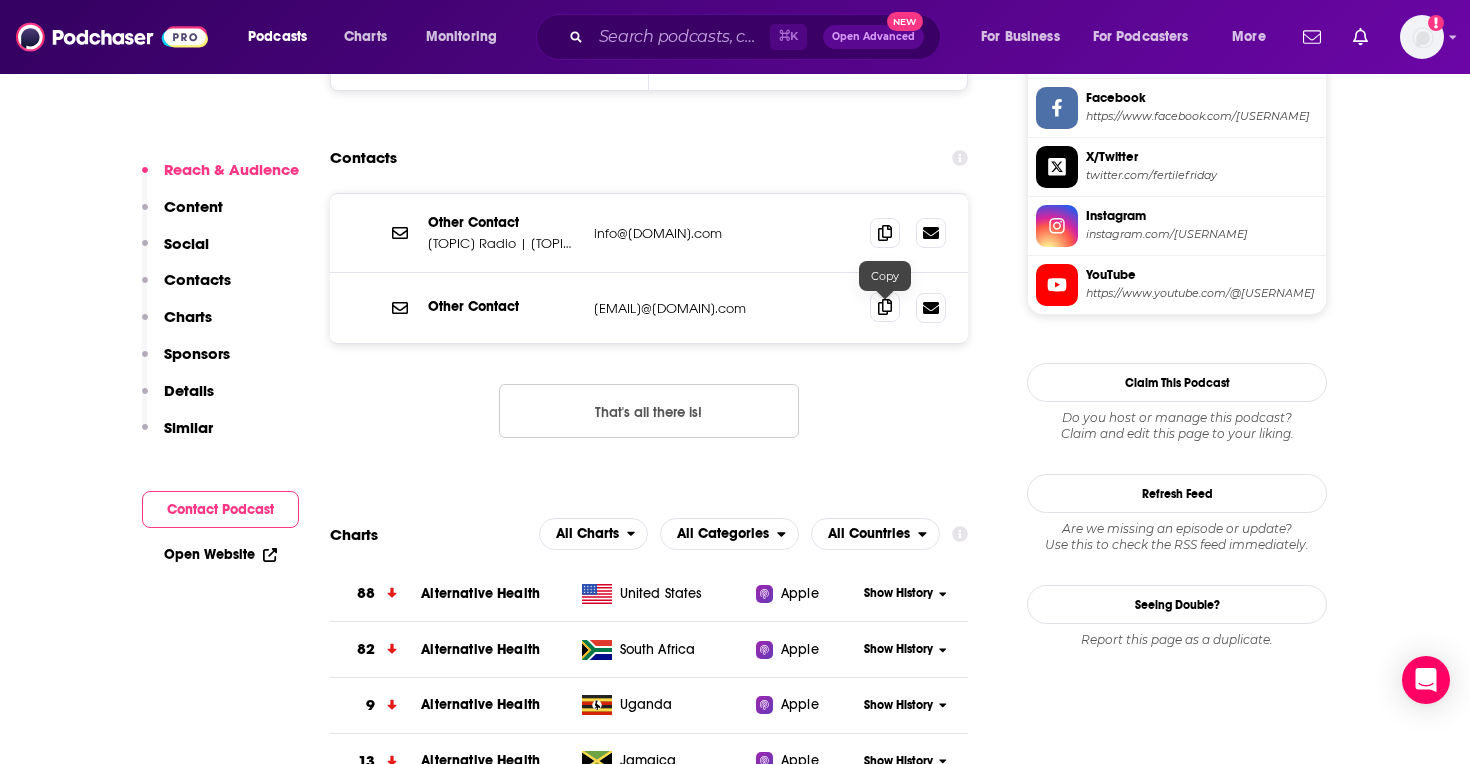 click 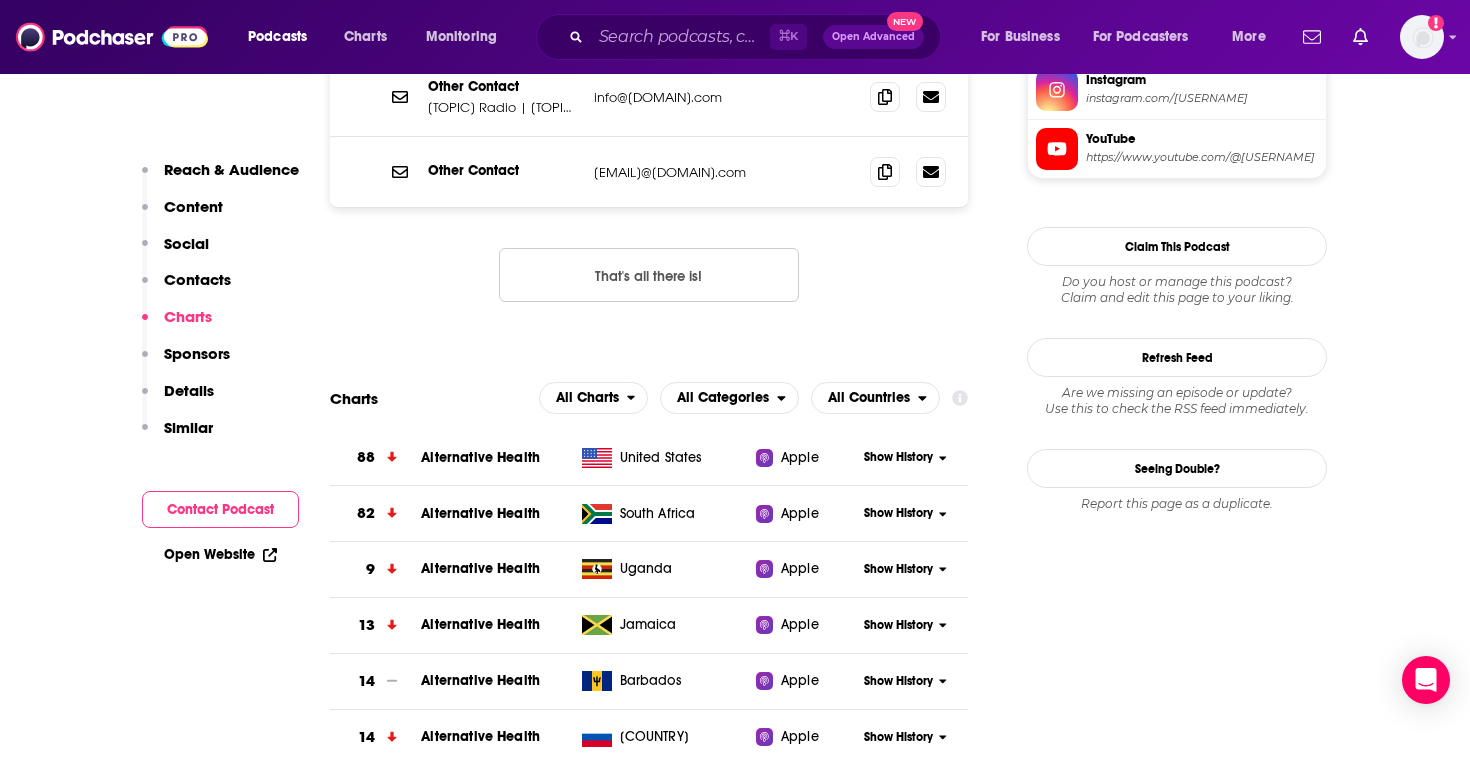 scroll, scrollTop: 2128, scrollLeft: 0, axis: vertical 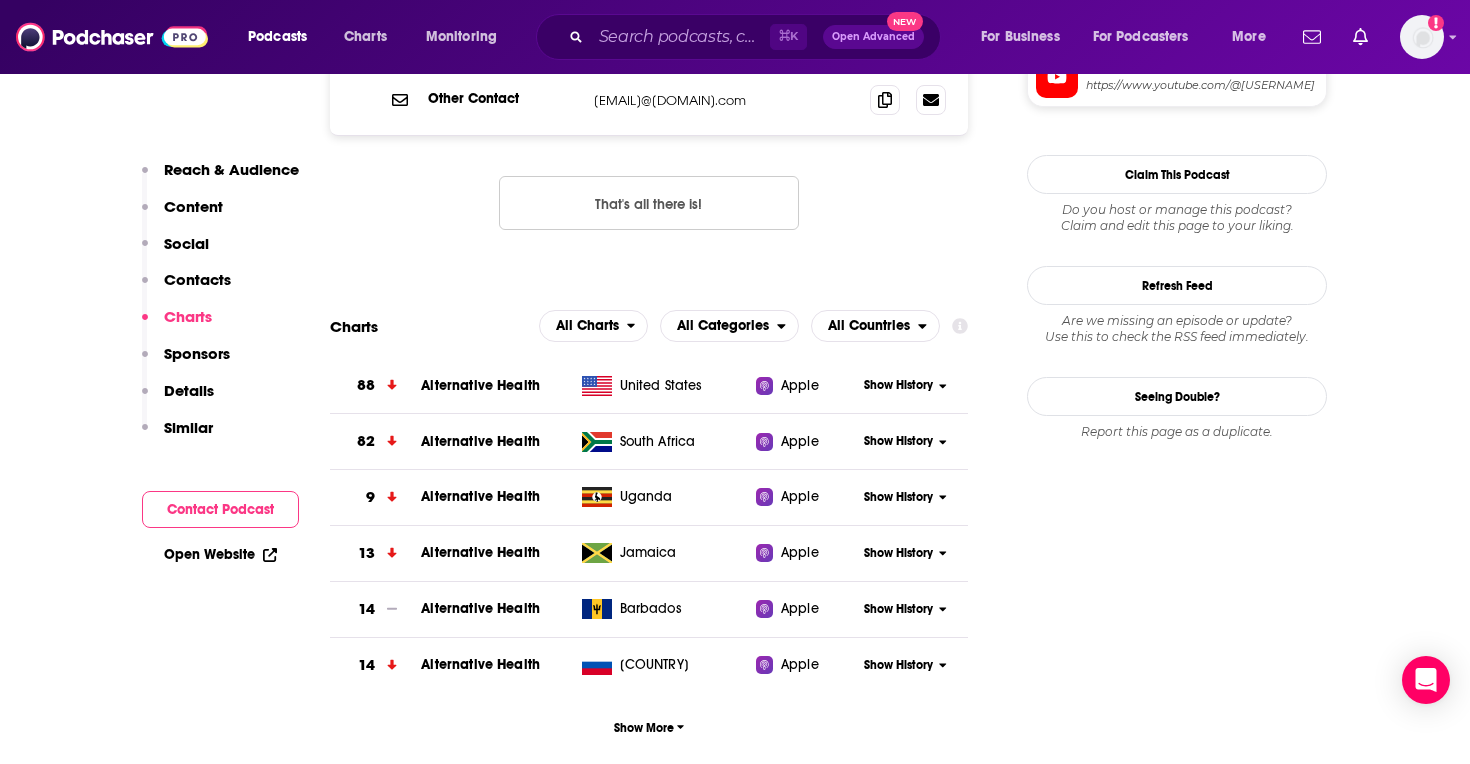 click on "Show History" at bounding box center [898, 385] 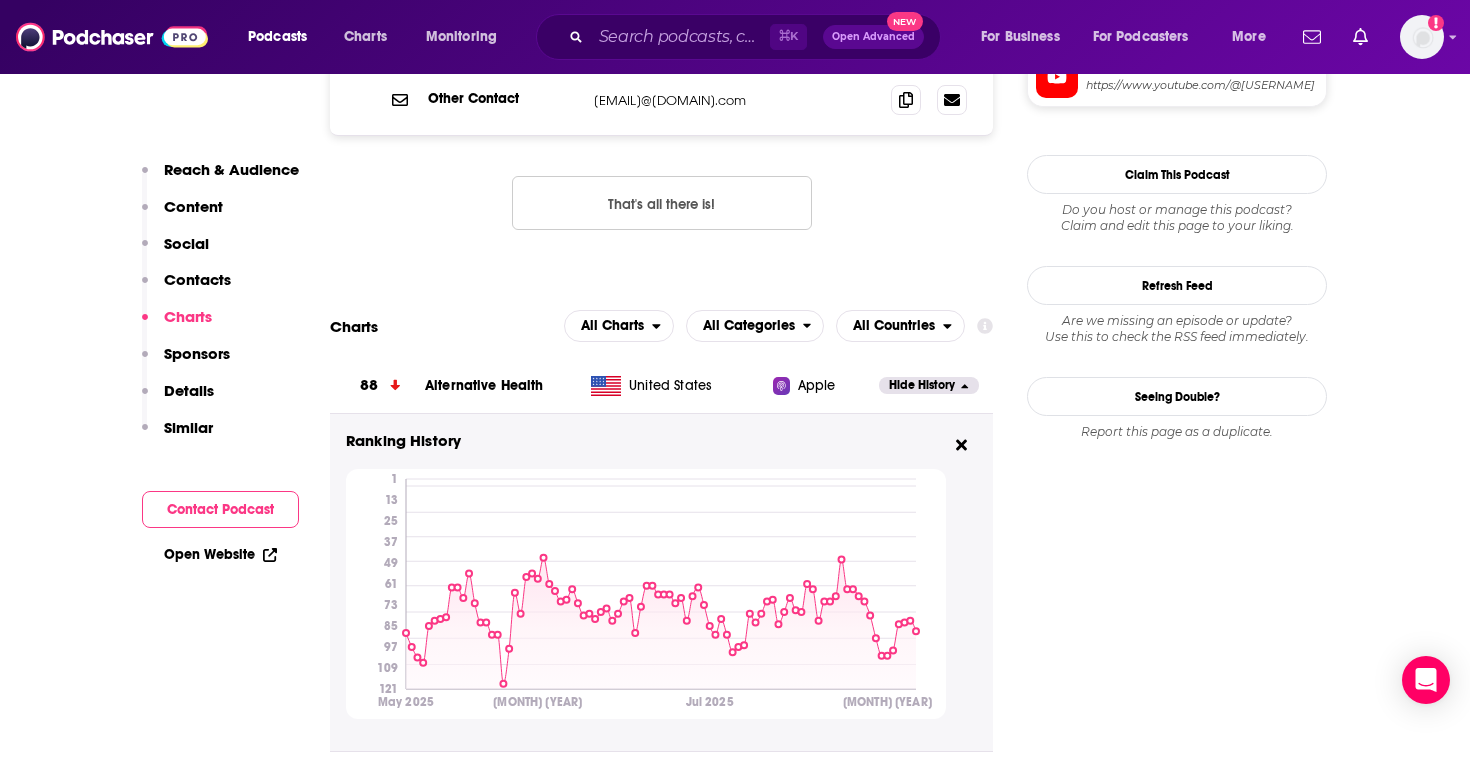 click on "Hide History" at bounding box center [922, 385] 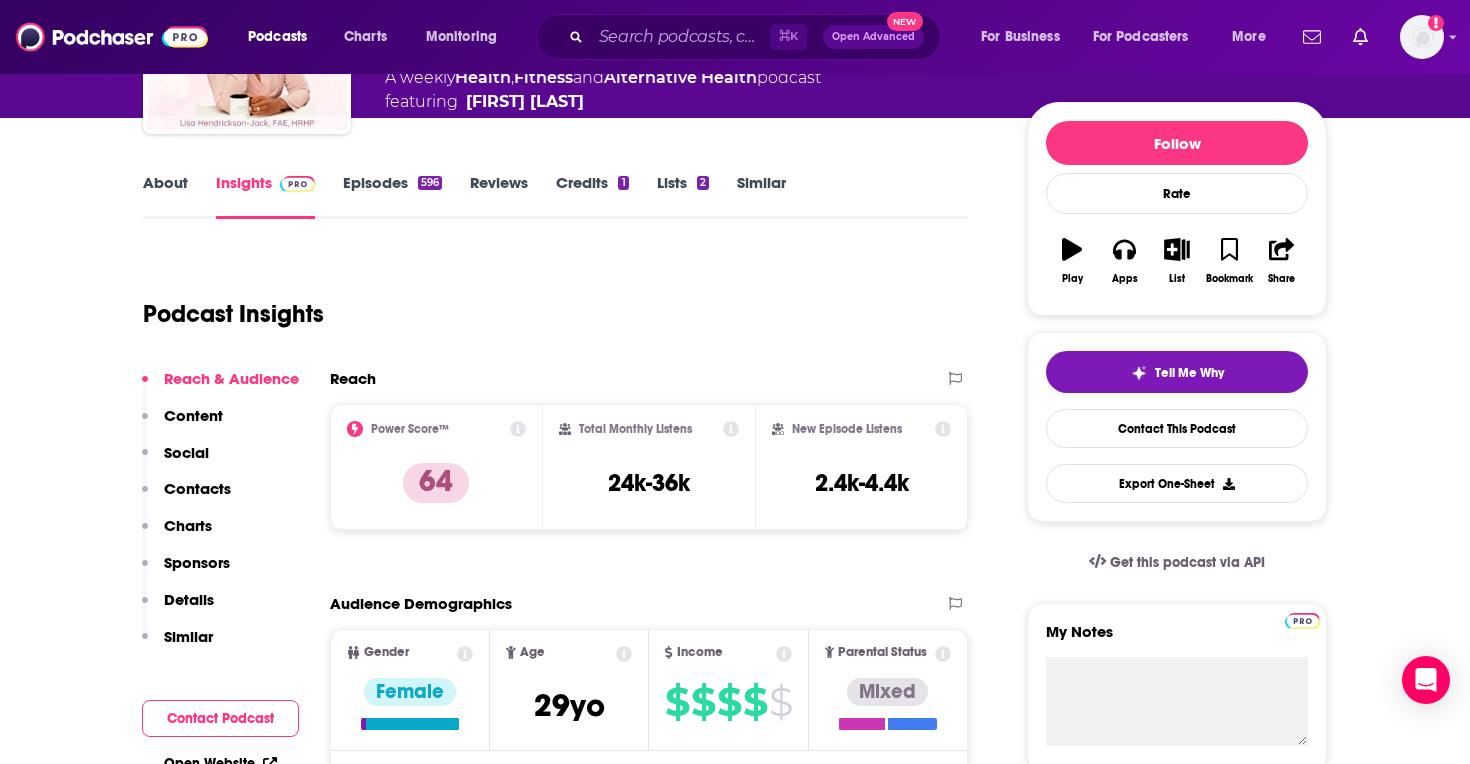 scroll, scrollTop: 202, scrollLeft: 0, axis: vertical 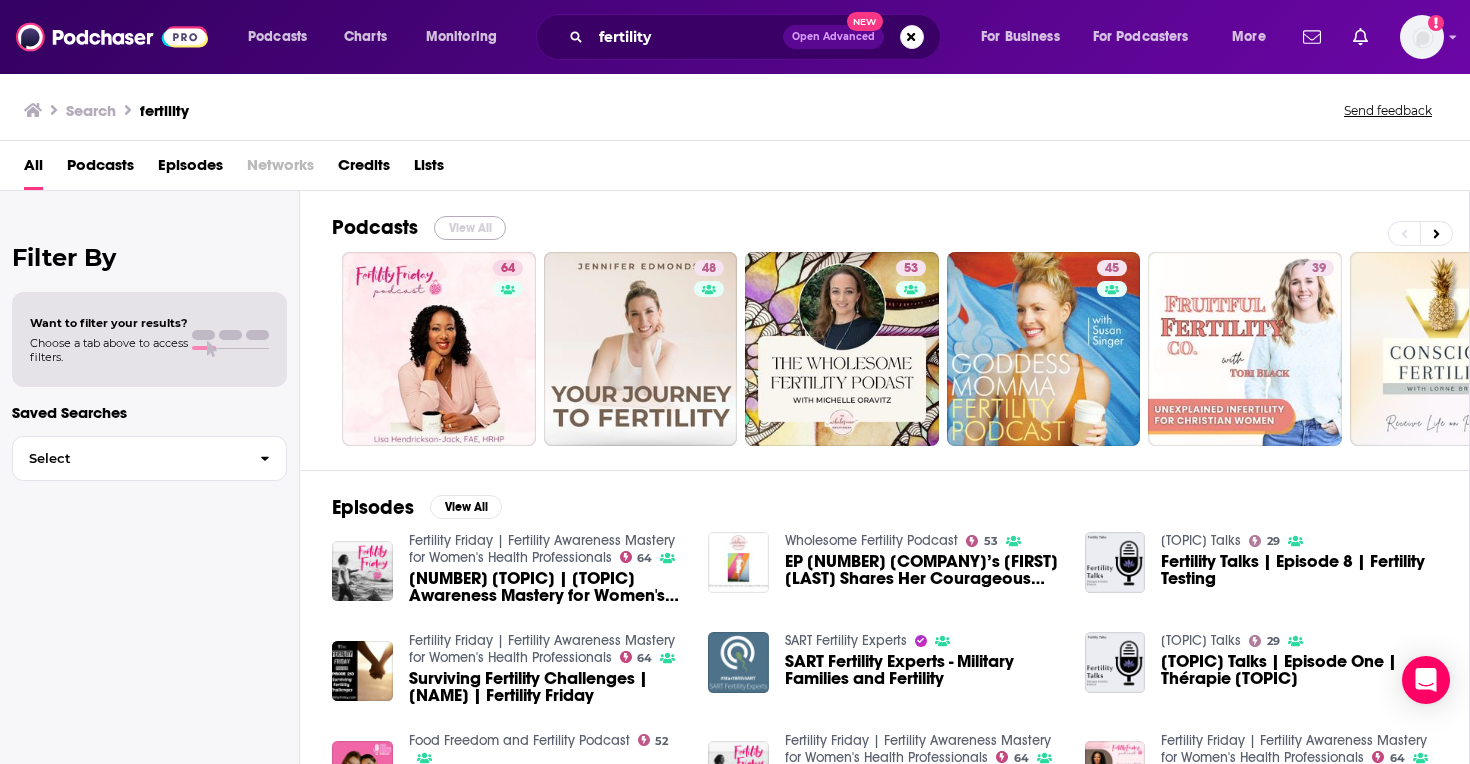 click on "View All" at bounding box center [470, 228] 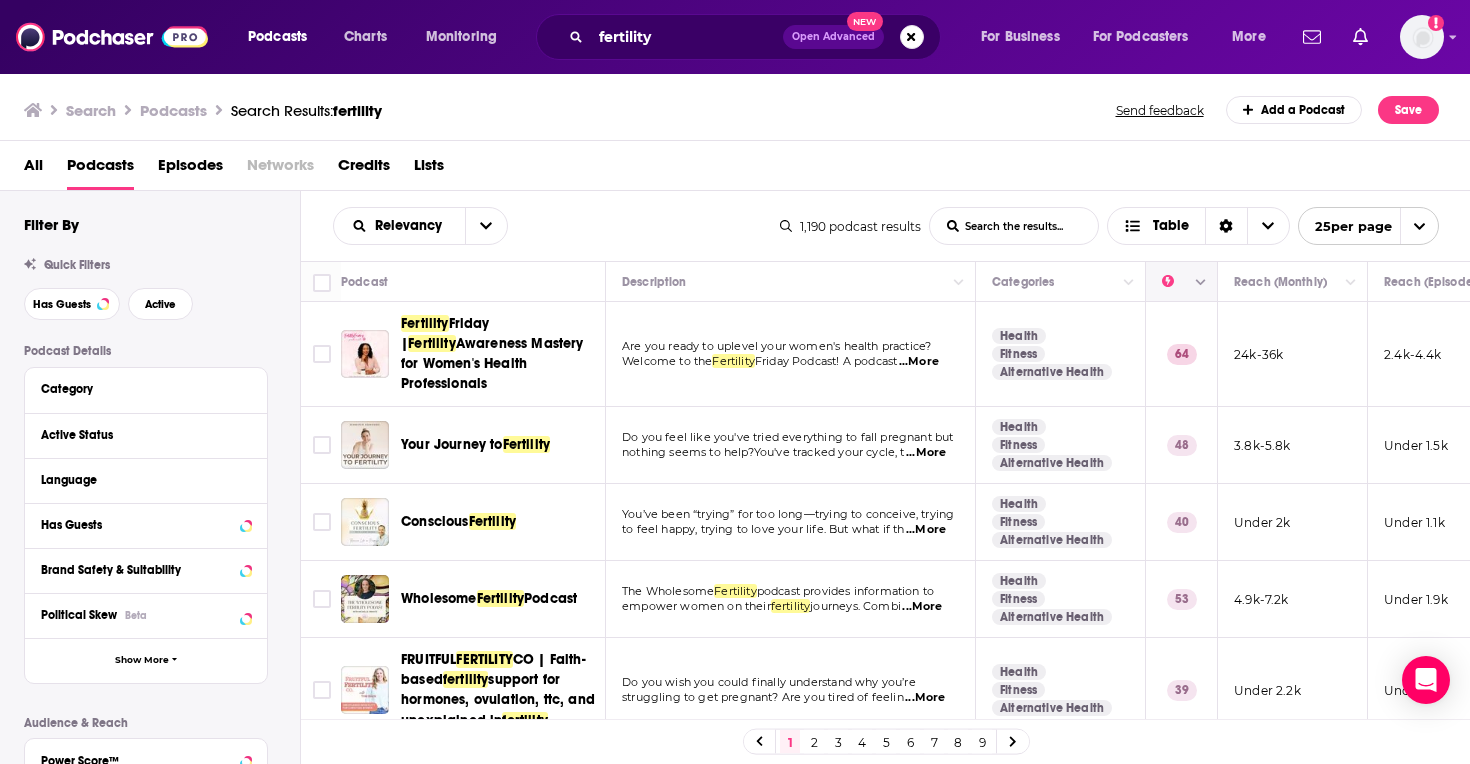click 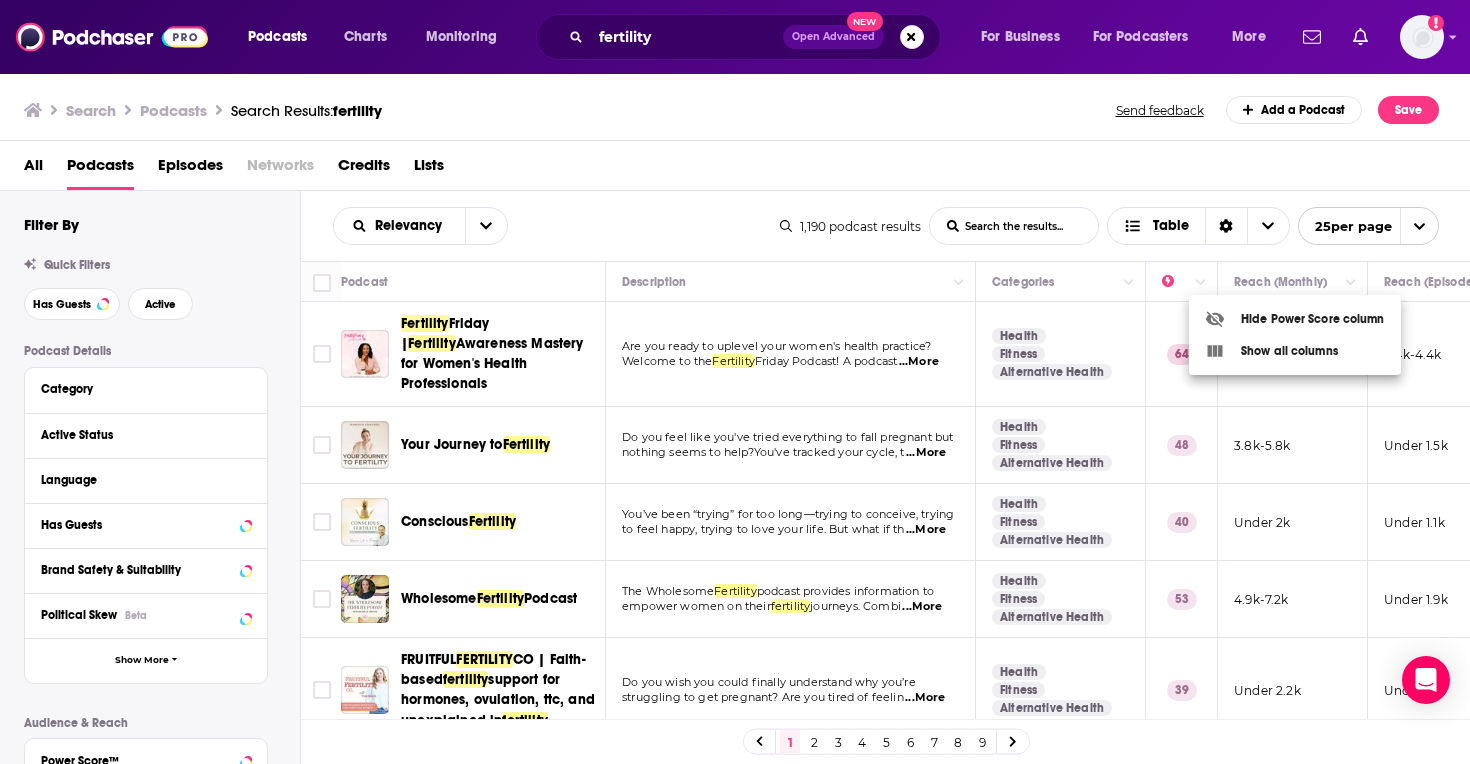 click at bounding box center [735, 382] 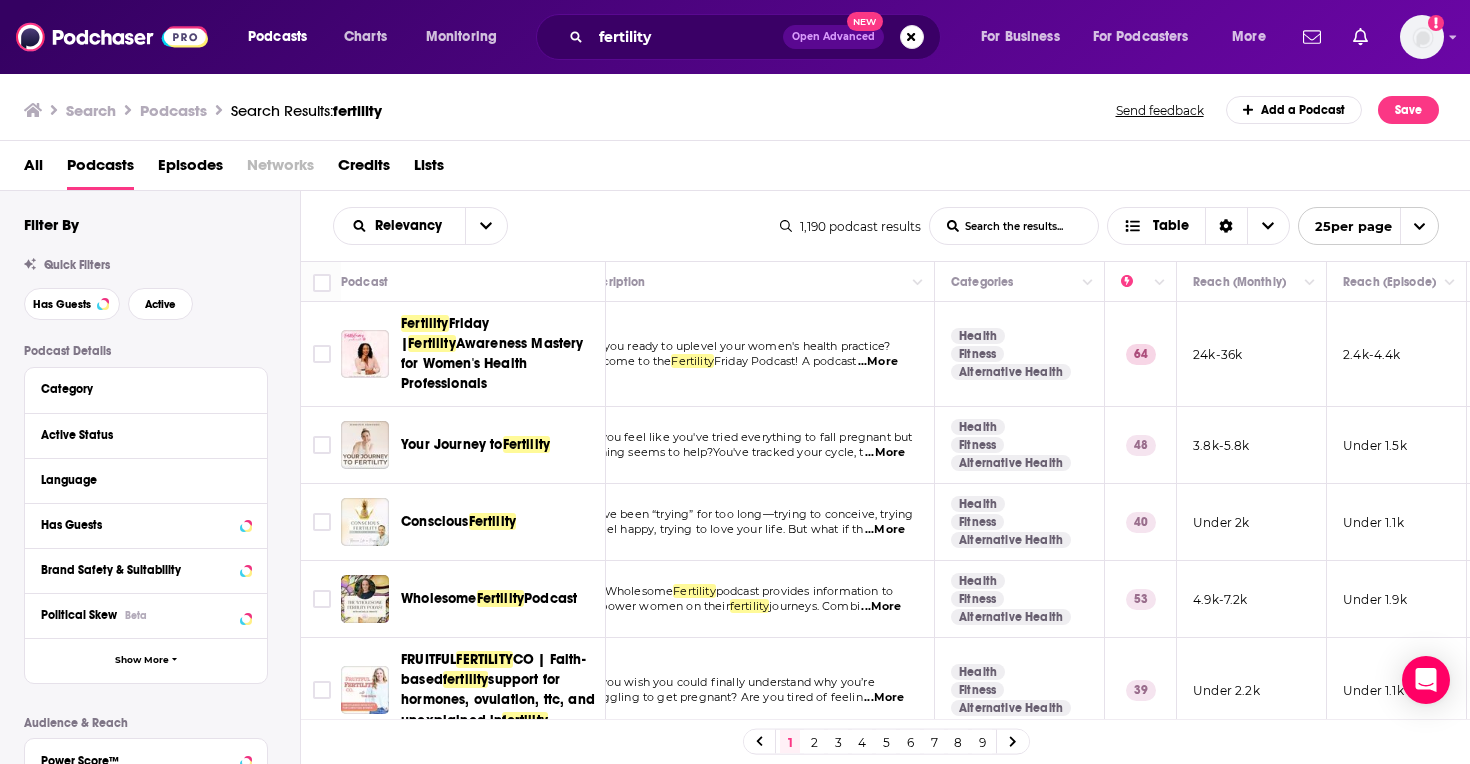 scroll, scrollTop: 0, scrollLeft: 0, axis: both 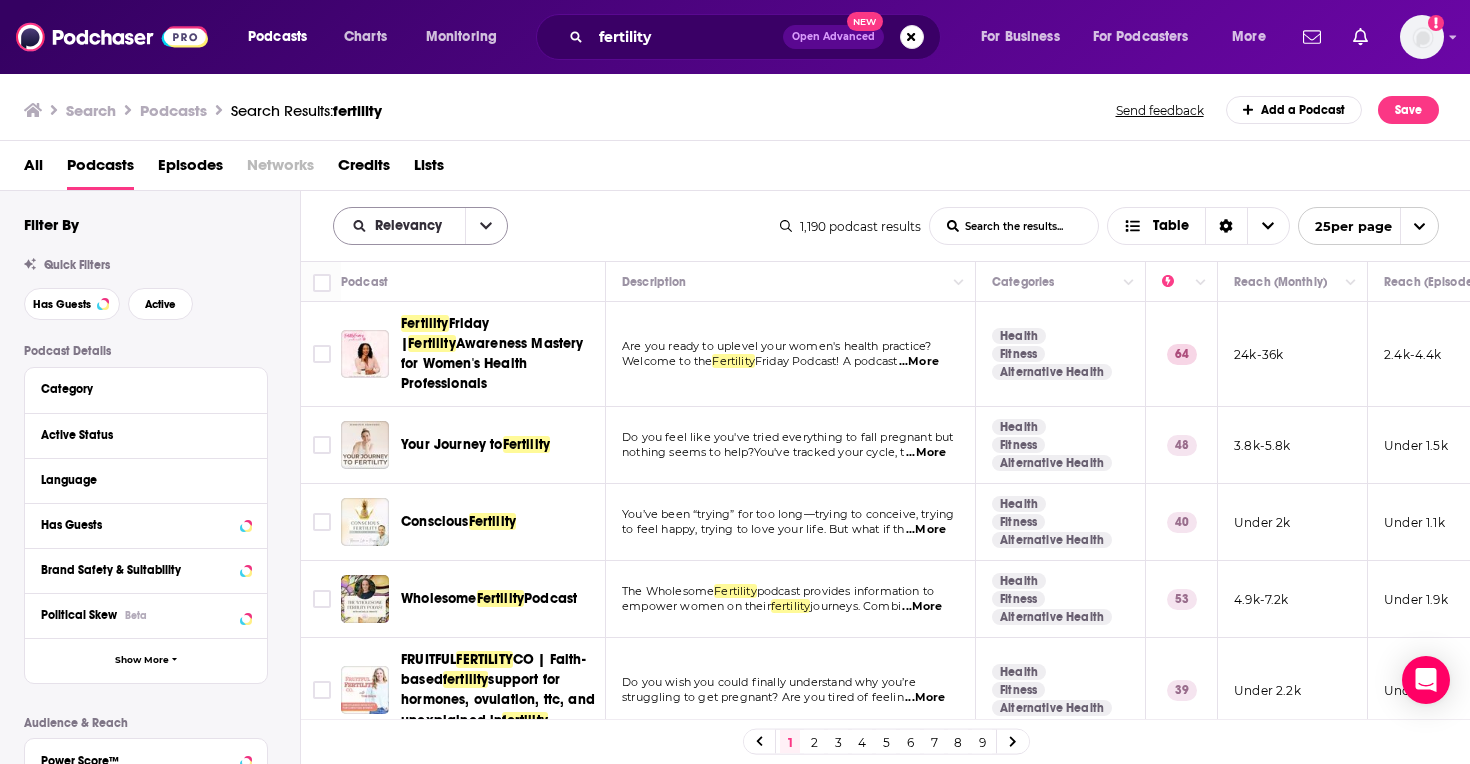 click 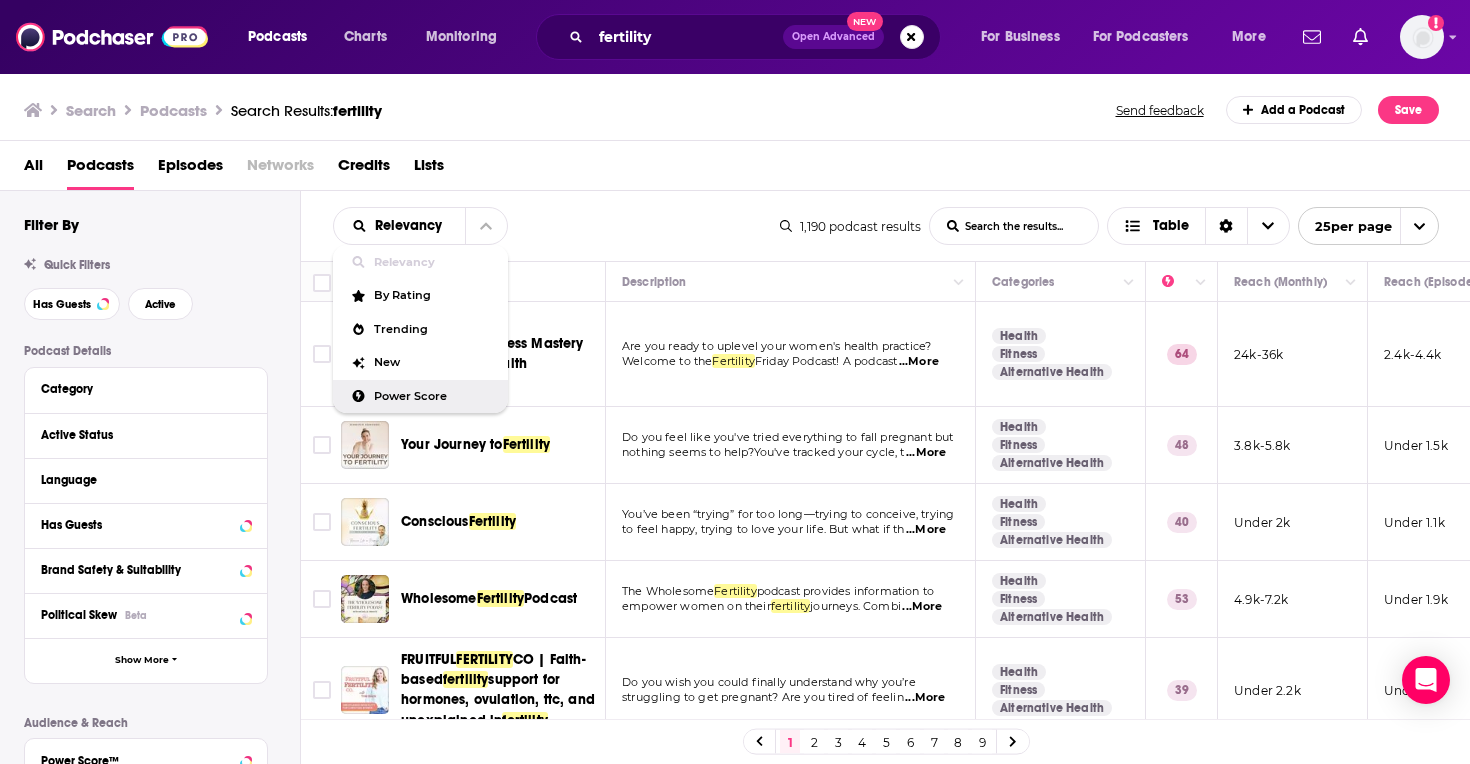click on "Power Score" at bounding box center (433, 396) 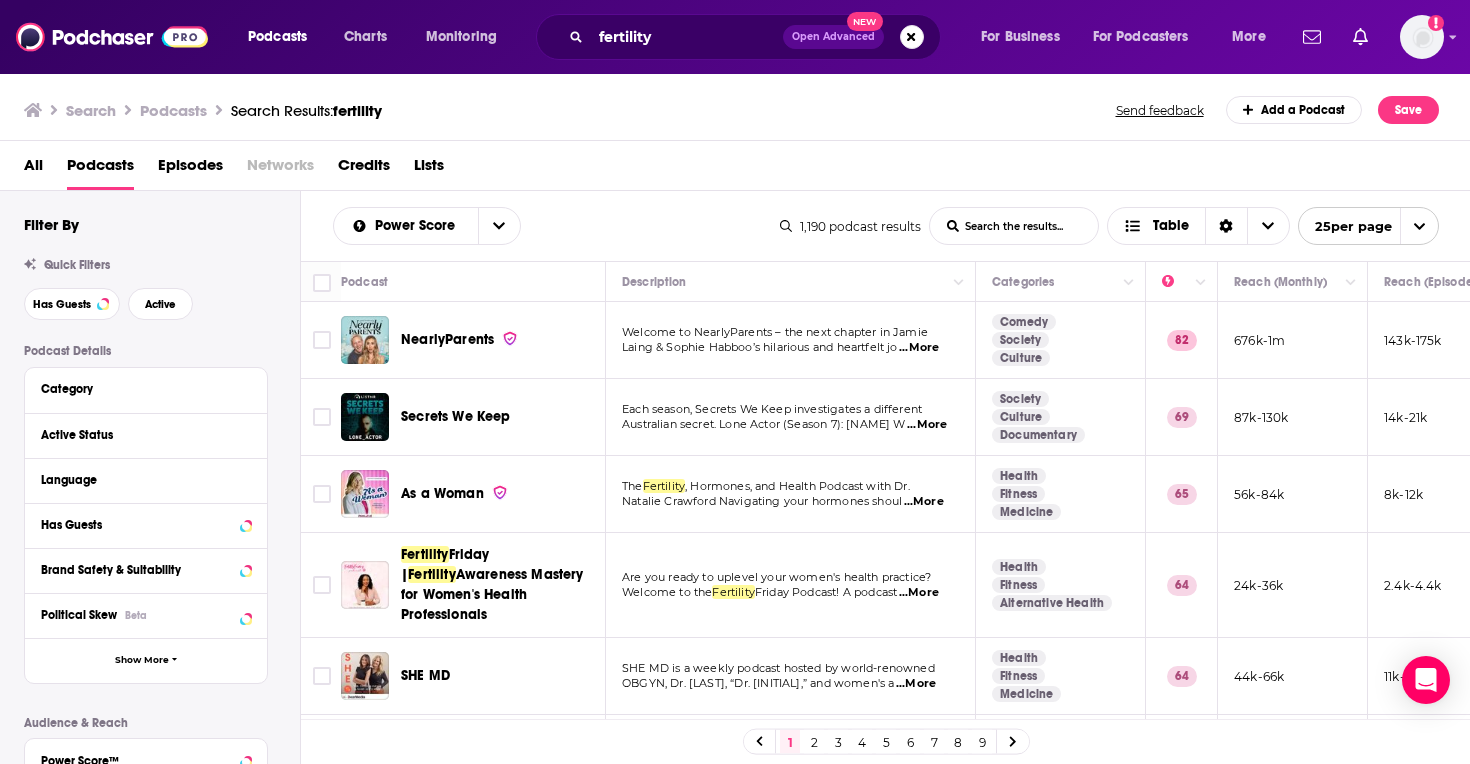 click on "NearlyParents" at bounding box center (447, 339) 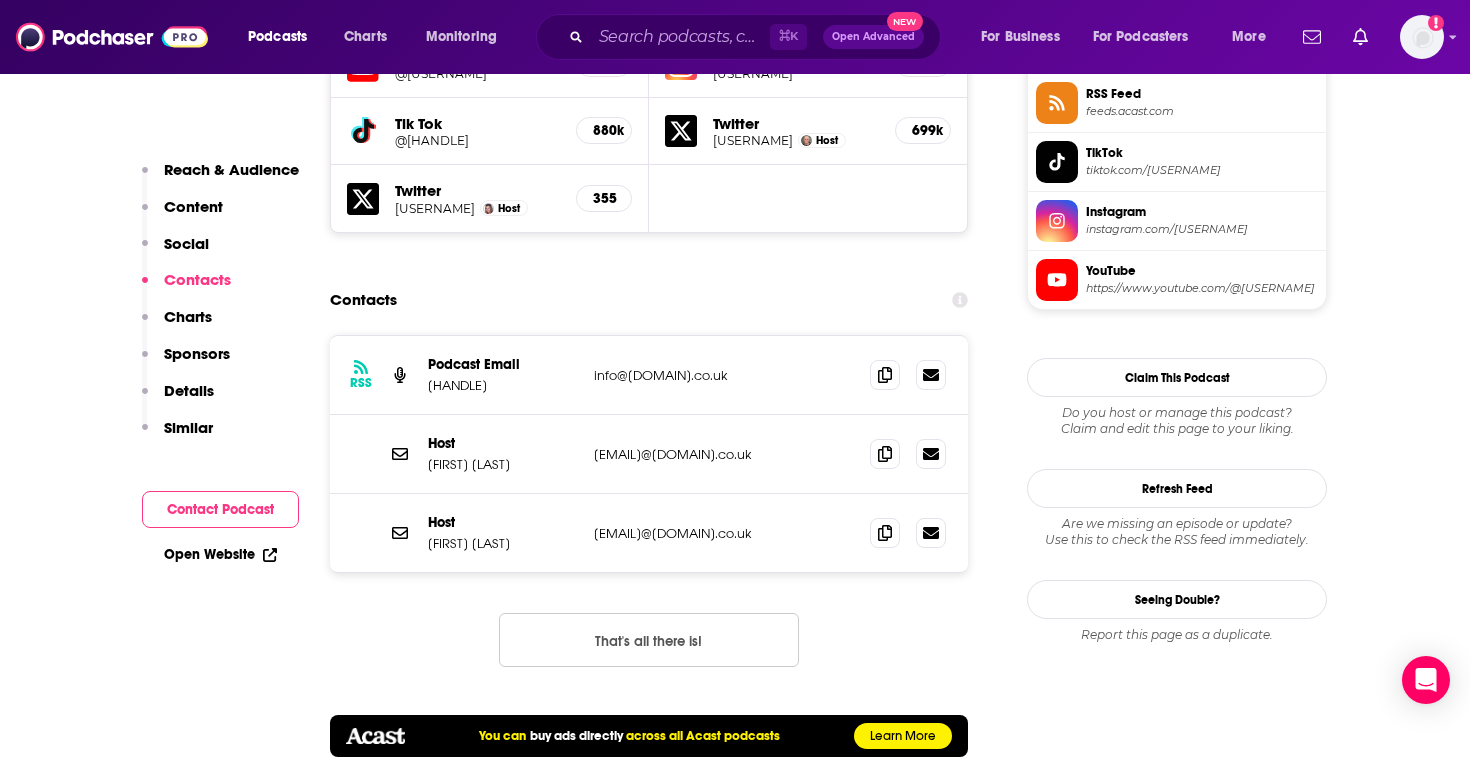 scroll, scrollTop: 1868, scrollLeft: 0, axis: vertical 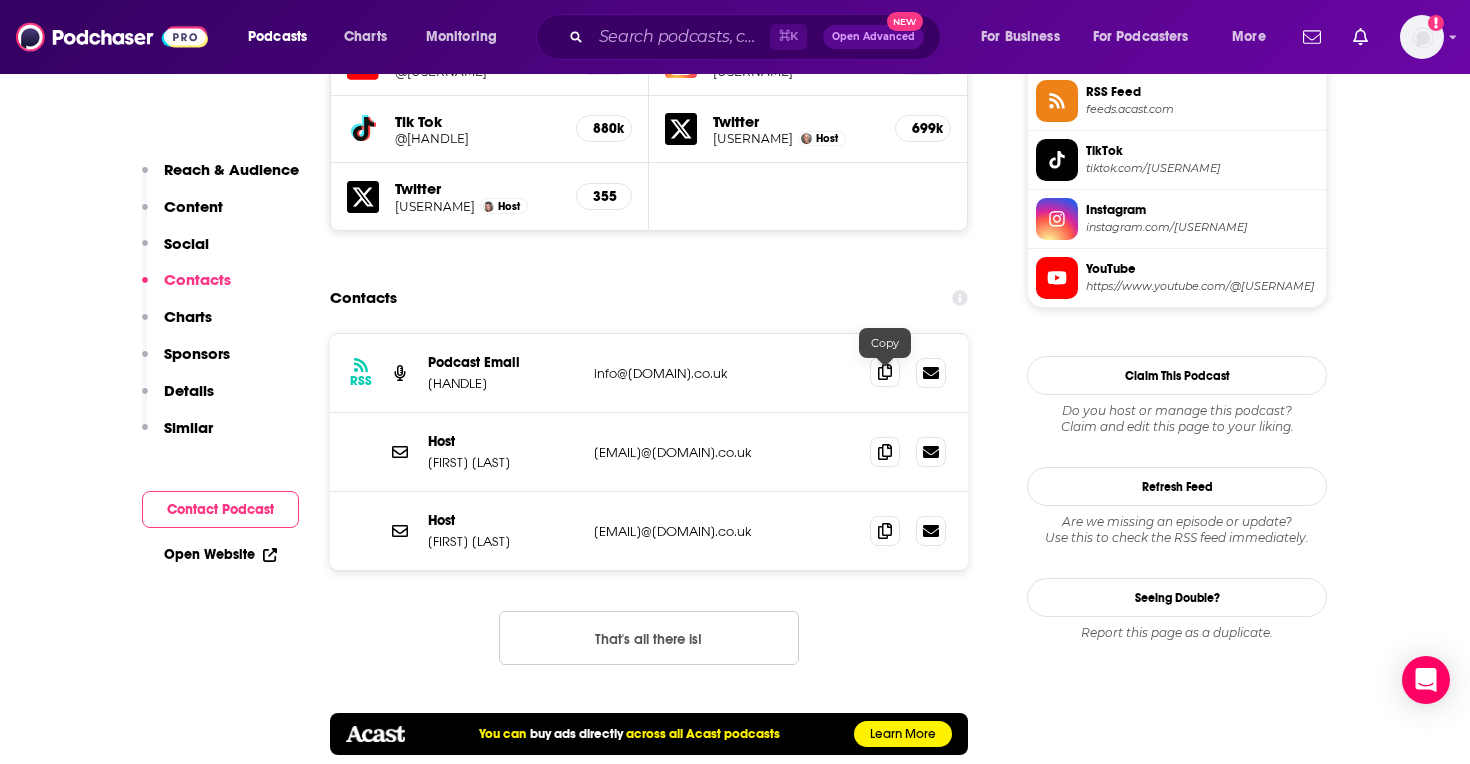 click 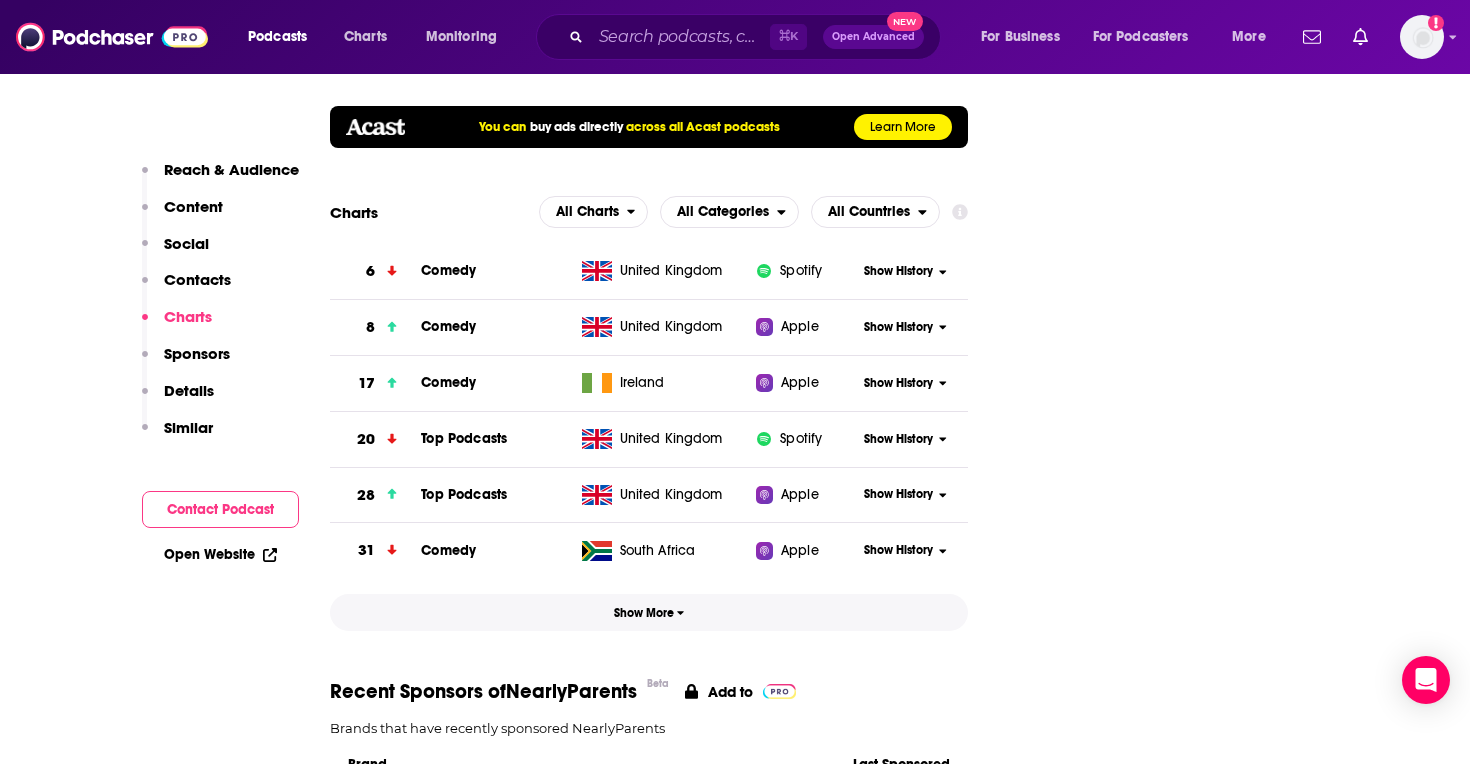 scroll, scrollTop: 2476, scrollLeft: 0, axis: vertical 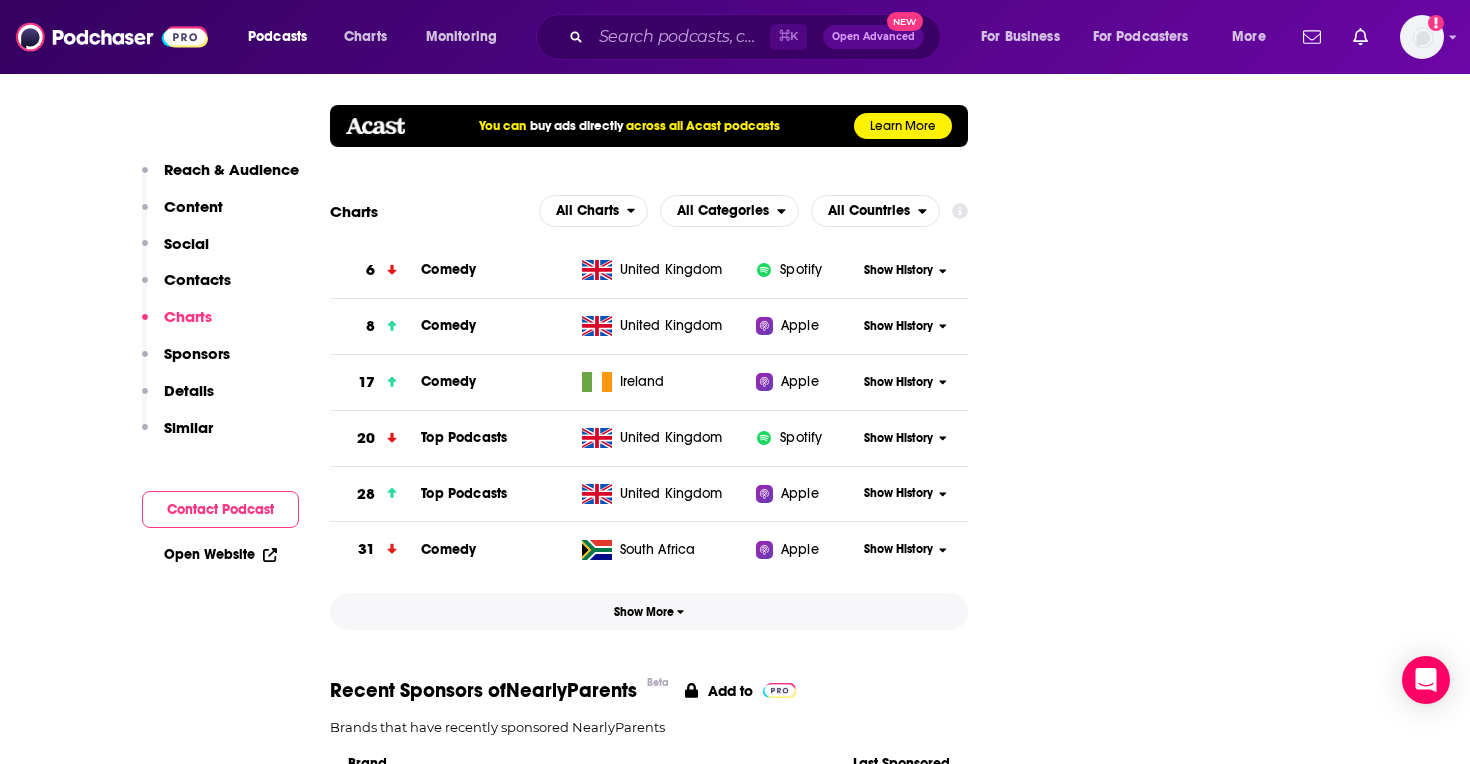 click on "Show More" at bounding box center [649, 612] 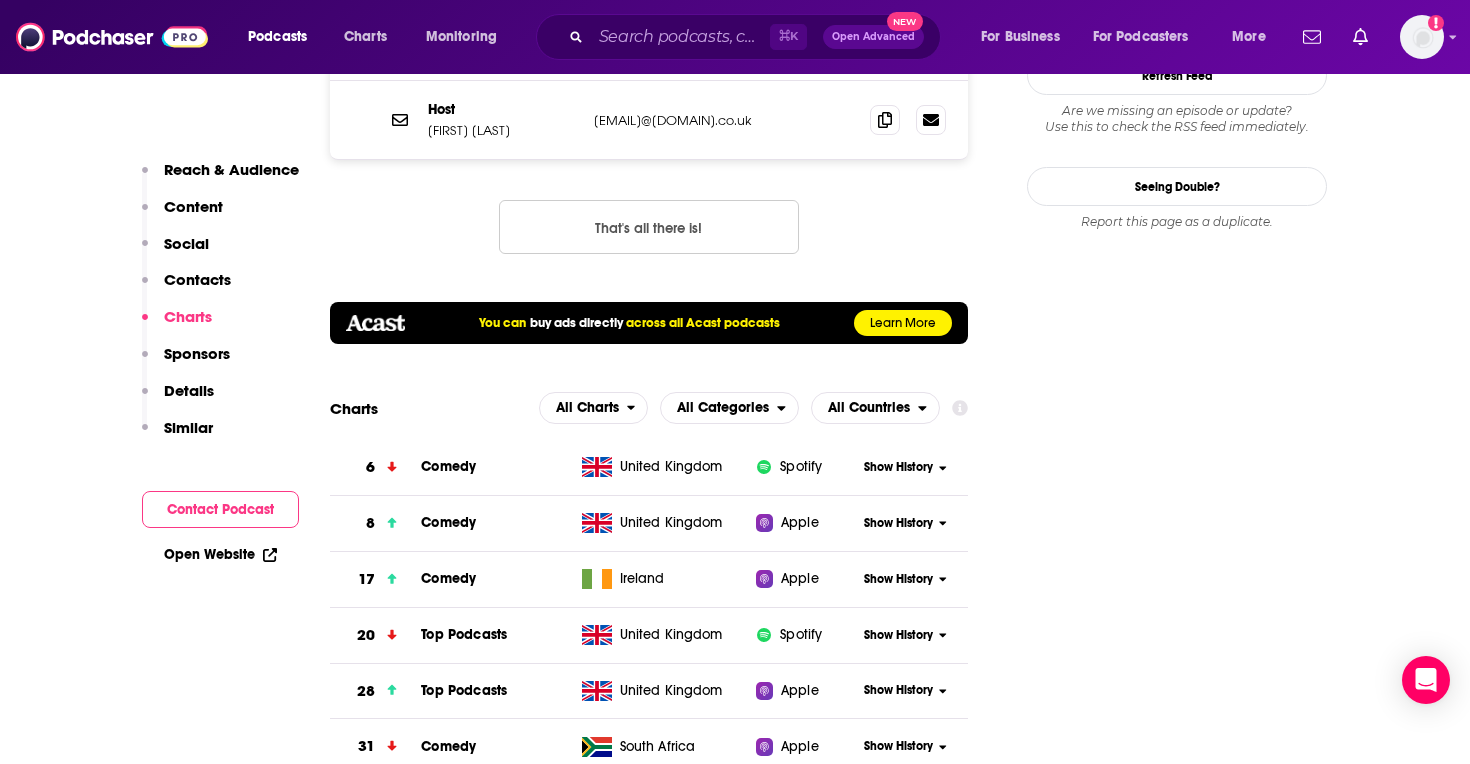 scroll, scrollTop: 2293, scrollLeft: 0, axis: vertical 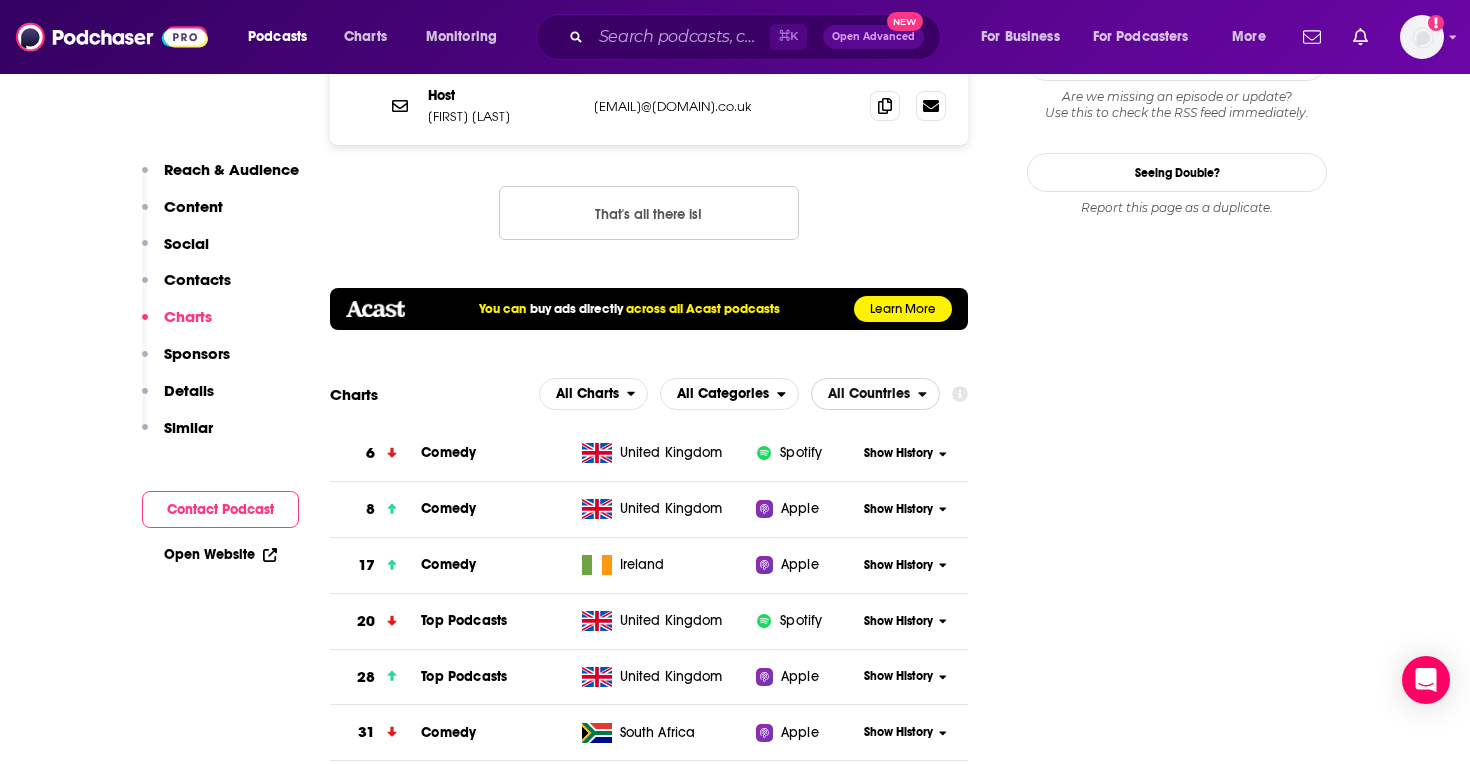 click on "All Countries" at bounding box center (865, 394) 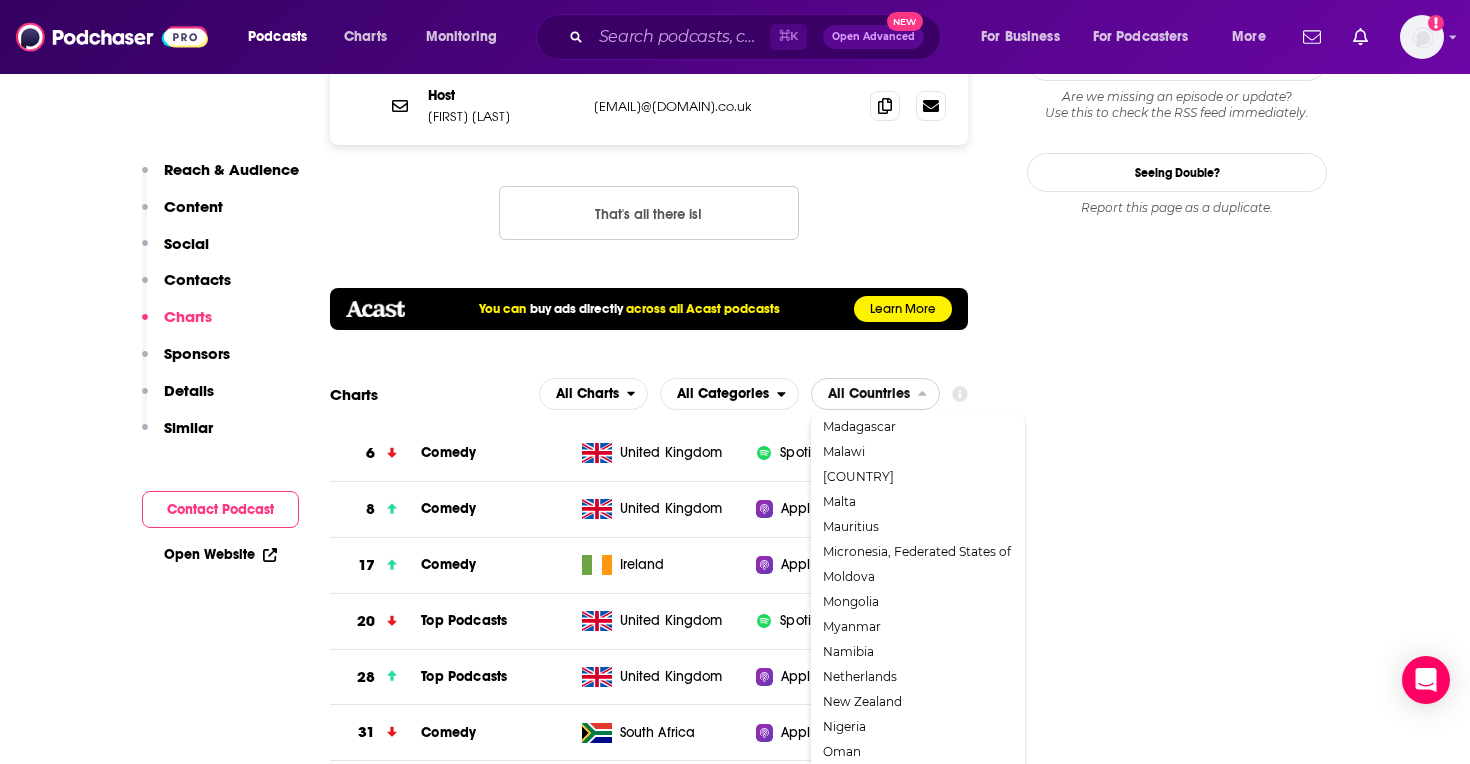 scroll, scrollTop: 1386, scrollLeft: 0, axis: vertical 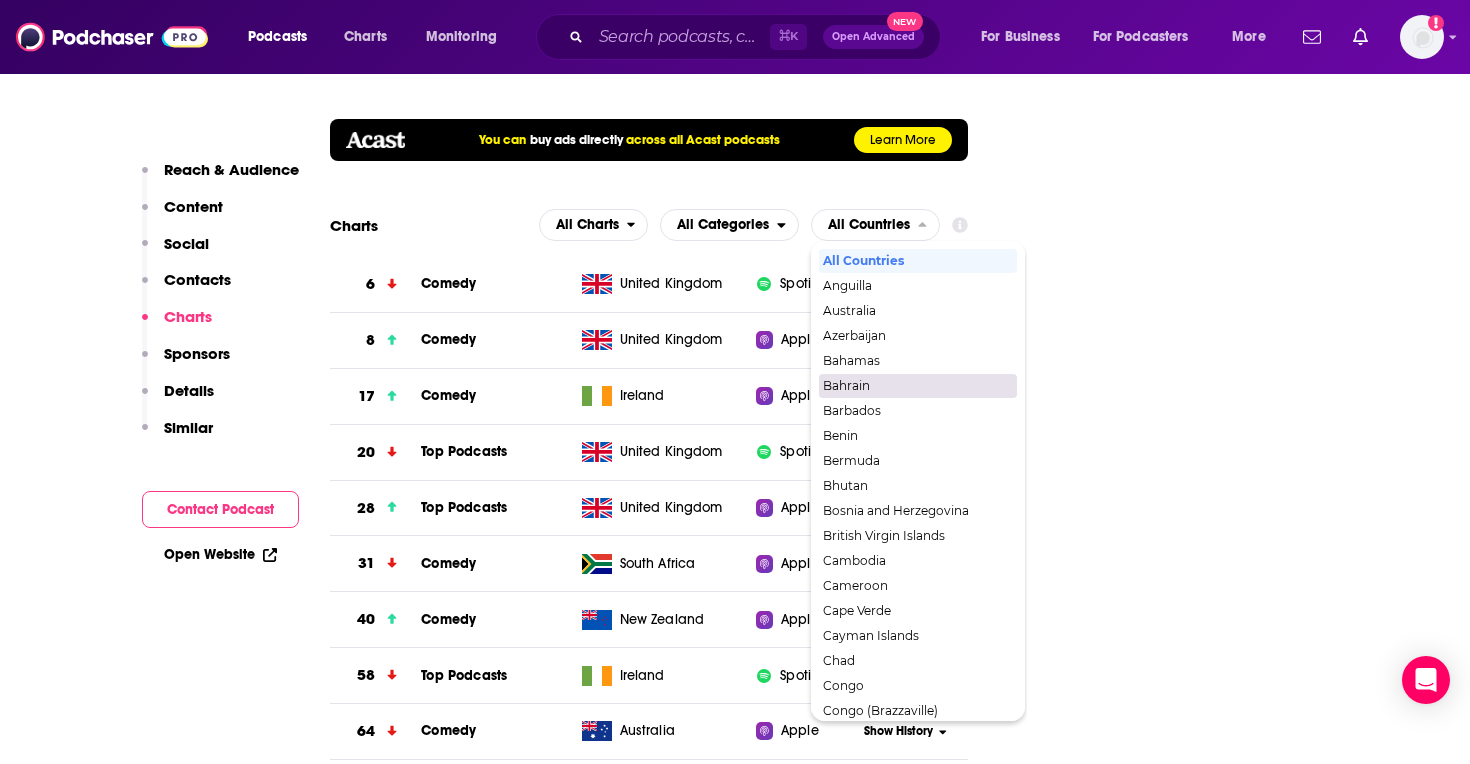 click on "Follow Rate Play Apps List Bookmark Share Tell Me Why Contact This Podcast Export One-Sheet Get this podcast via API My Notes Your concierge team Ask a question or make a request. Send a message Share This Podcast Recommendation sent https://www.podchaser.com/podcasts/nearlyparents-4276164 Copy Link Followers 6 +2 Hosted by Get 3 months free with code PODCHASER Official Website shows.acast.com RSS Feed feeds.acast.com TikTok tiktok.com/@nearlyparents Instagram instagram.com/nearlywedspodcast YouTube https://www.youtube.com/@nearlyparentspodcast Claim This Podcast Do you host or manage this podcast? Claim and edit this page to your liking. Refresh Feed Are we missing an episode or update? Use this to check the RSS feed immediately. Seeing Double? Report this page as a duplicate." at bounding box center (1177, 5722) 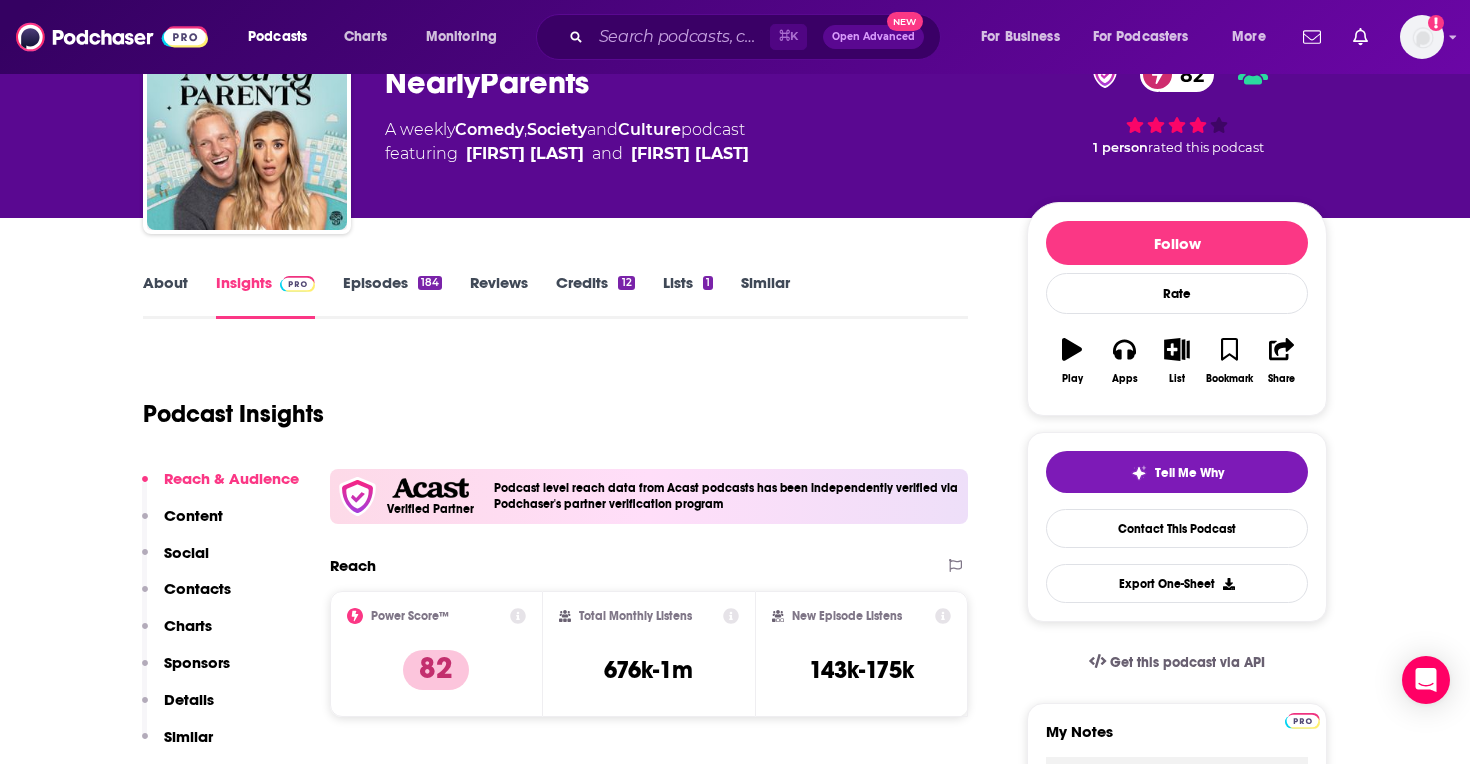 scroll, scrollTop: 0, scrollLeft: 0, axis: both 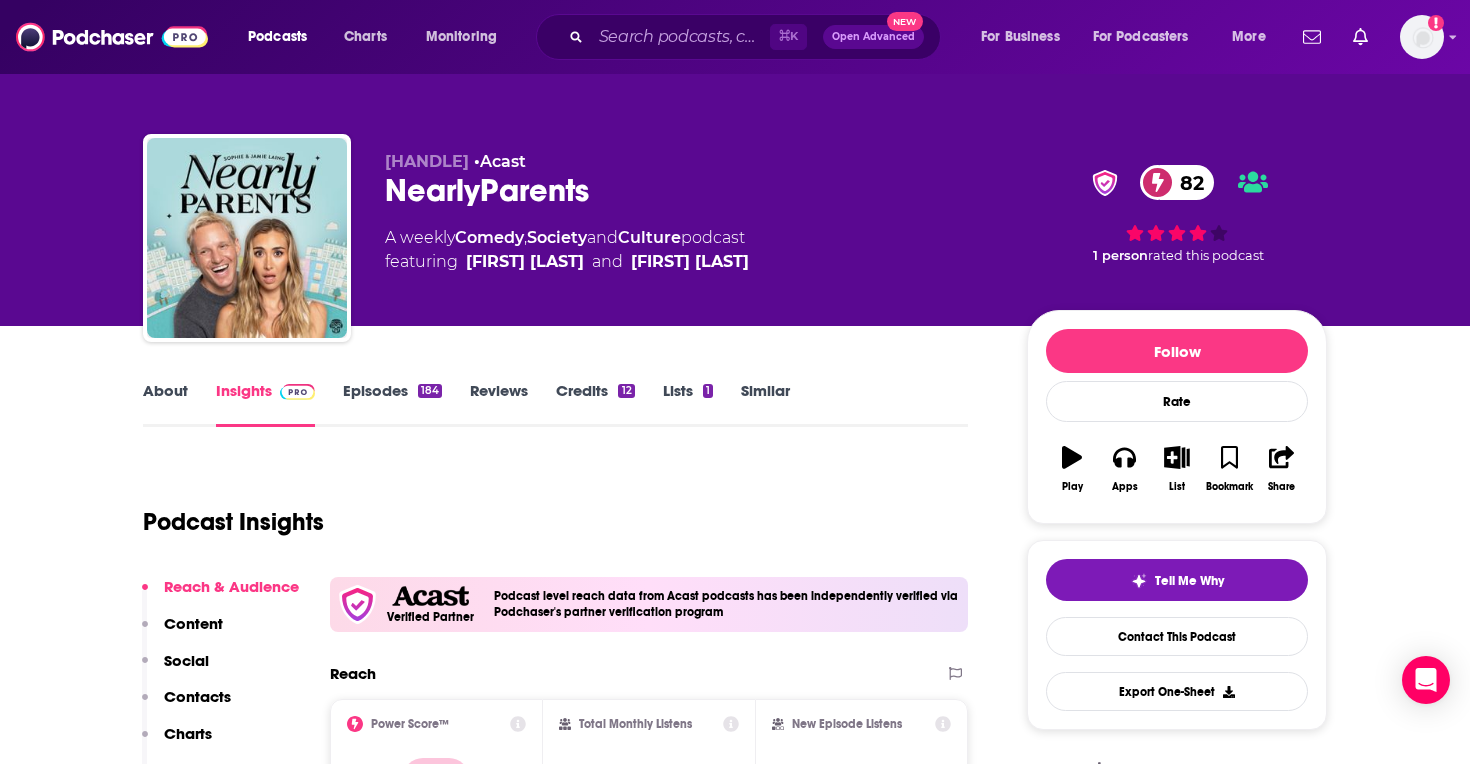 click on "Credits 12" at bounding box center [595, 404] 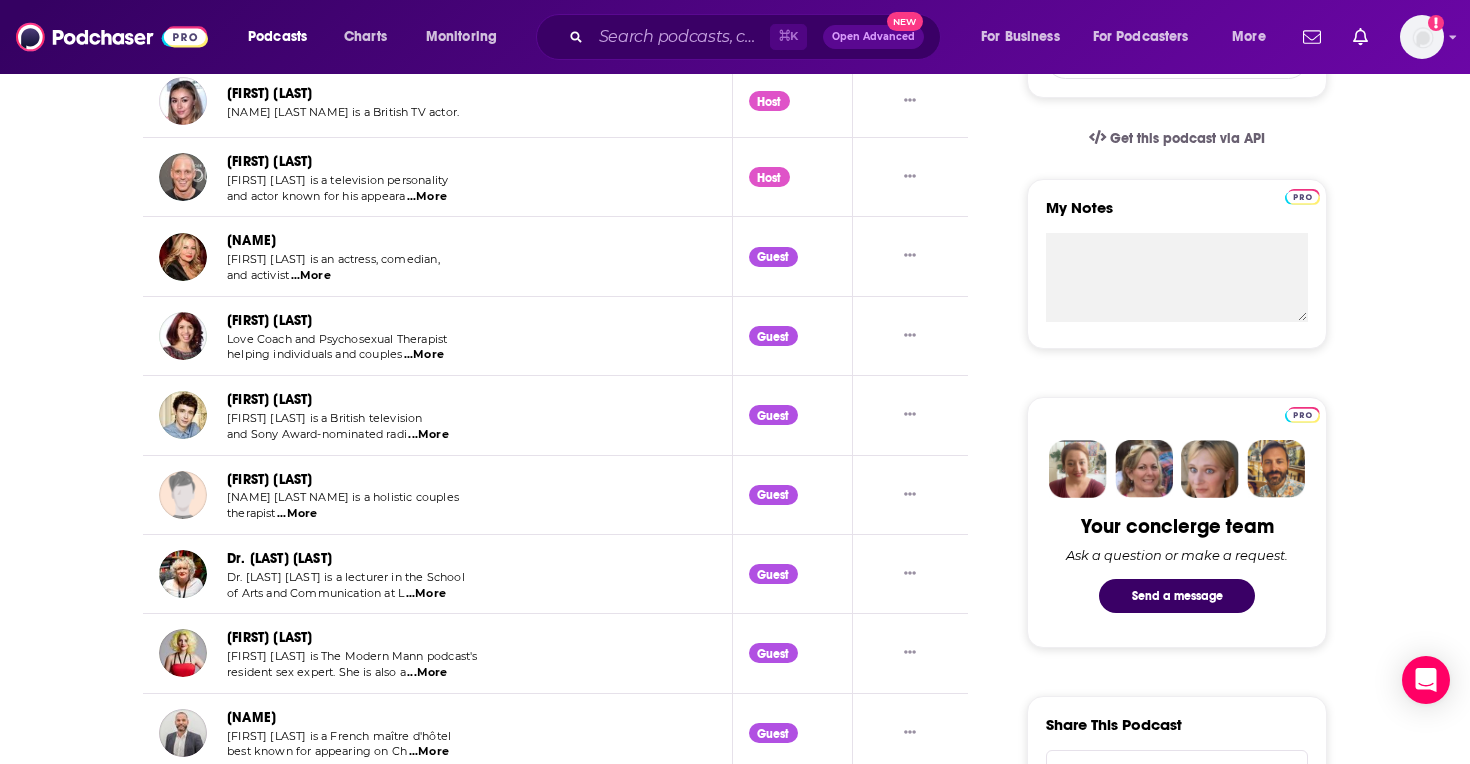 scroll, scrollTop: 0, scrollLeft: 0, axis: both 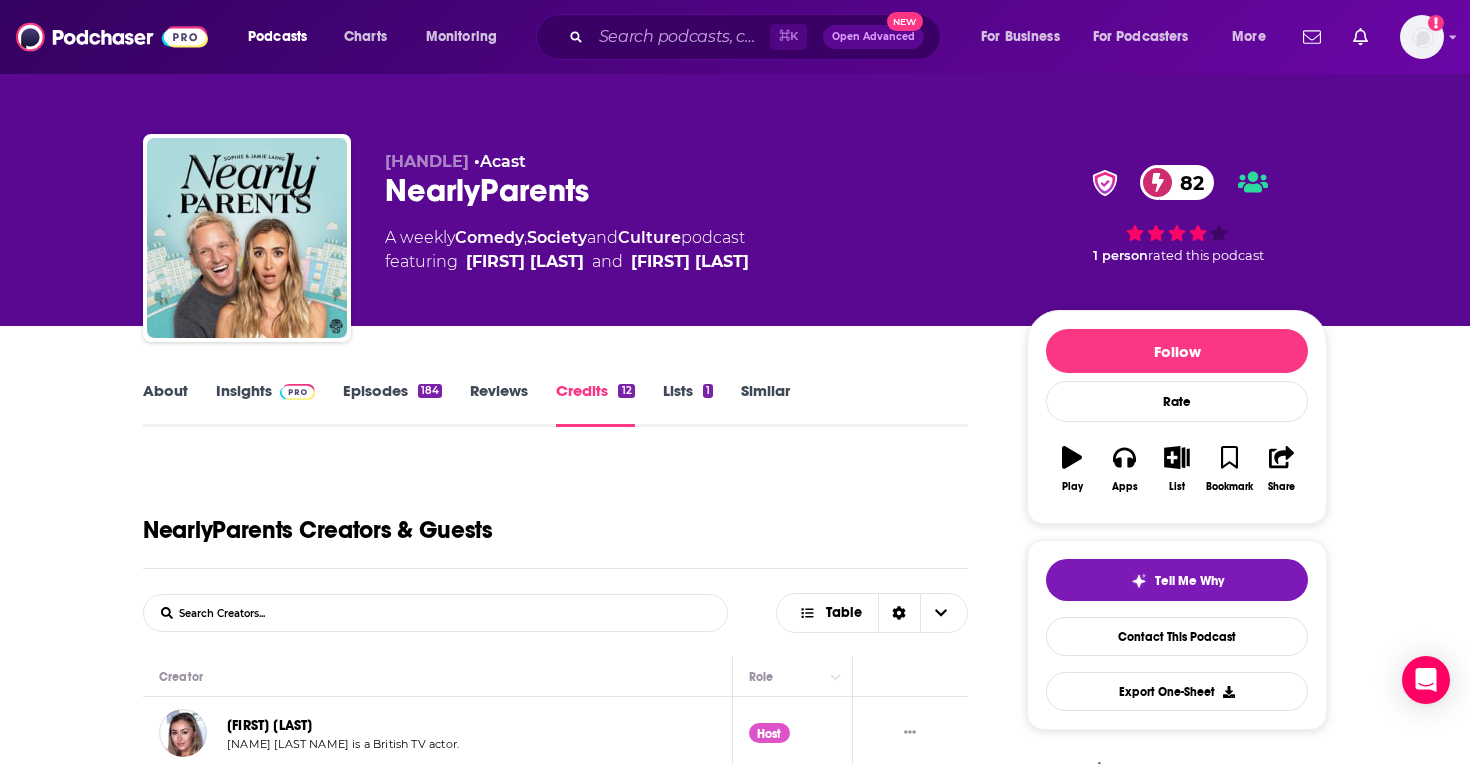 click on "Lists 1" at bounding box center [688, 404] 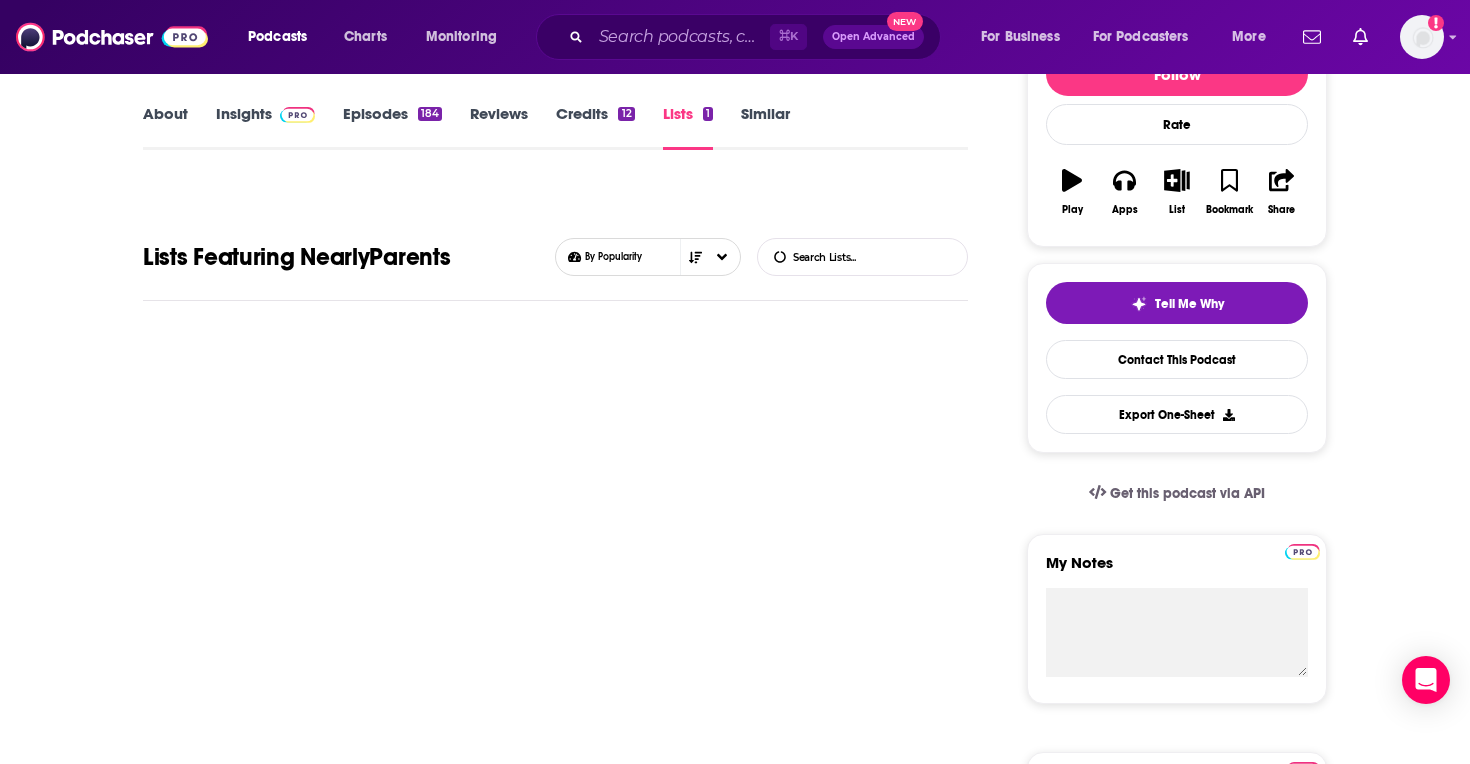 scroll, scrollTop: 279, scrollLeft: 0, axis: vertical 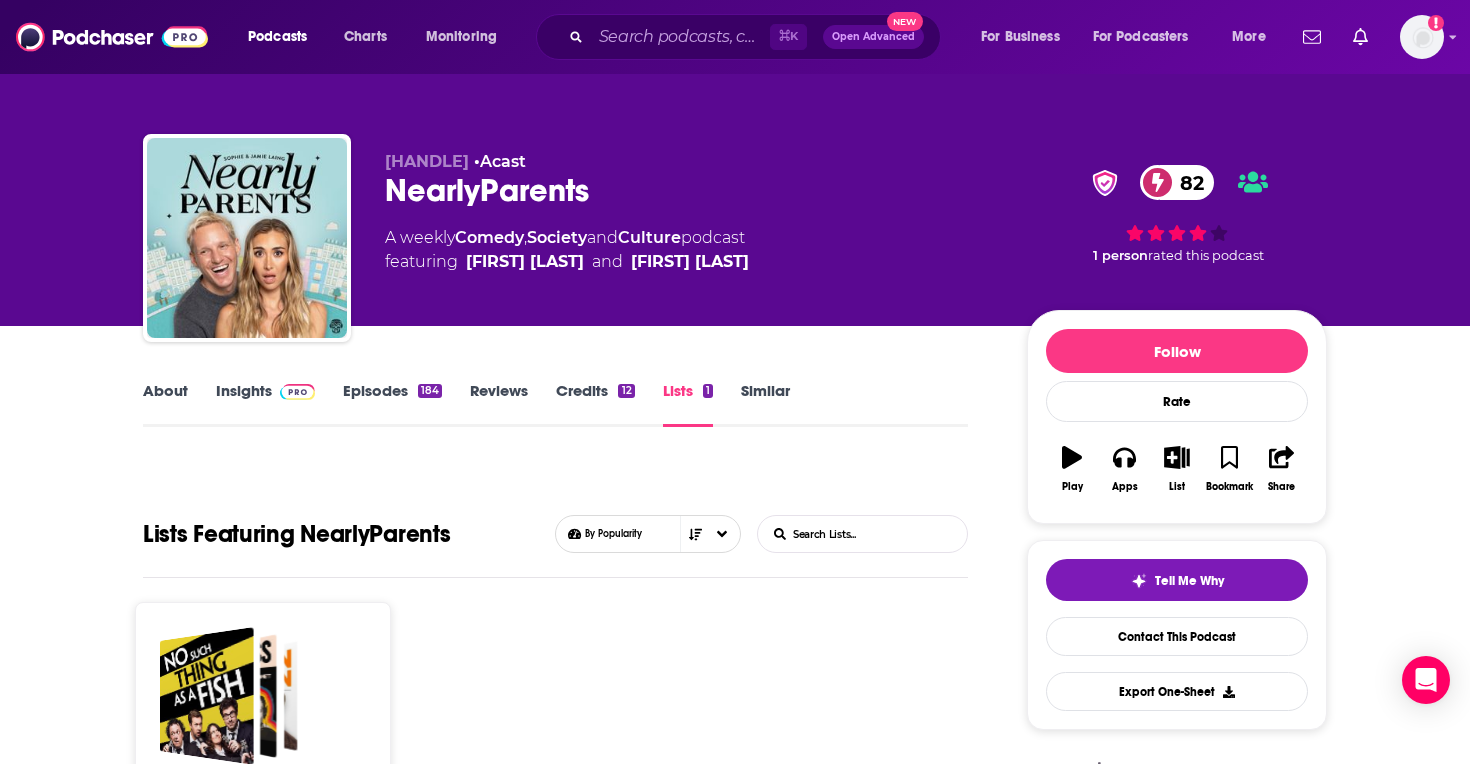 click on "About" at bounding box center [165, 404] 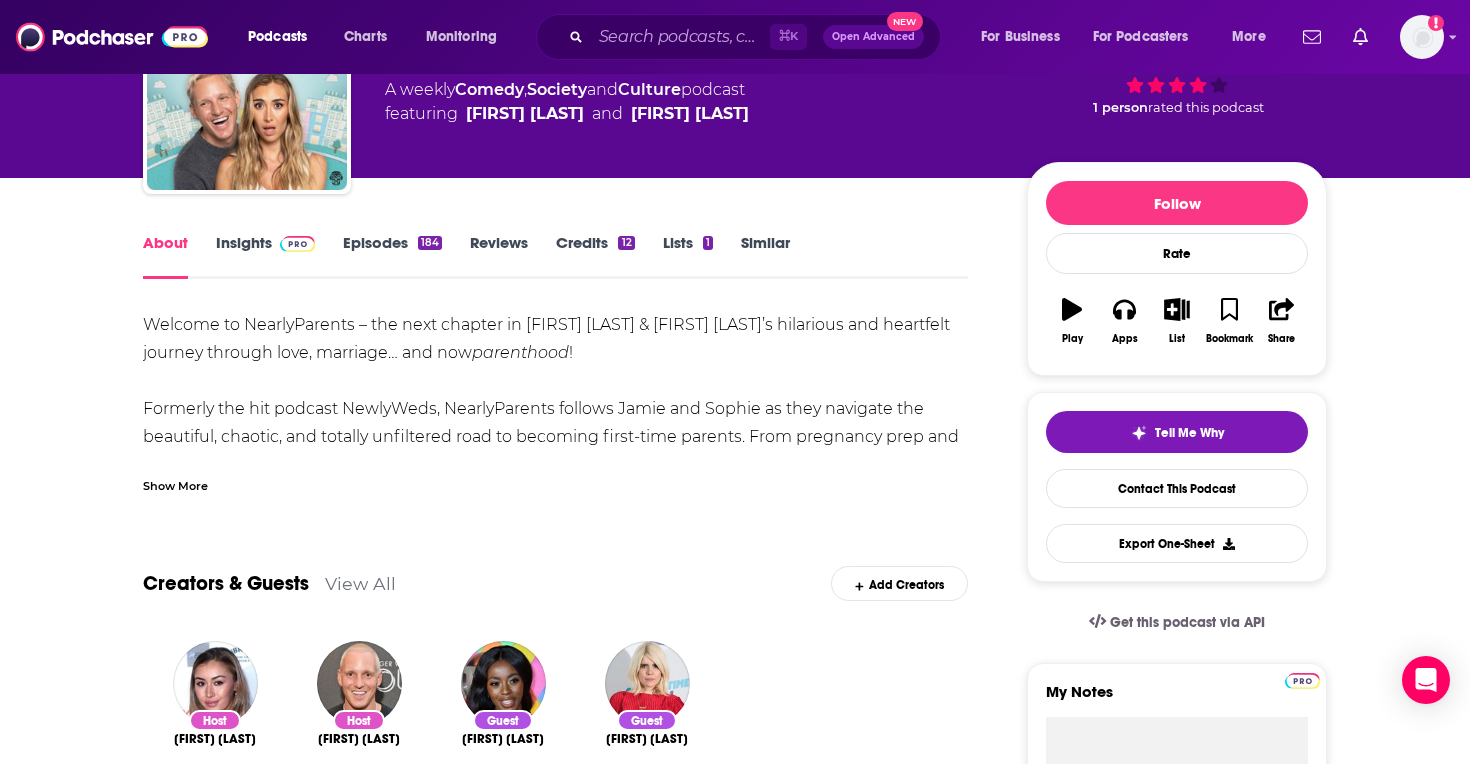 scroll, scrollTop: 147, scrollLeft: 0, axis: vertical 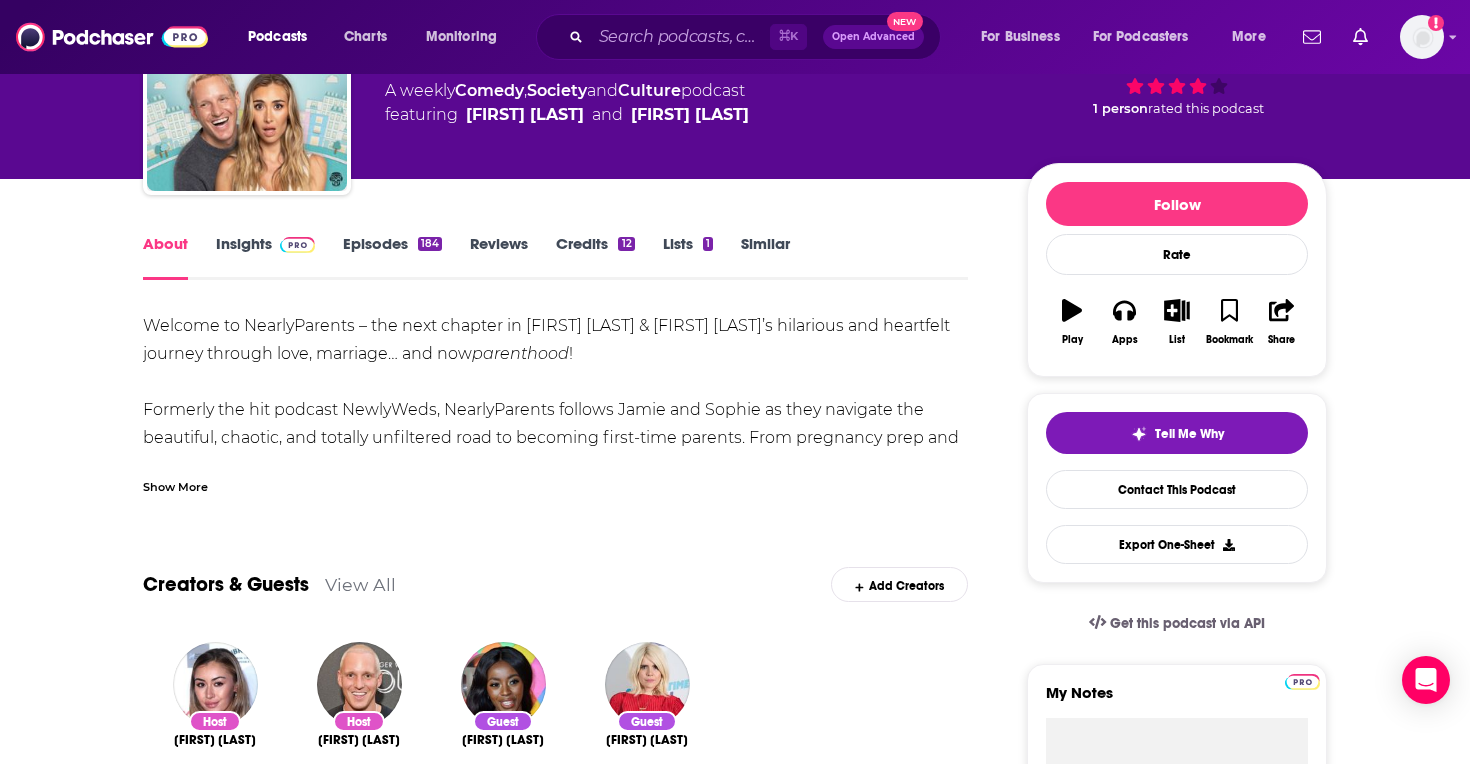 click on "Show More" at bounding box center (175, 485) 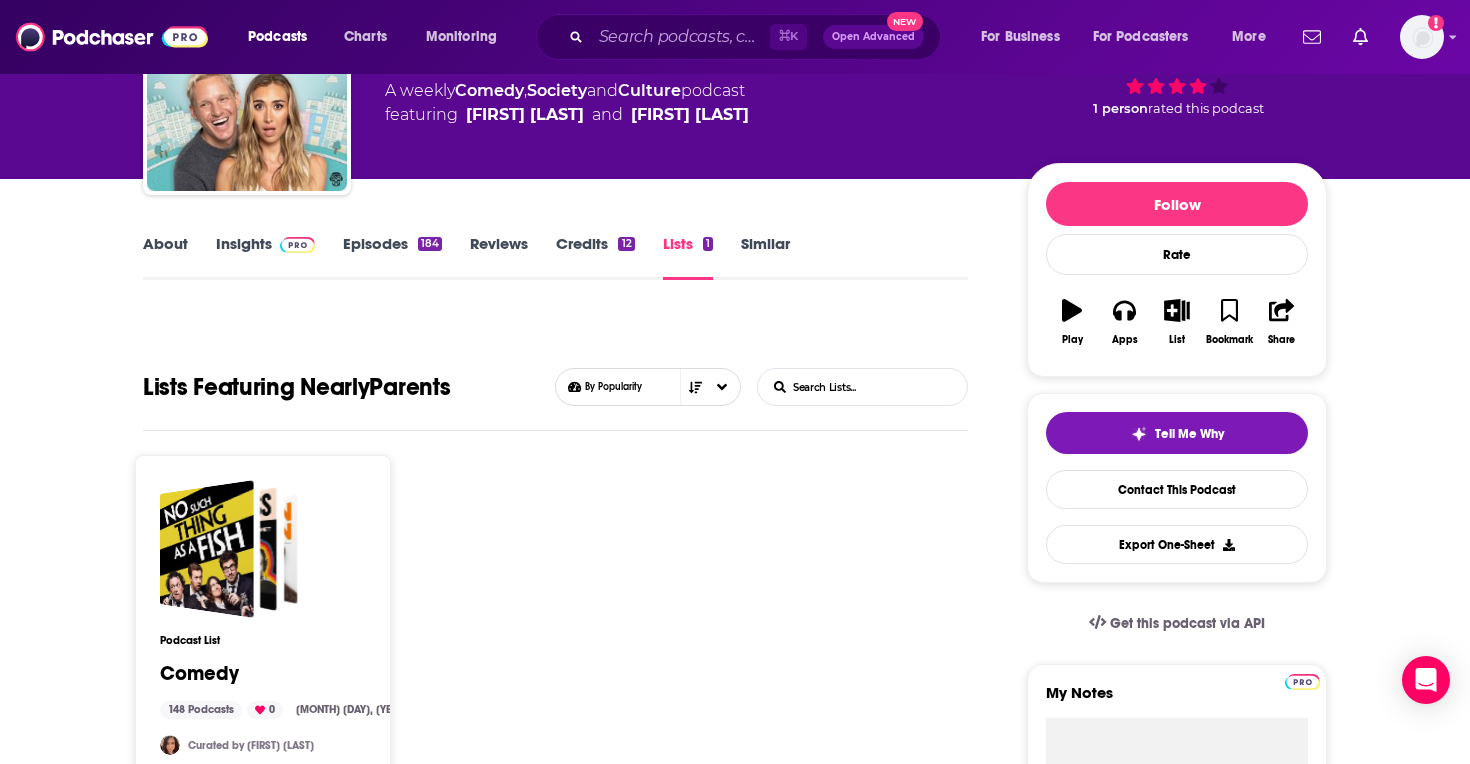 scroll, scrollTop: 0, scrollLeft: 0, axis: both 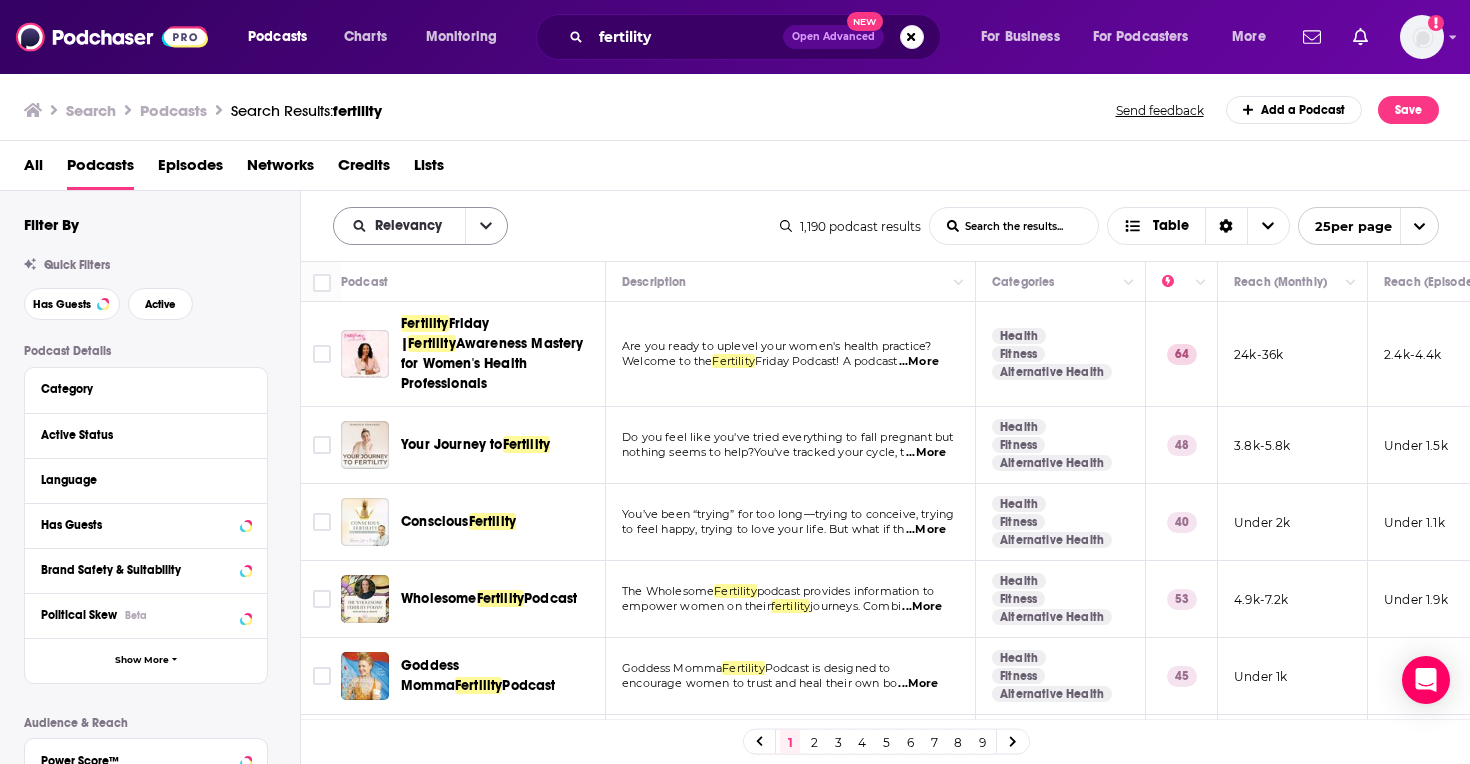 click at bounding box center (486, 226) 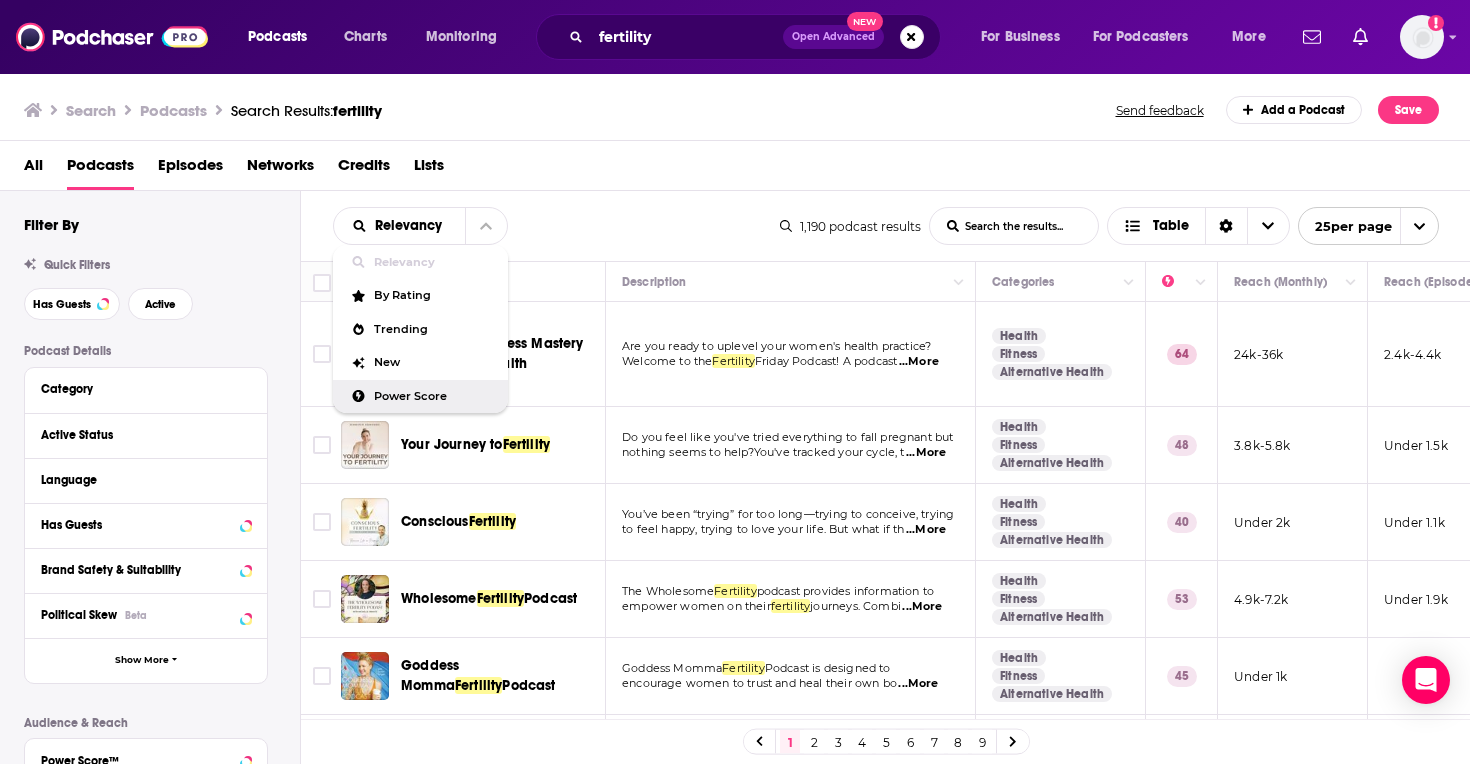 click on "Power Score" at bounding box center (433, 396) 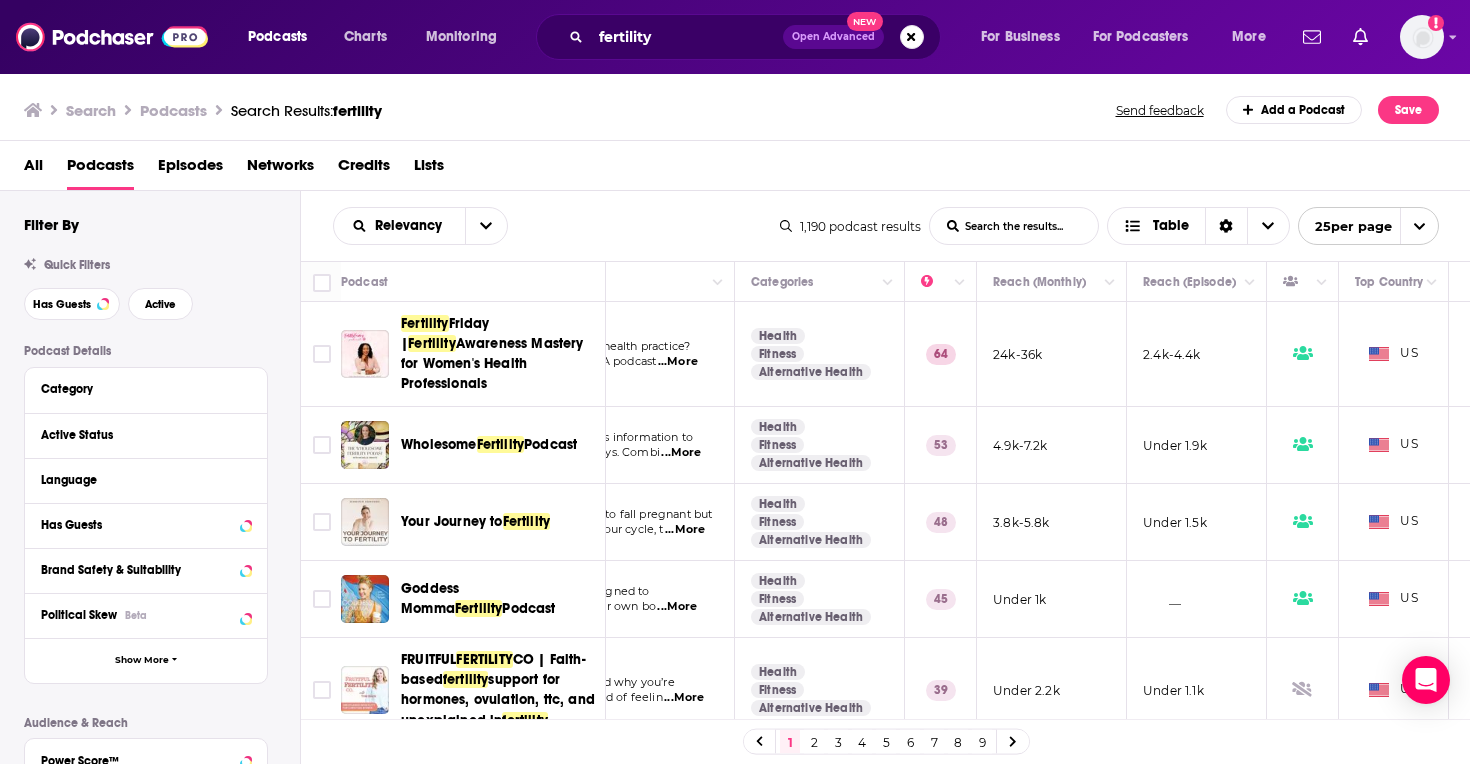 scroll, scrollTop: 0, scrollLeft: 257, axis: horizontal 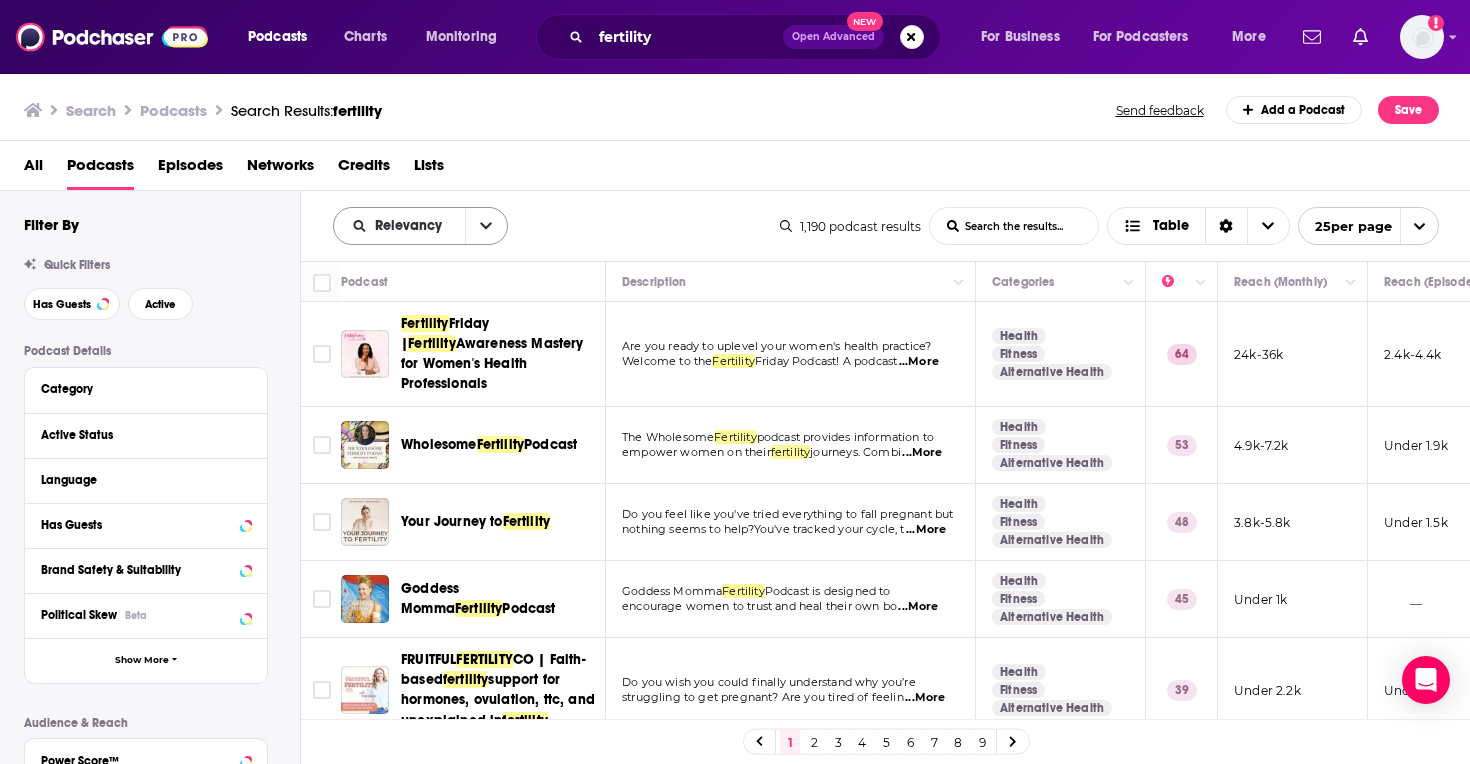 click at bounding box center (486, 226) 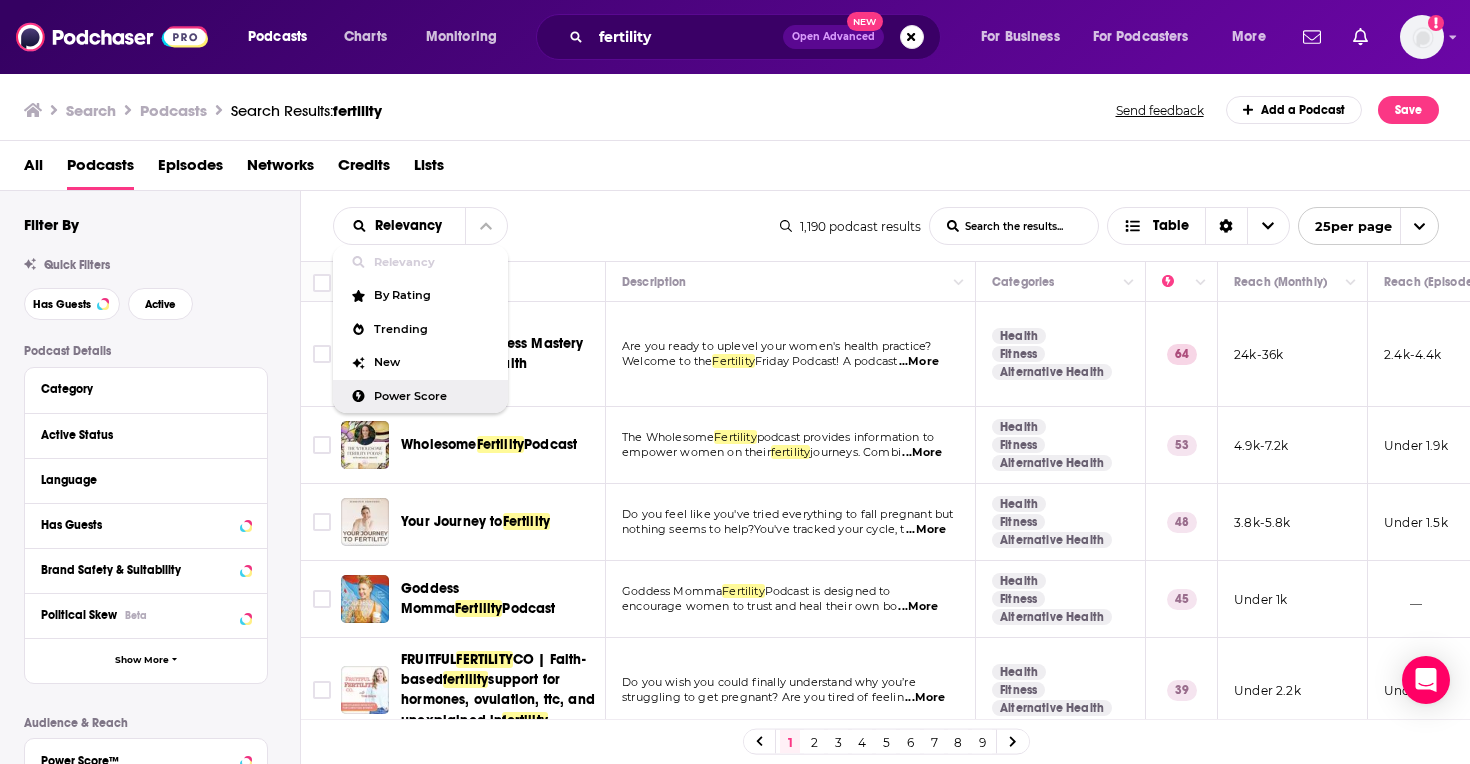 click on "Power Score" at bounding box center (433, 396) 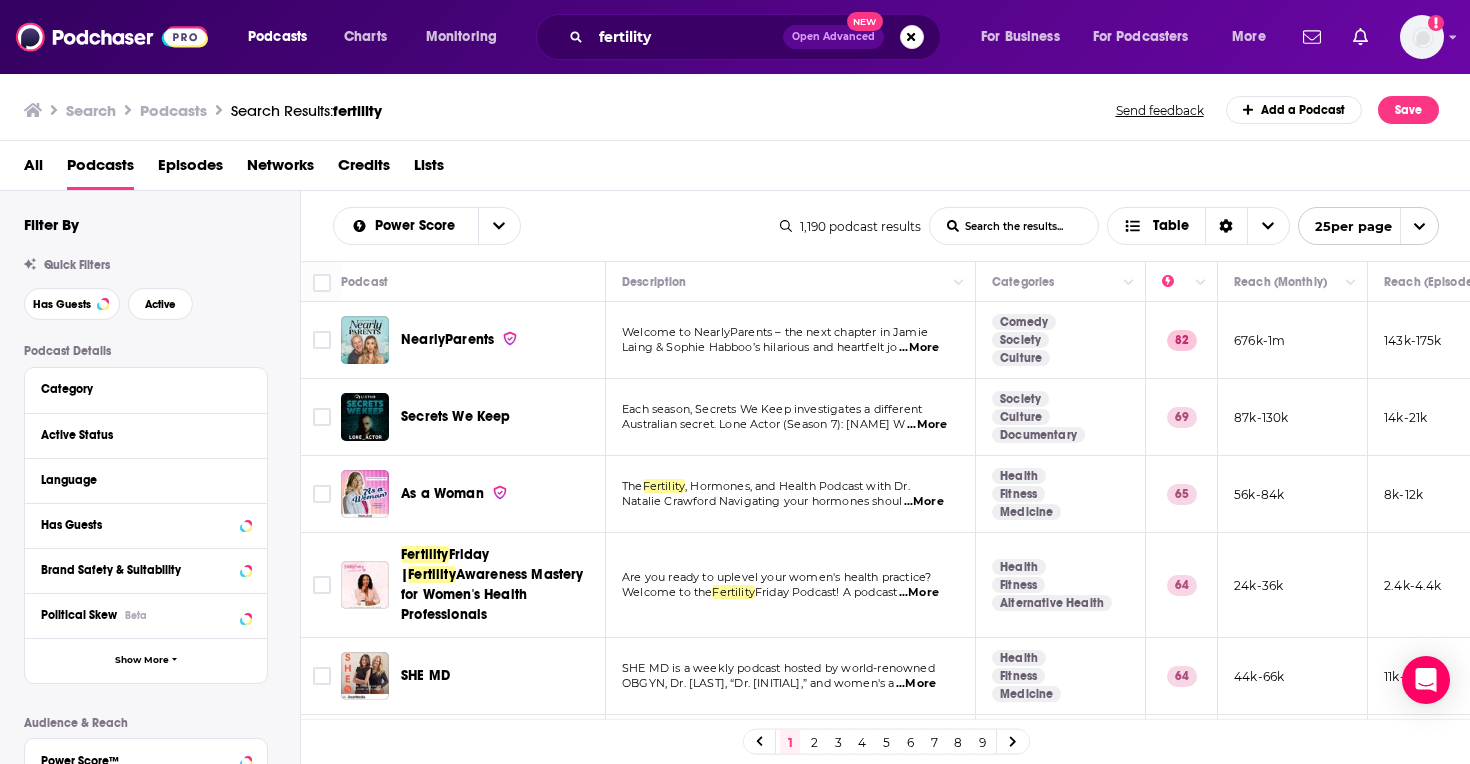 click on "All Podcasts Episodes Networks Credits Lists" at bounding box center [739, 169] 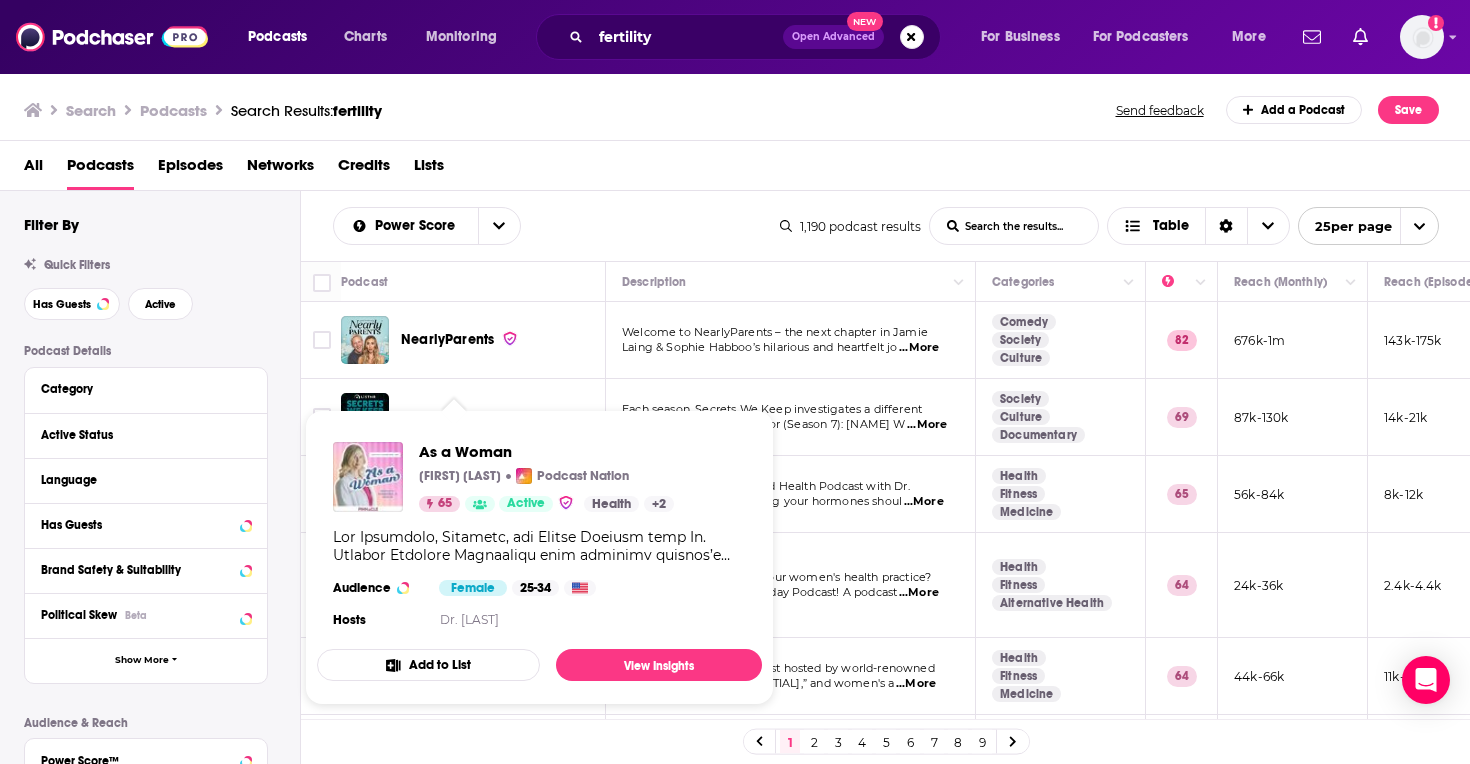 click at bounding box center (368, 477) 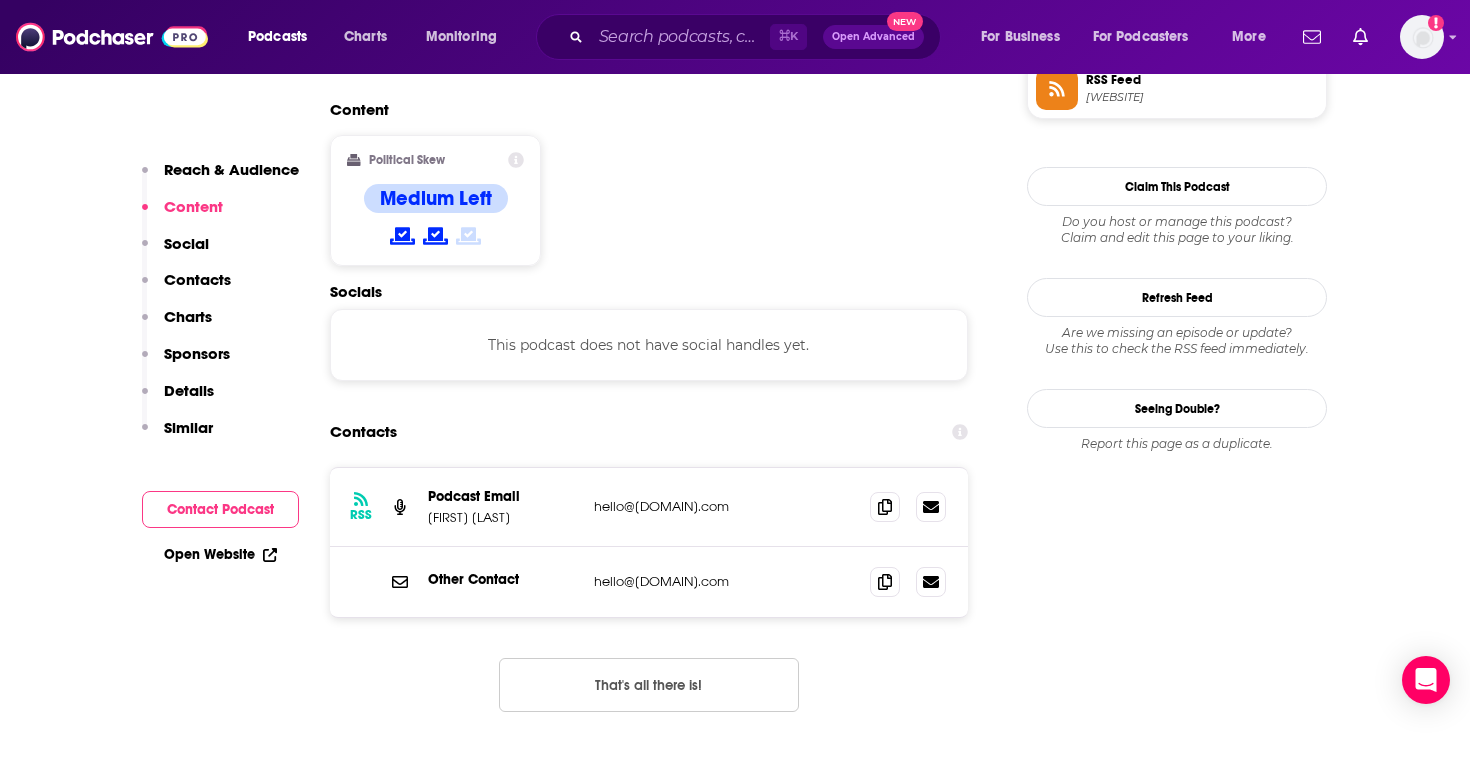 scroll, scrollTop: 1538, scrollLeft: 0, axis: vertical 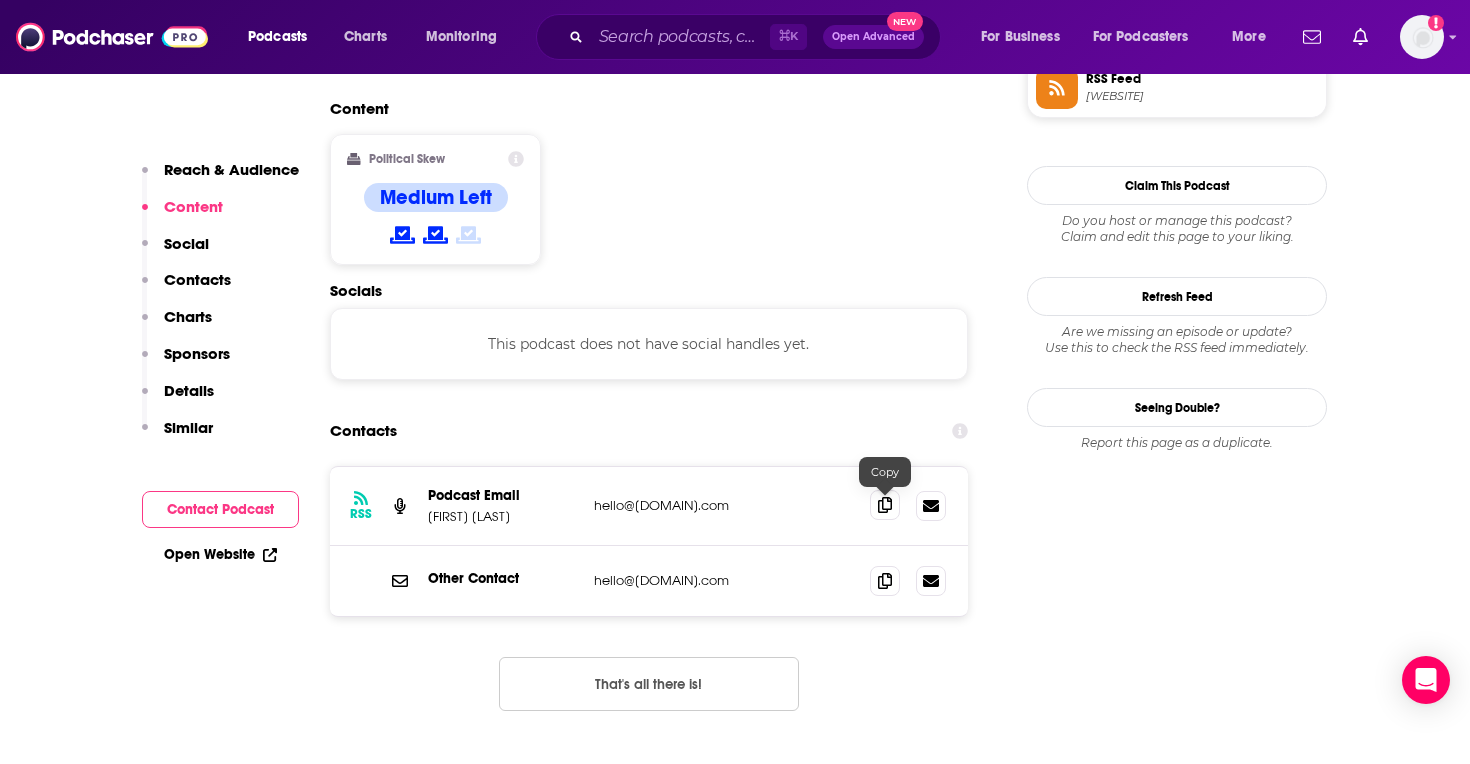click 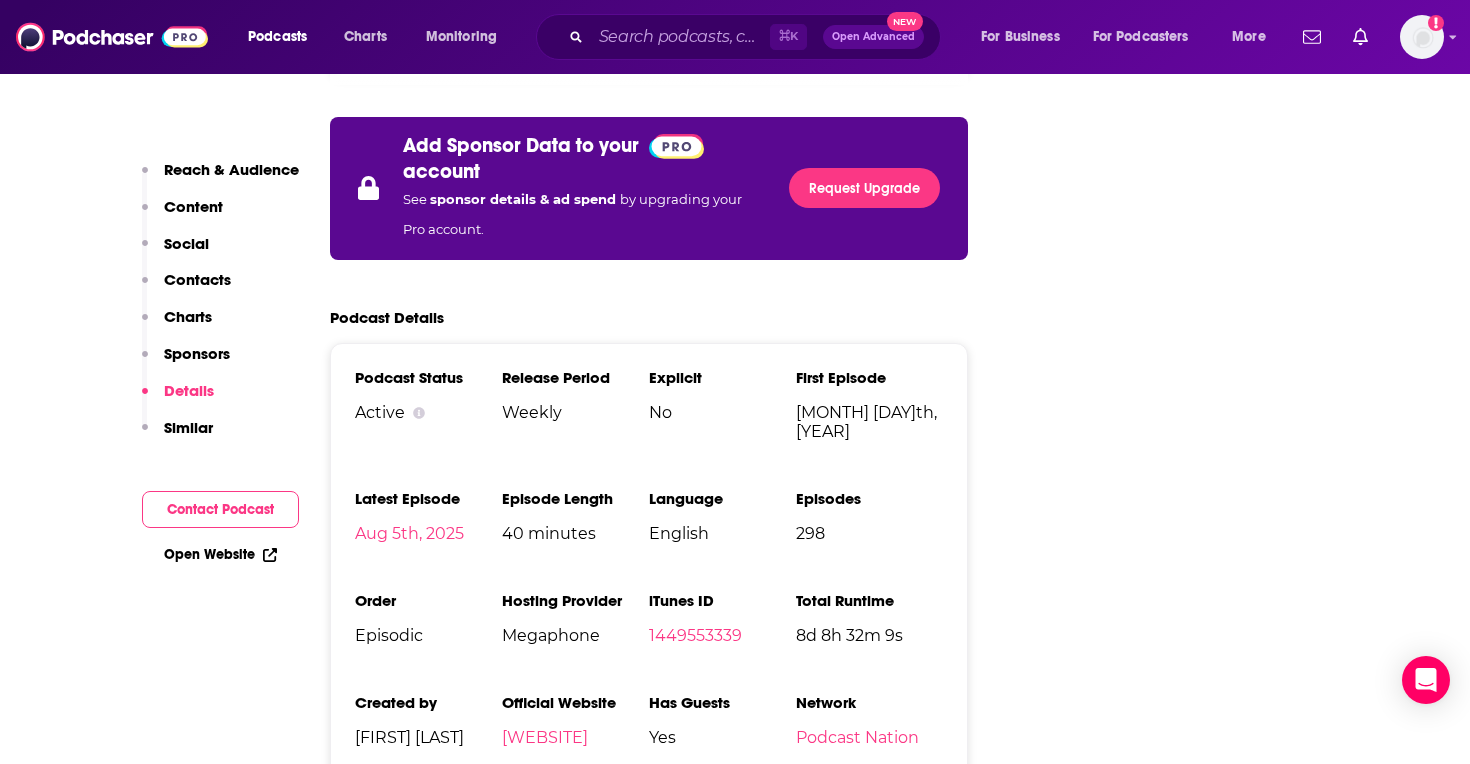 scroll, scrollTop: 3219, scrollLeft: 0, axis: vertical 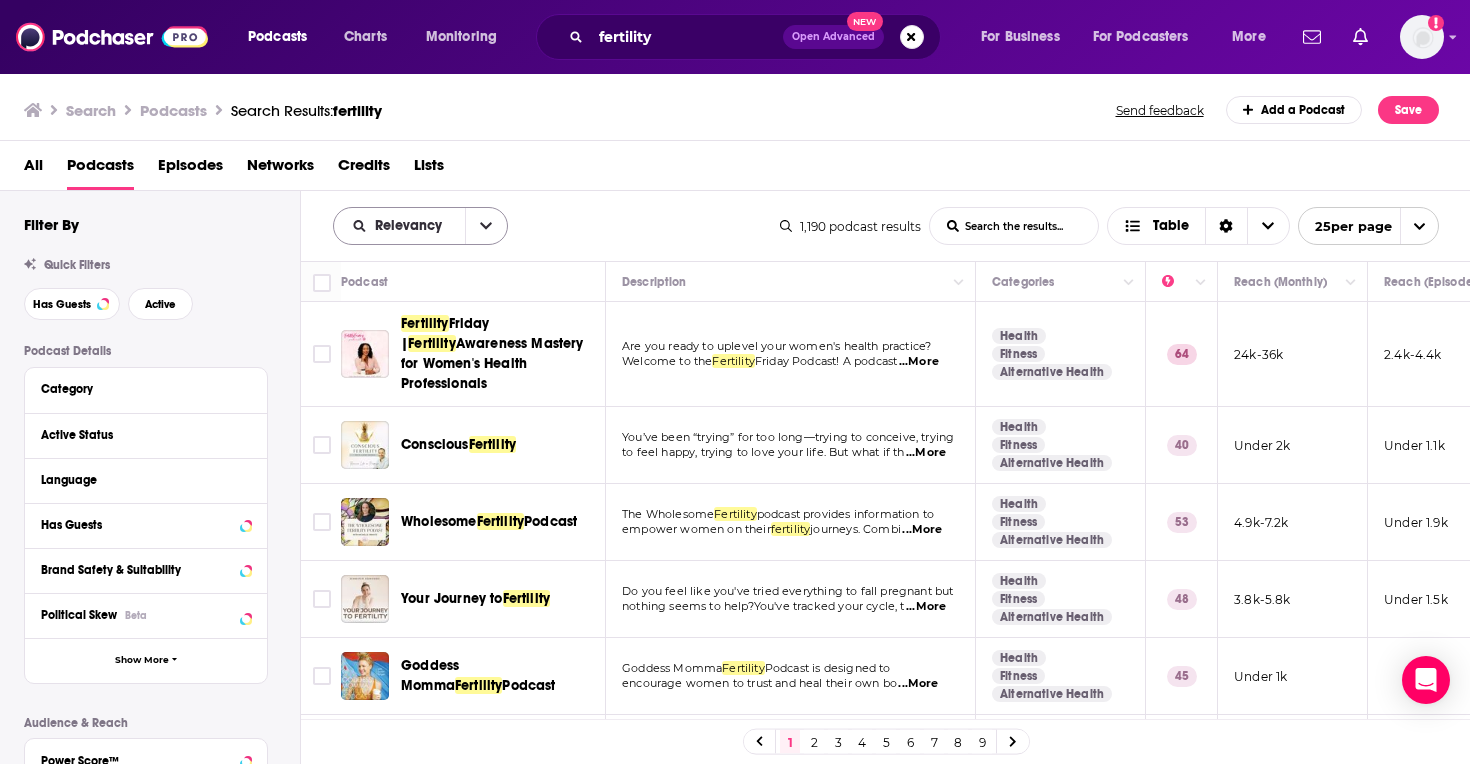 click at bounding box center (486, 226) 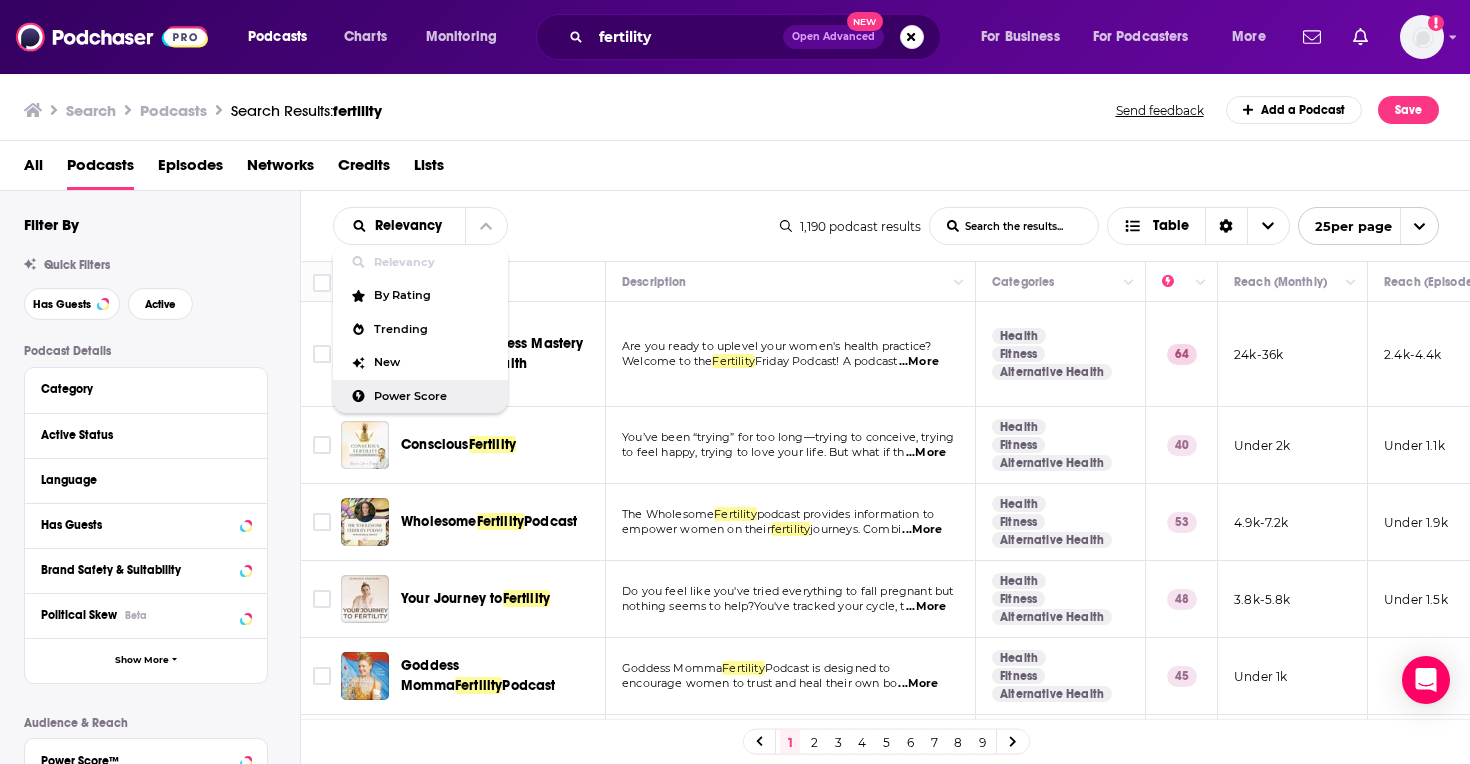 click on "Power Score" at bounding box center [433, 396] 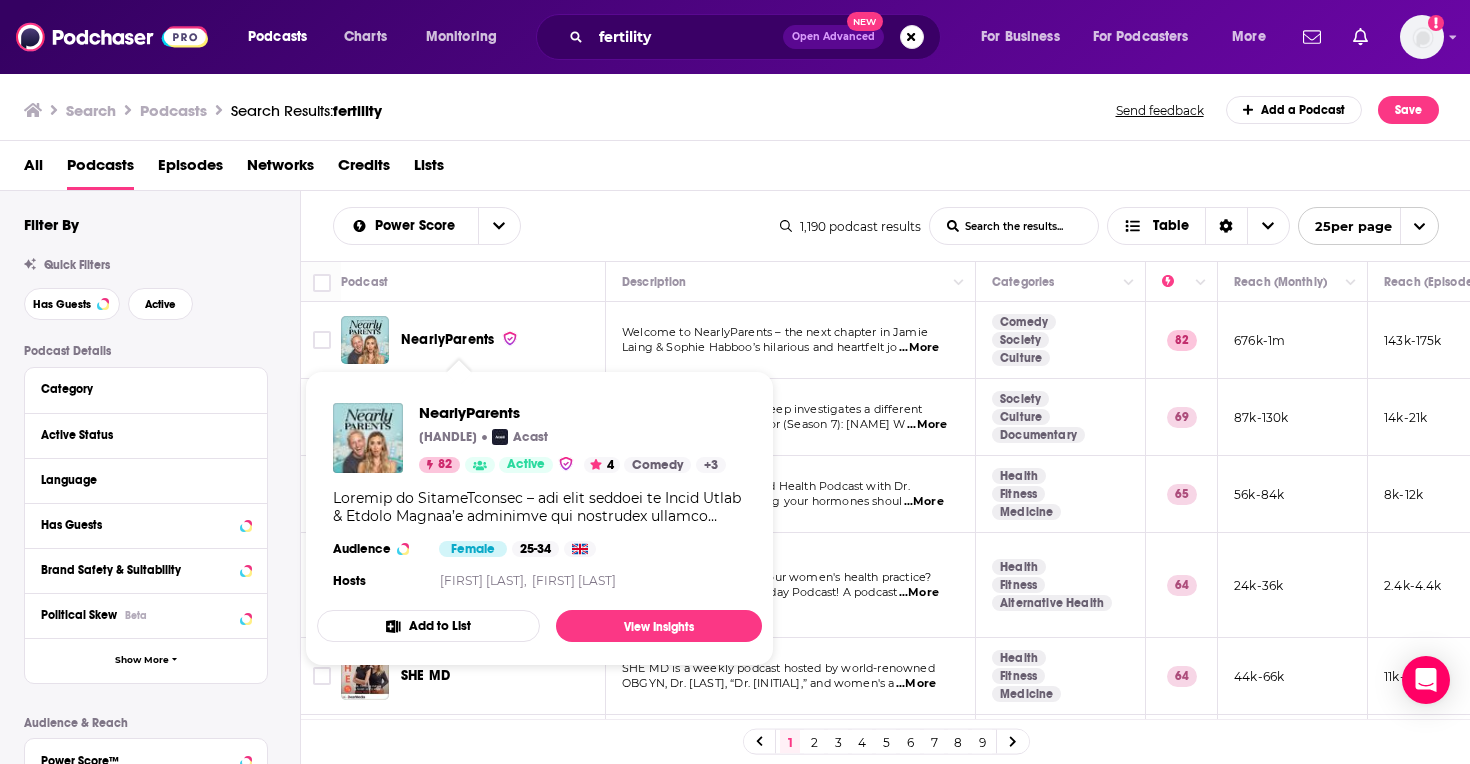 click on "NearlyParents" at bounding box center [447, 339] 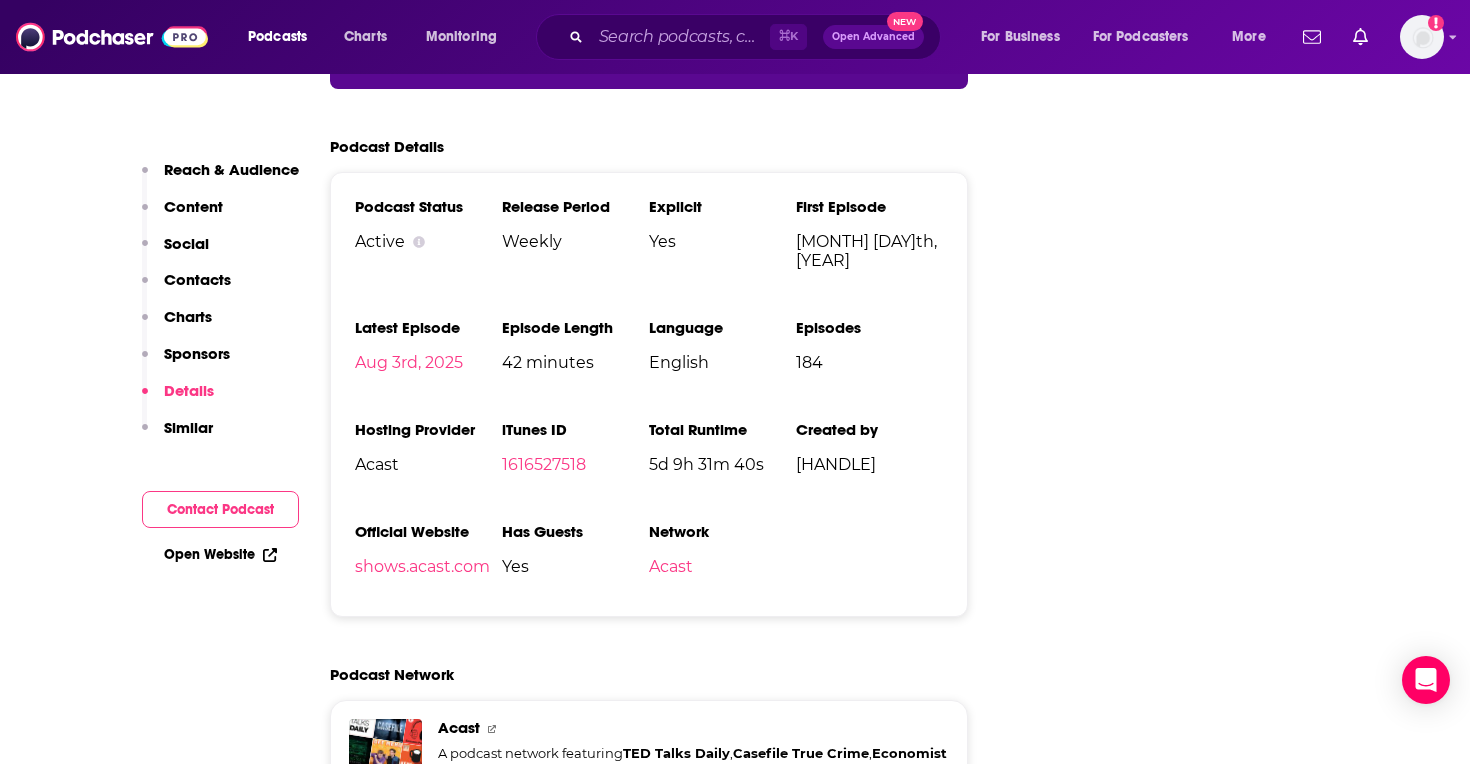scroll, scrollTop: 3722, scrollLeft: 0, axis: vertical 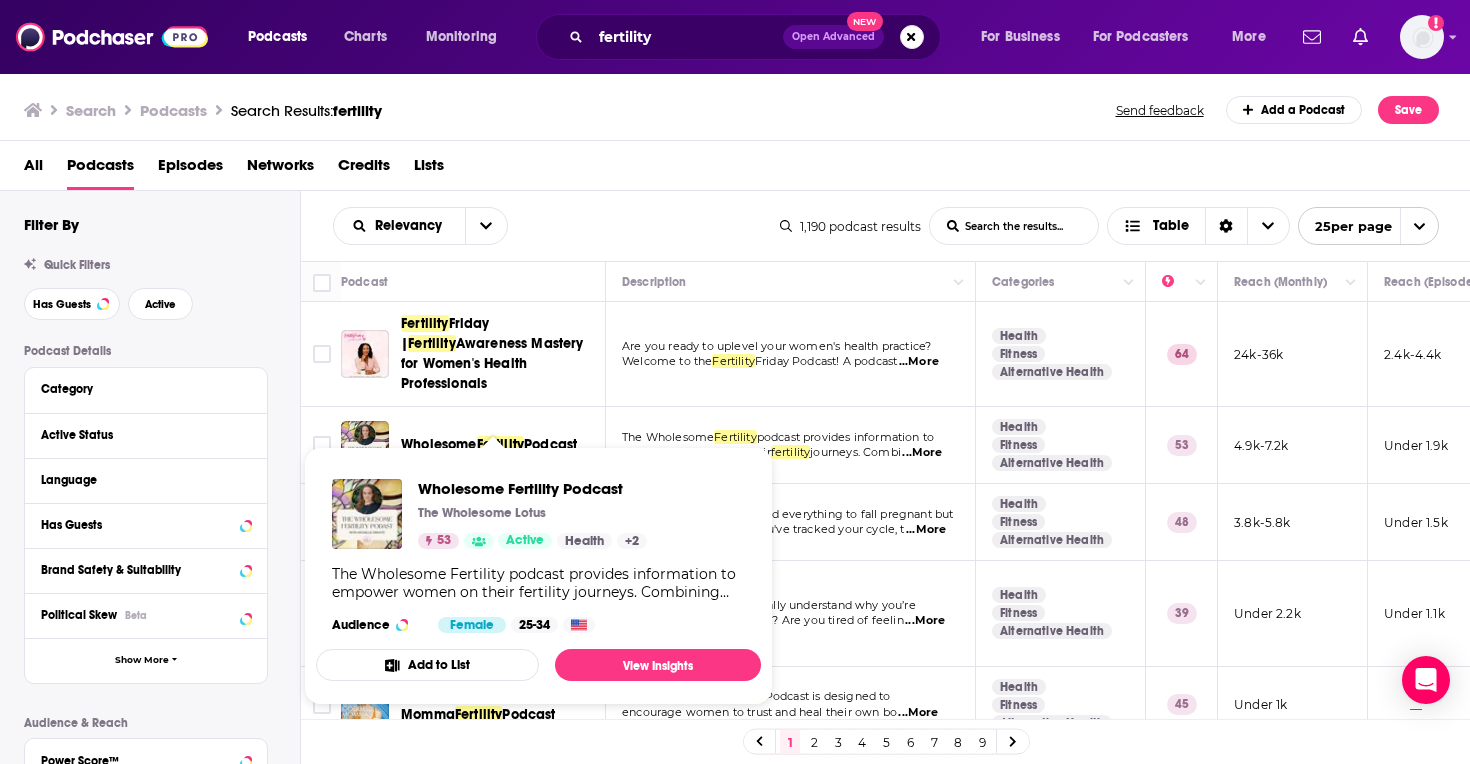 click on "Podcast" at bounding box center [550, 444] 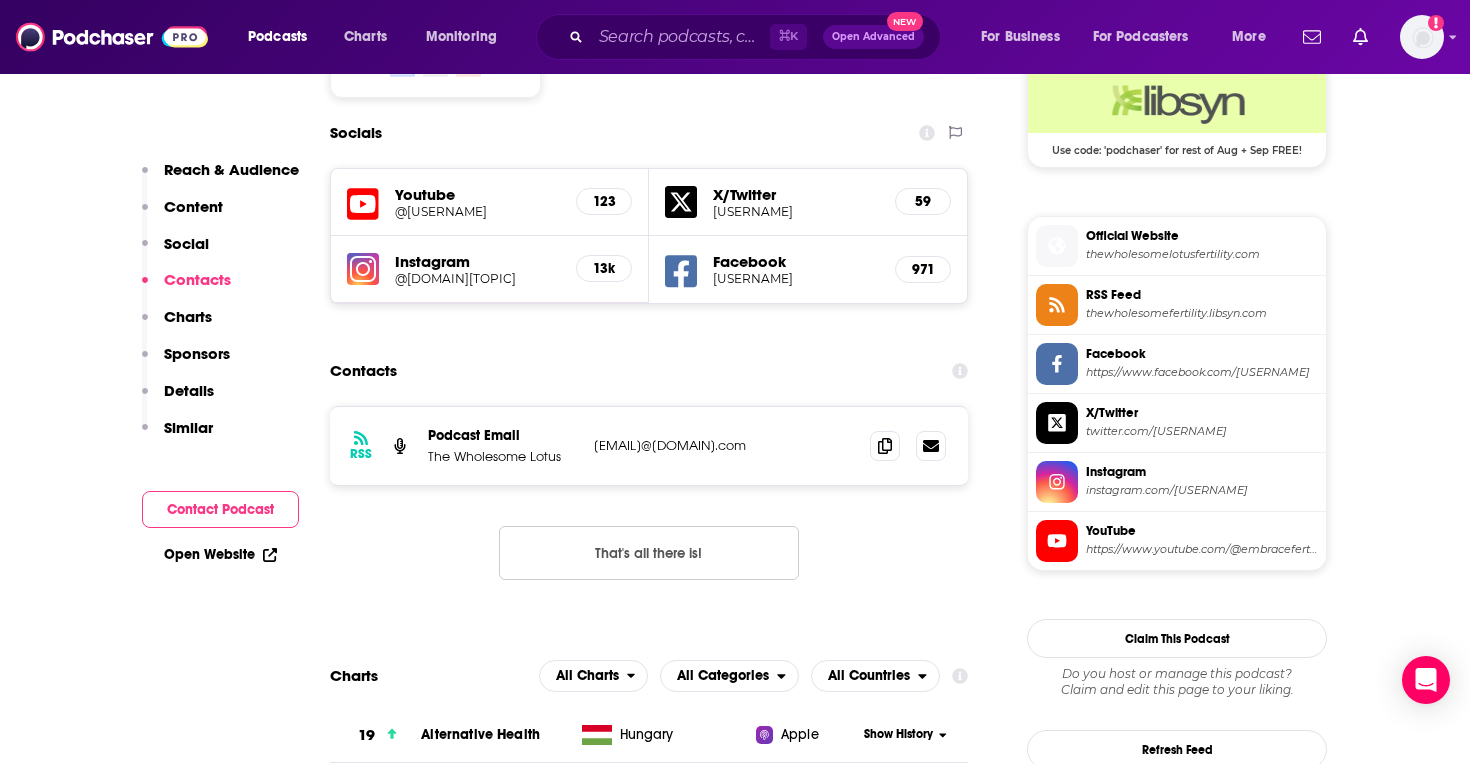 scroll, scrollTop: 1748, scrollLeft: 0, axis: vertical 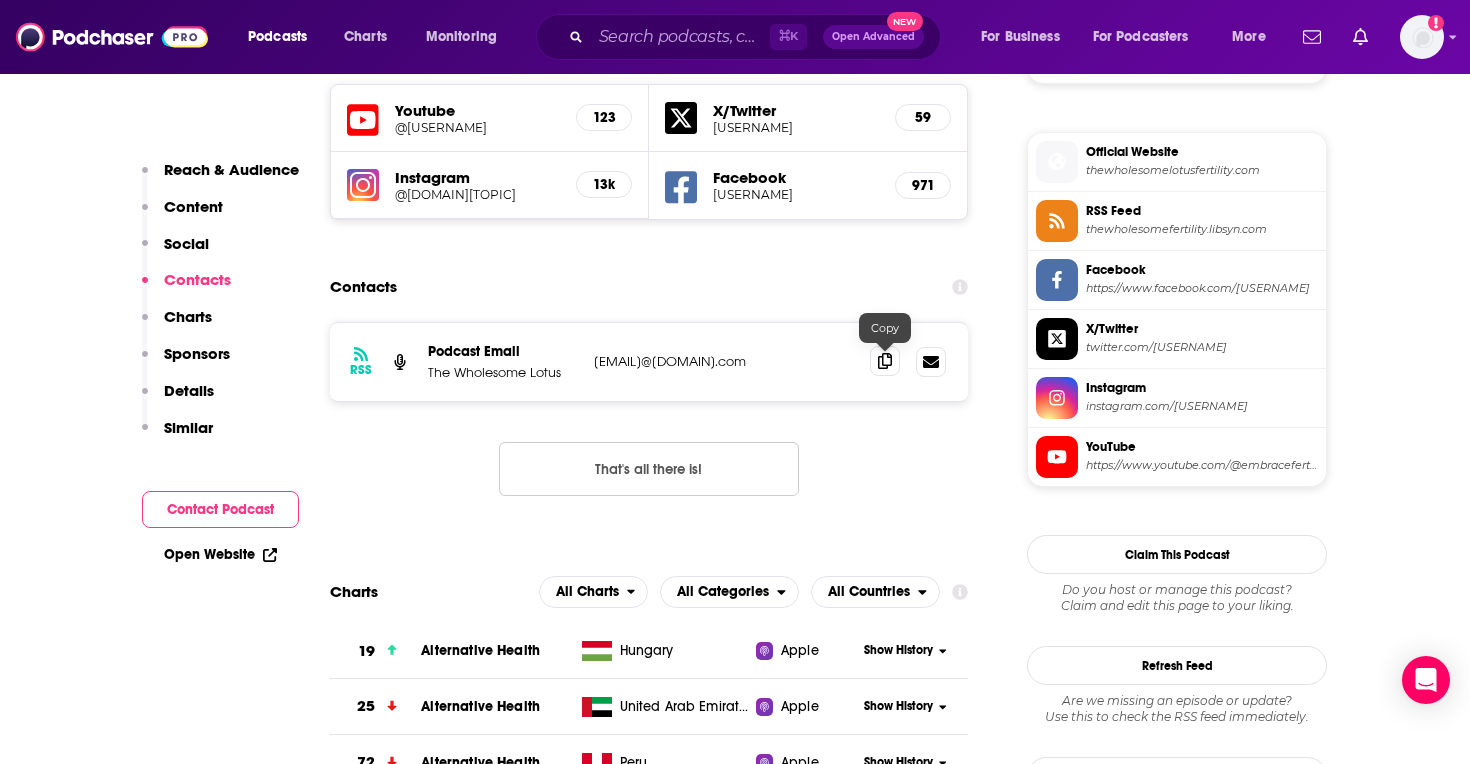 click 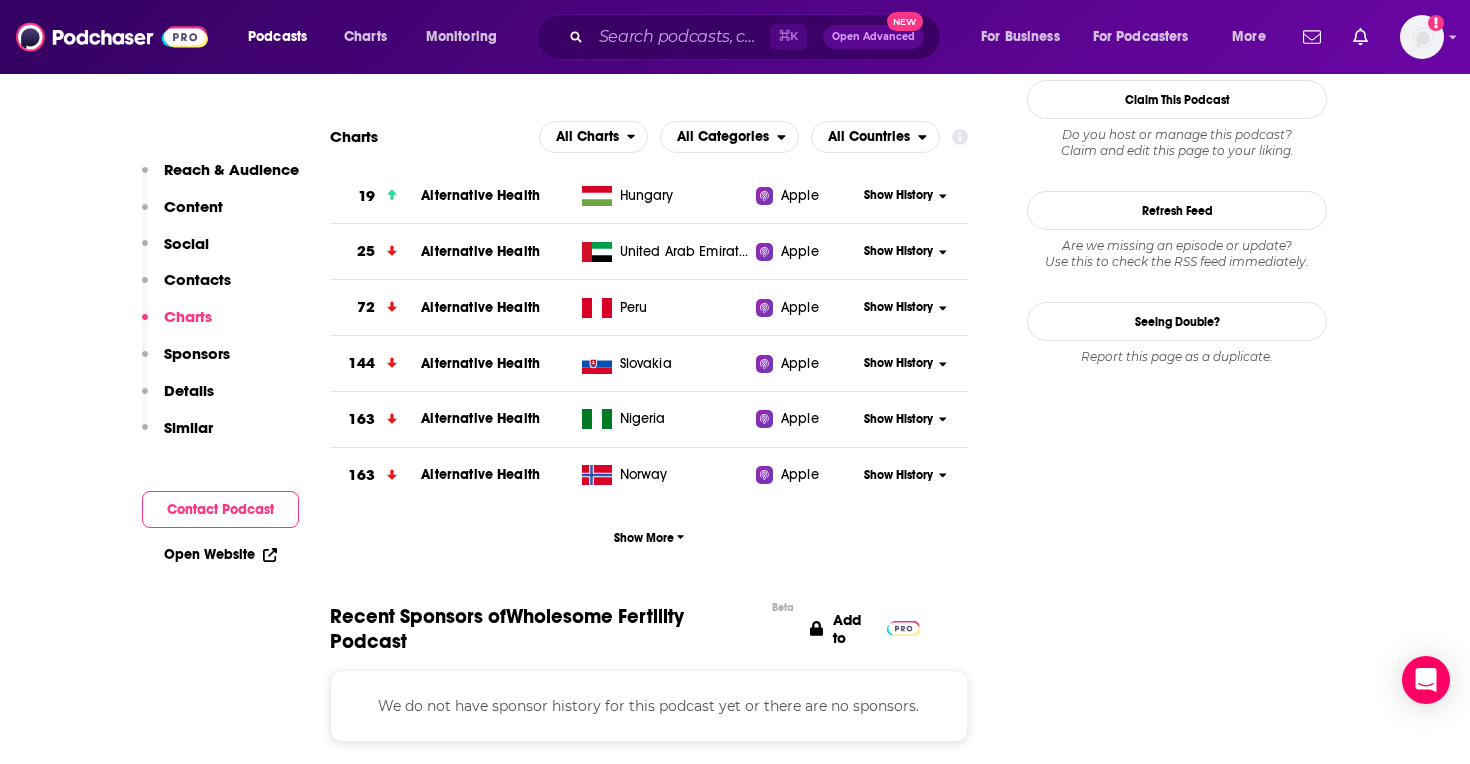 scroll, scrollTop: 2207, scrollLeft: 0, axis: vertical 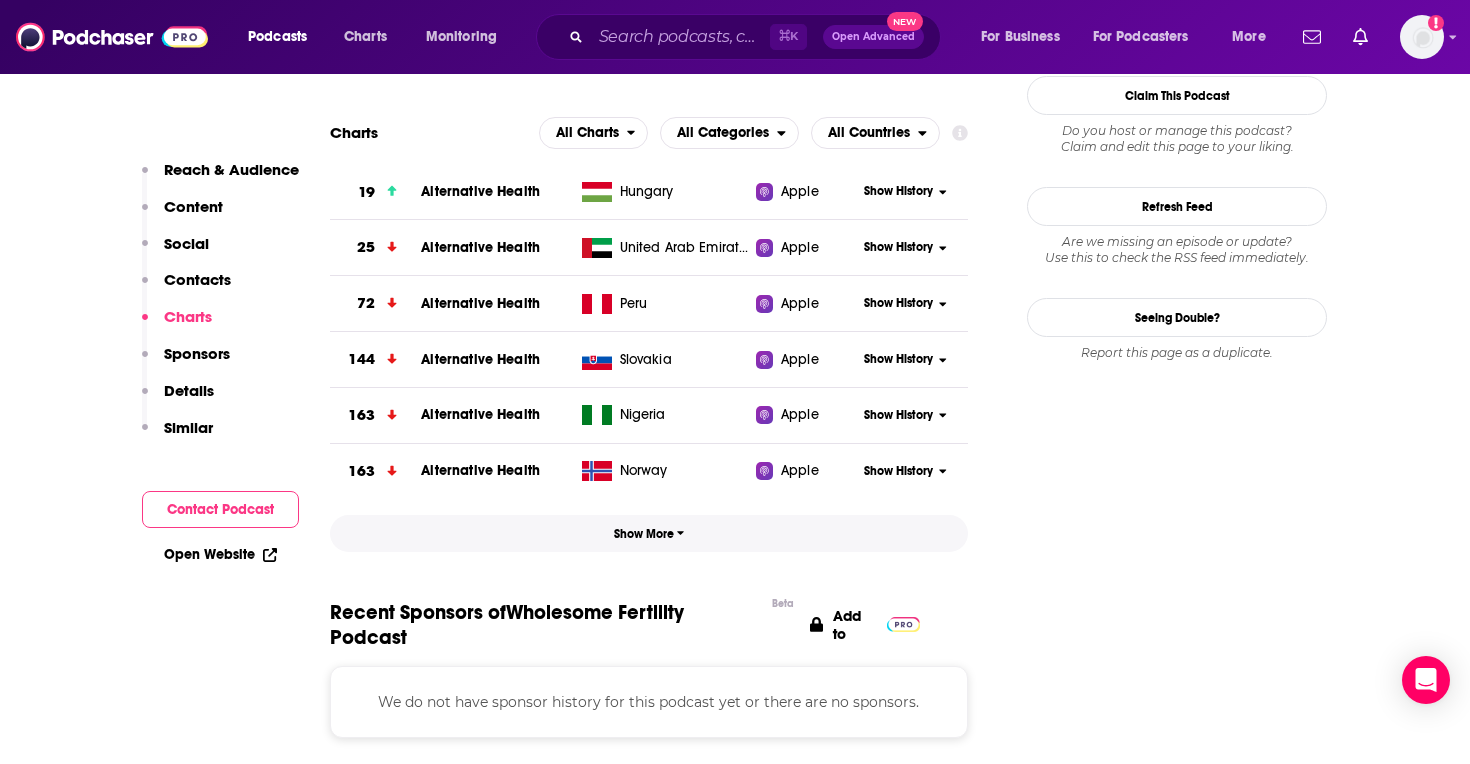 click on "Show More" at bounding box center (649, 533) 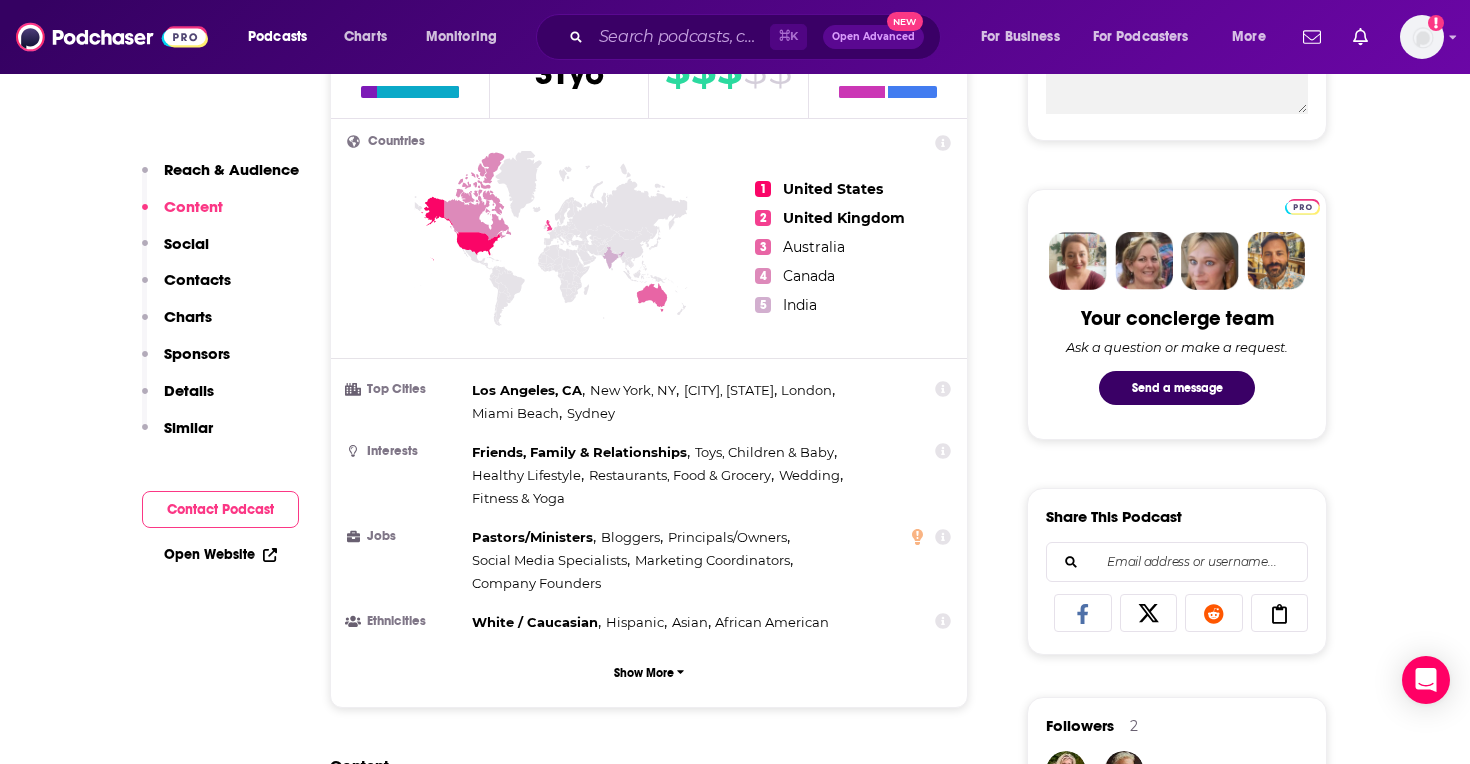 scroll, scrollTop: 798, scrollLeft: 0, axis: vertical 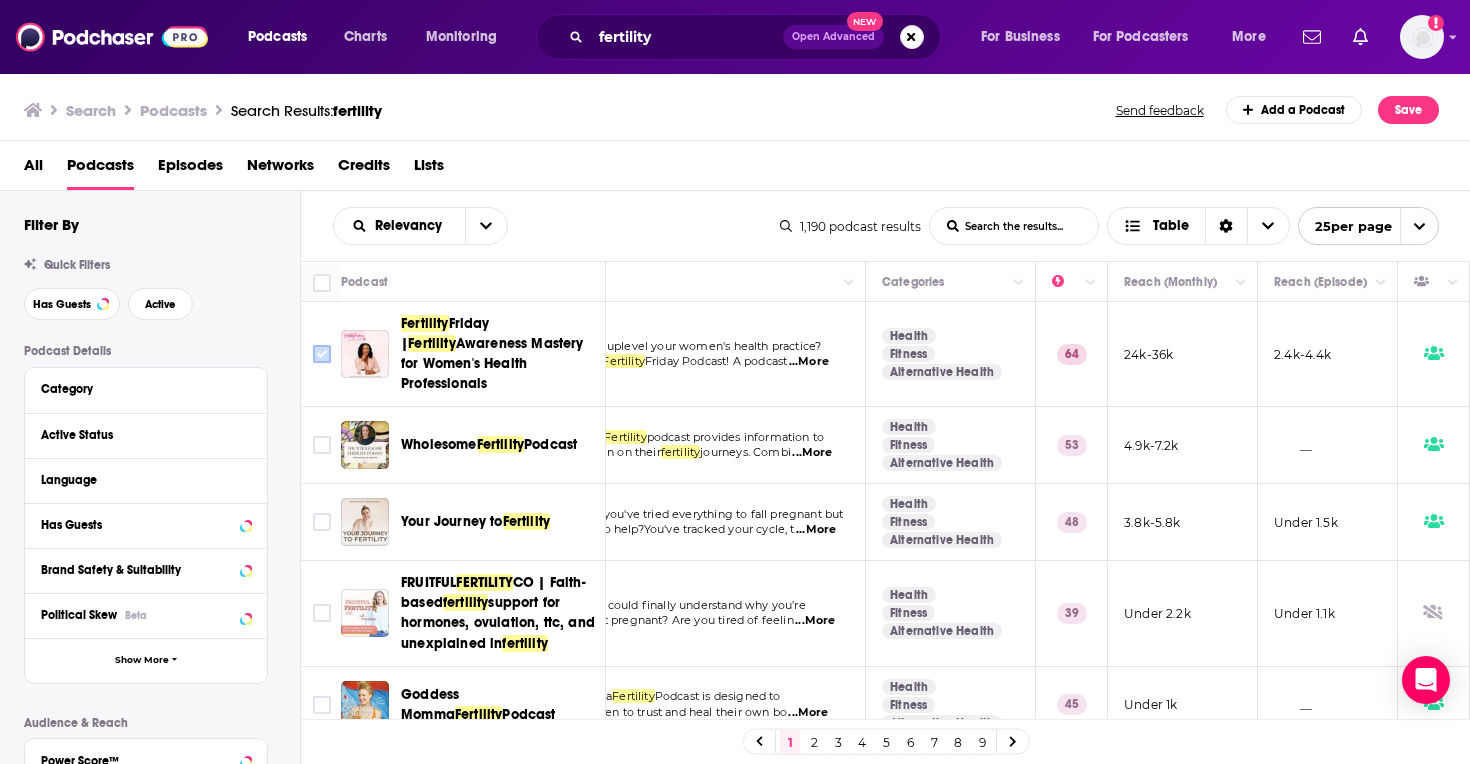click at bounding box center [322, 354] 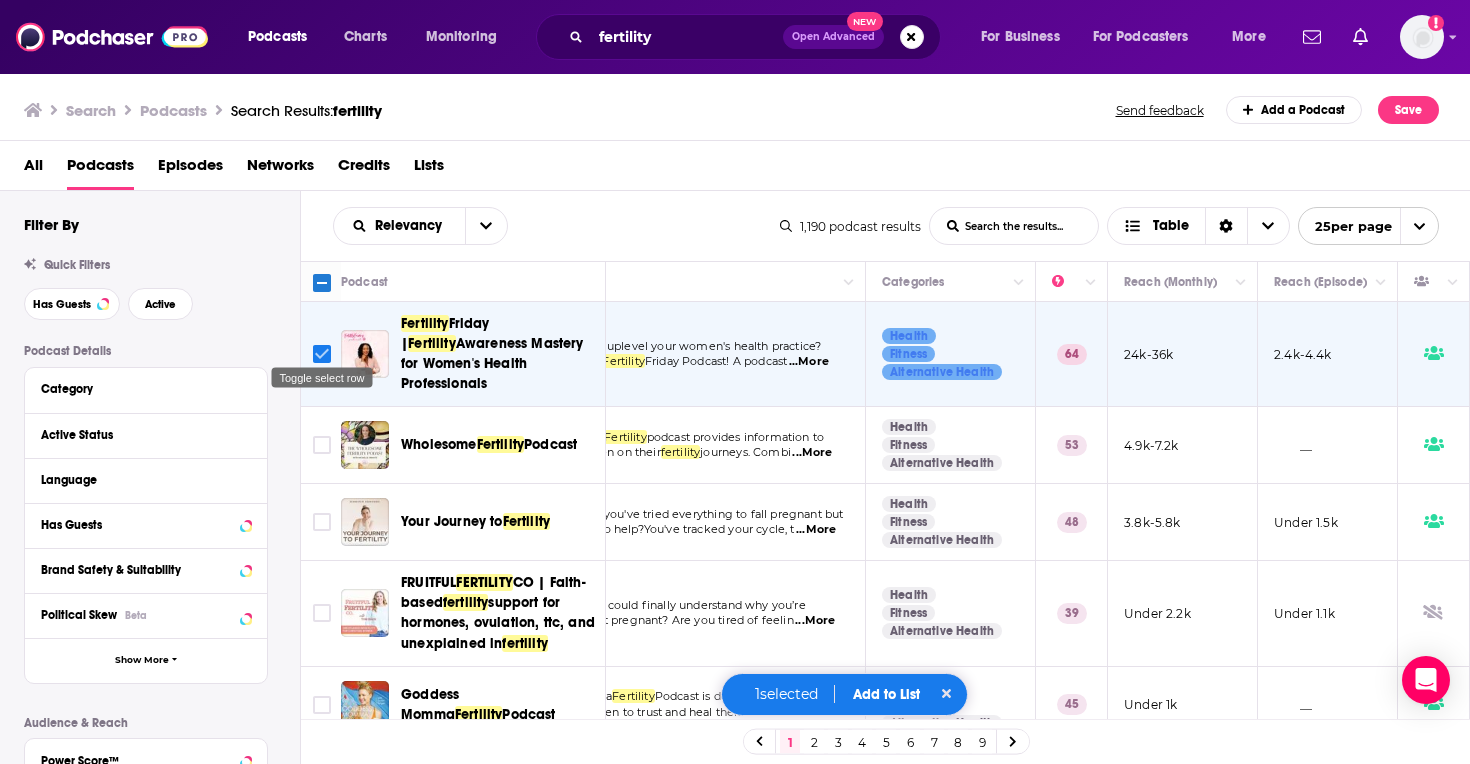 click at bounding box center (322, 354) 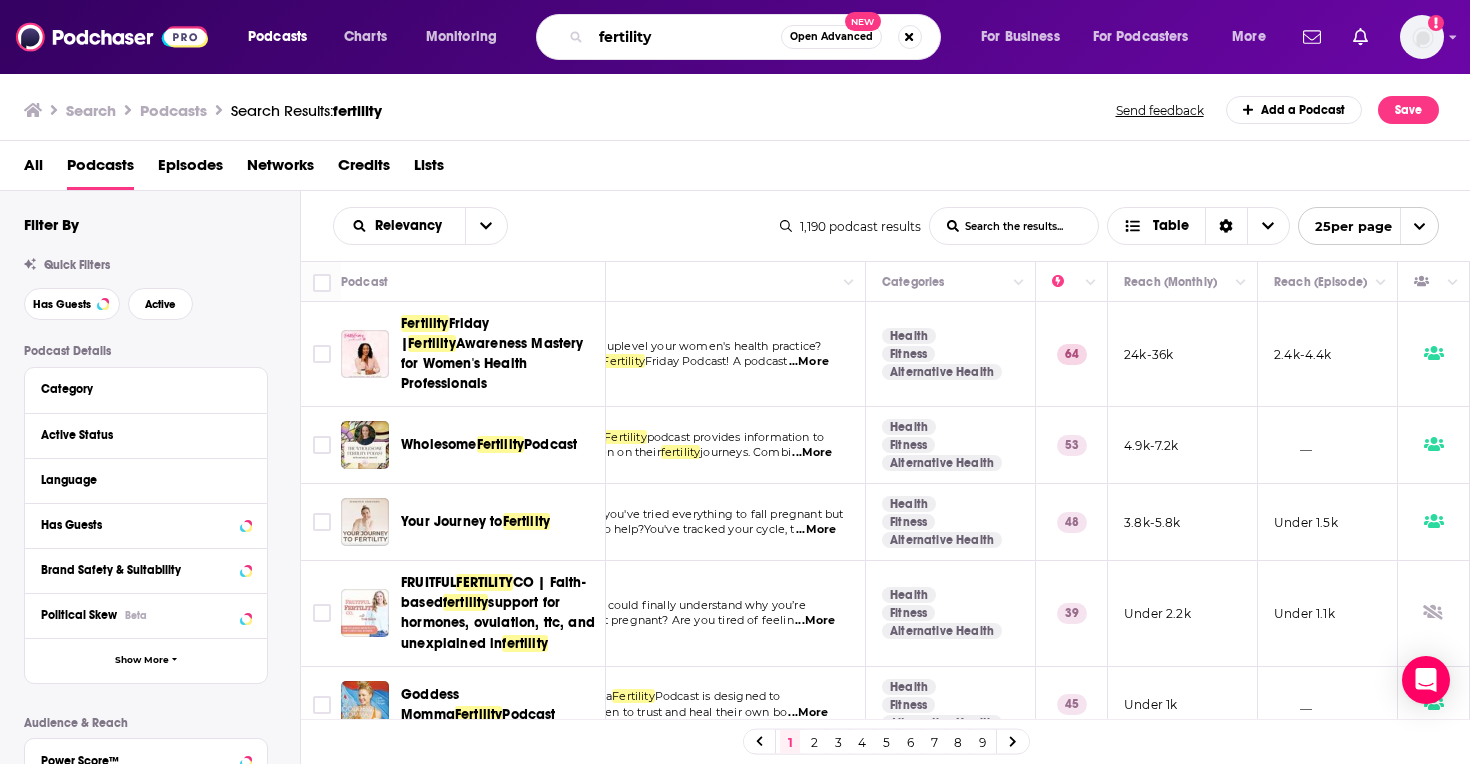 click on "fertility" at bounding box center (686, 37) 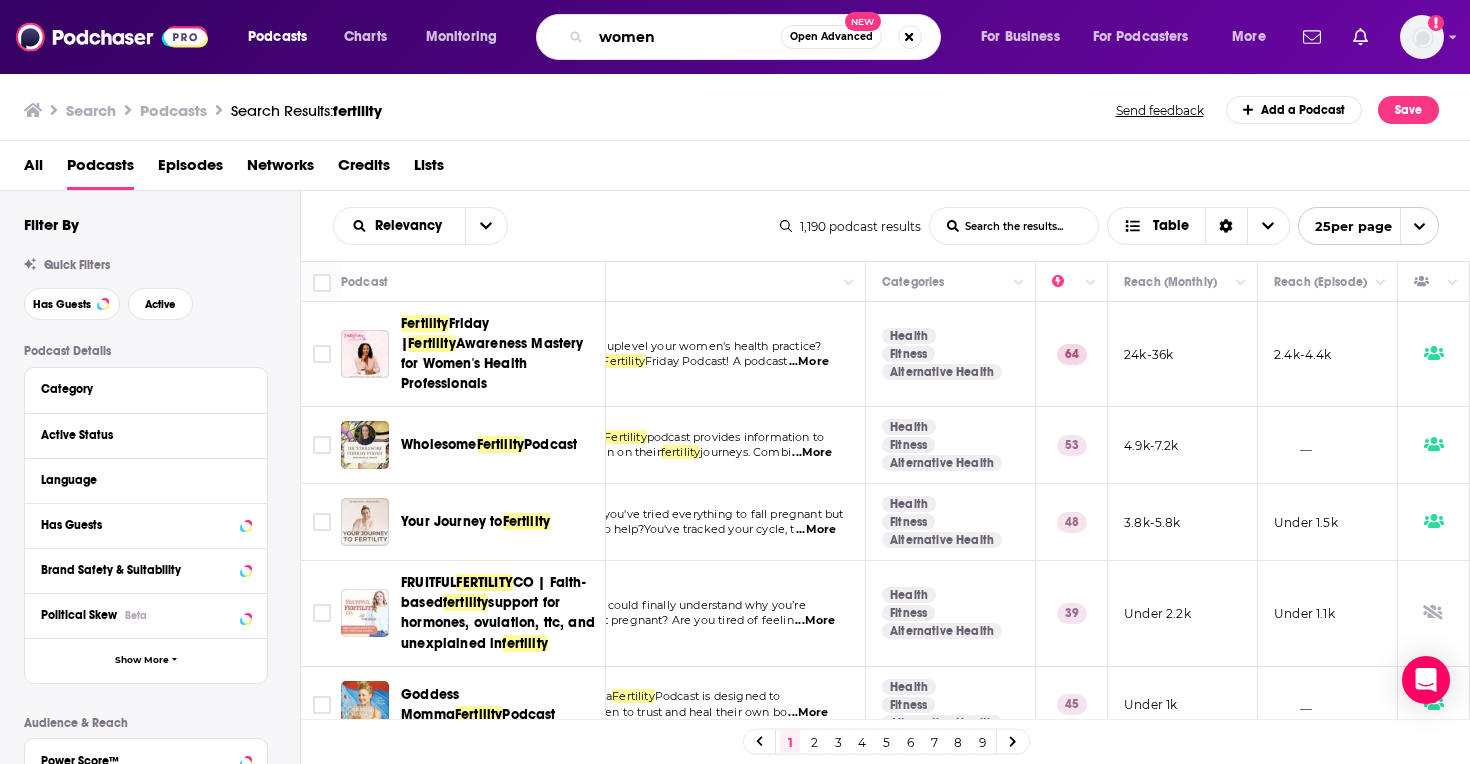 type on "women" 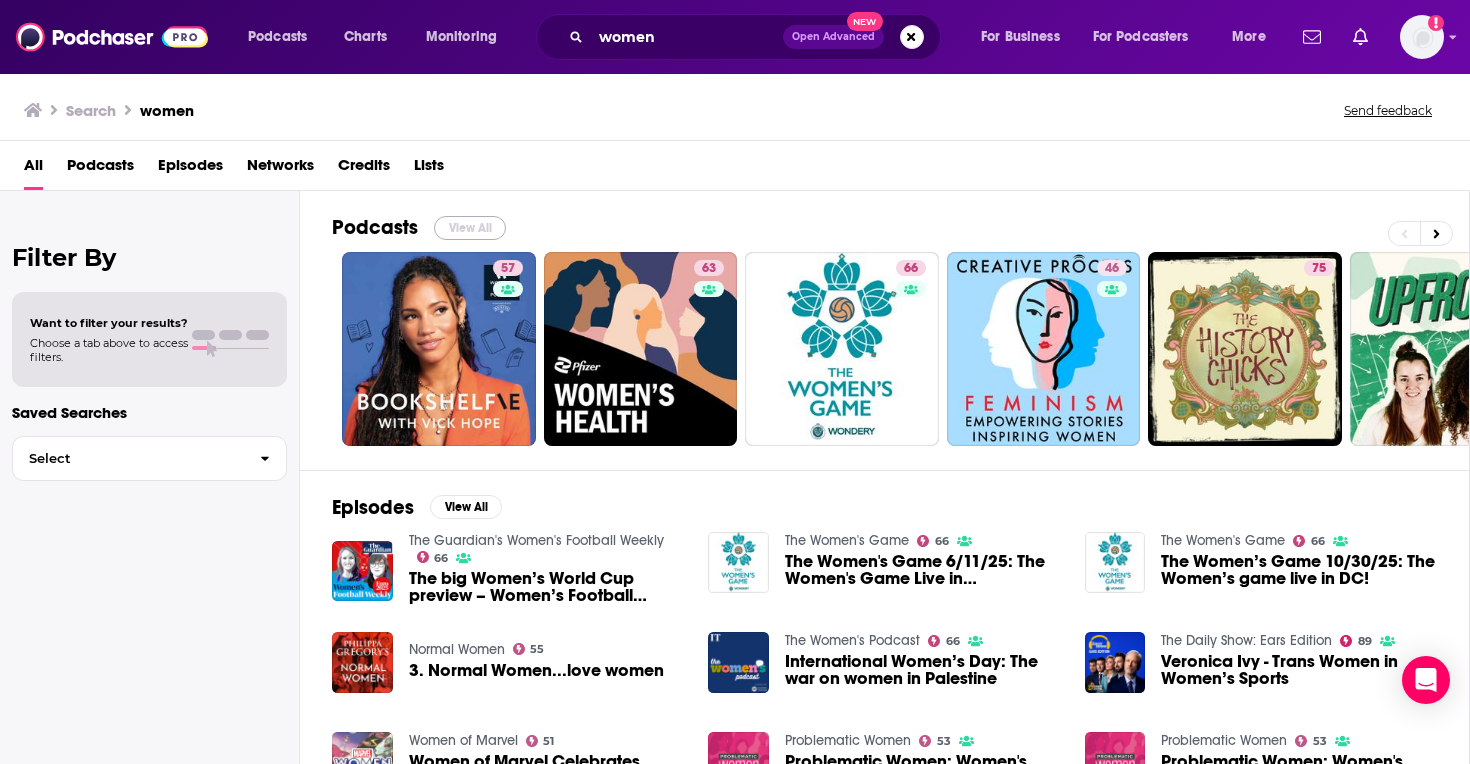 click on "View All" at bounding box center [470, 228] 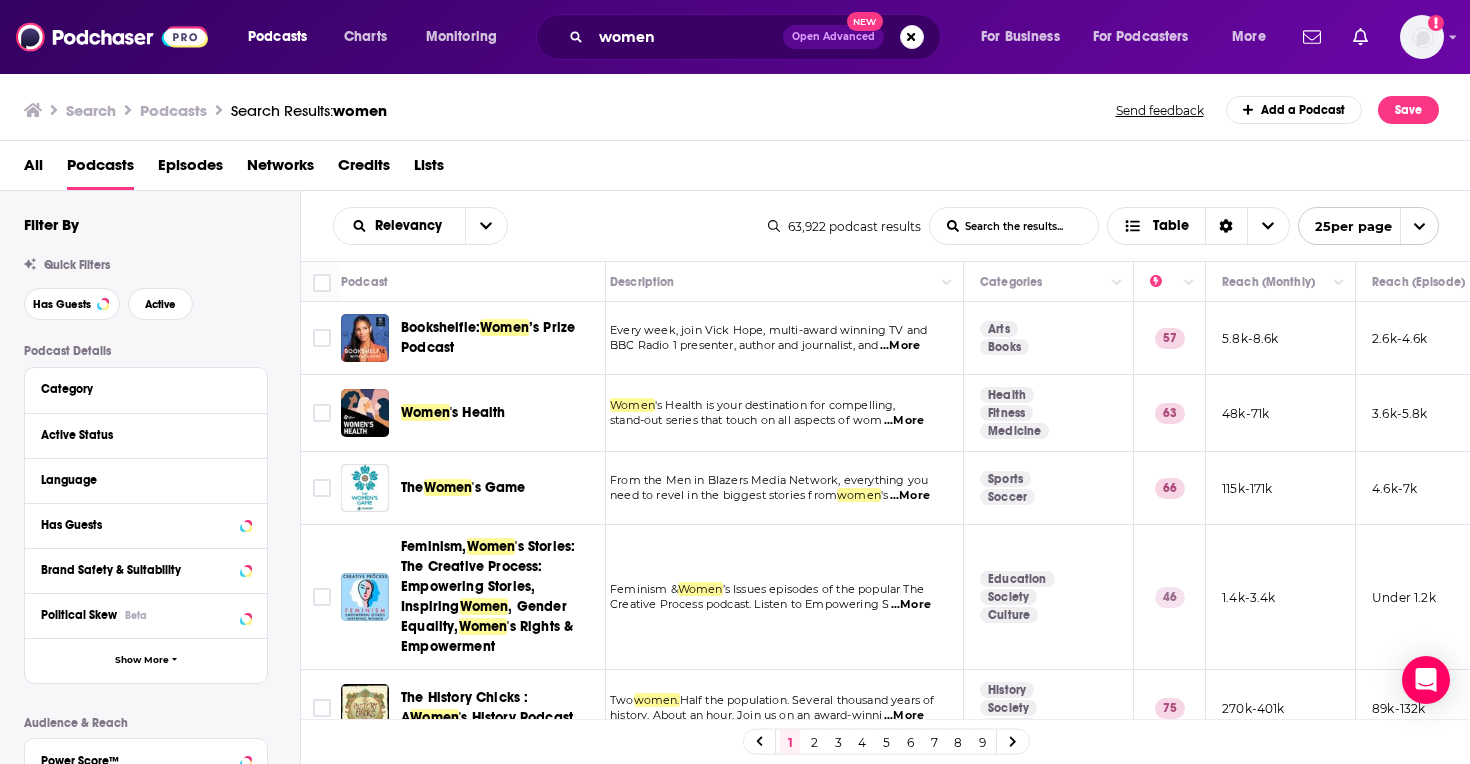 scroll, scrollTop: 0, scrollLeft: 0, axis: both 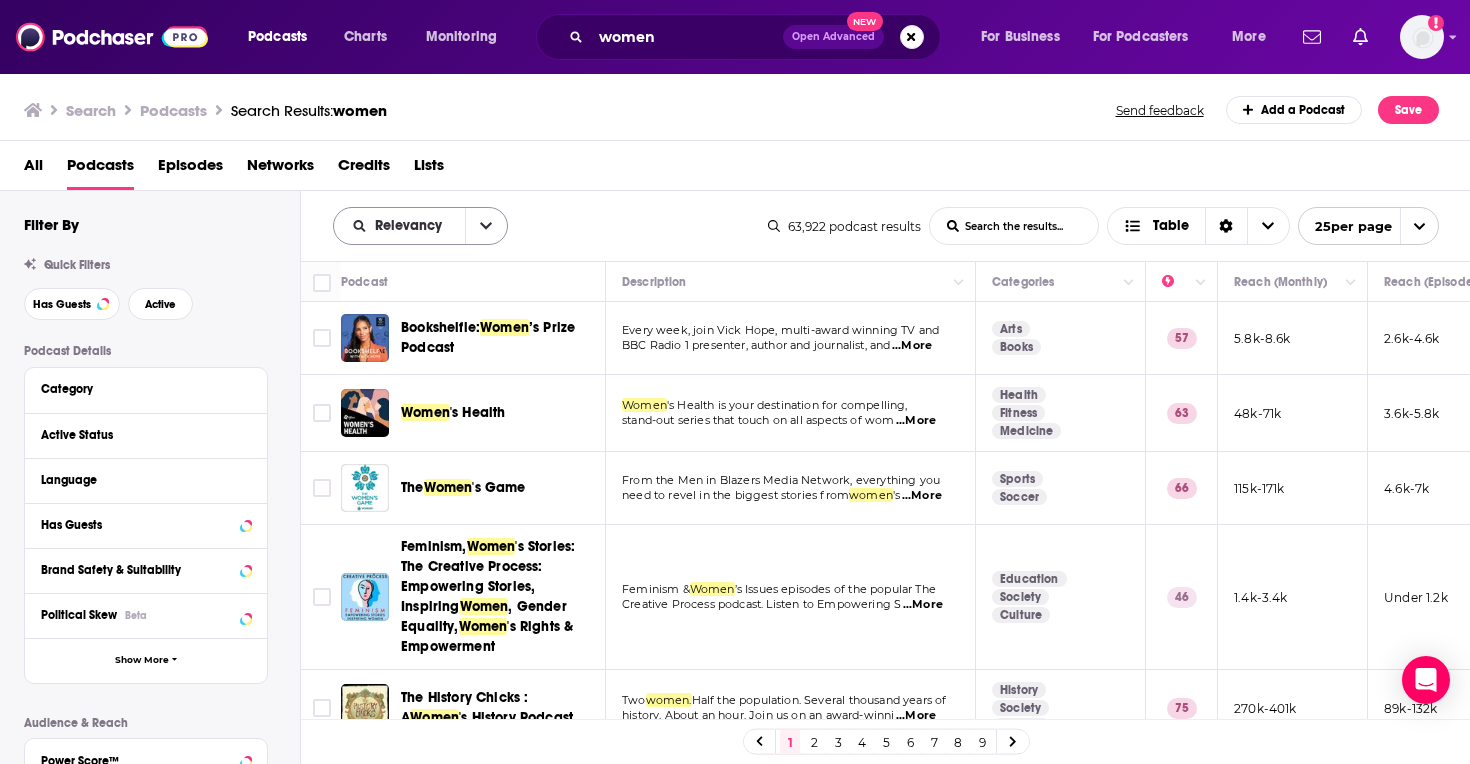 click at bounding box center (486, 226) 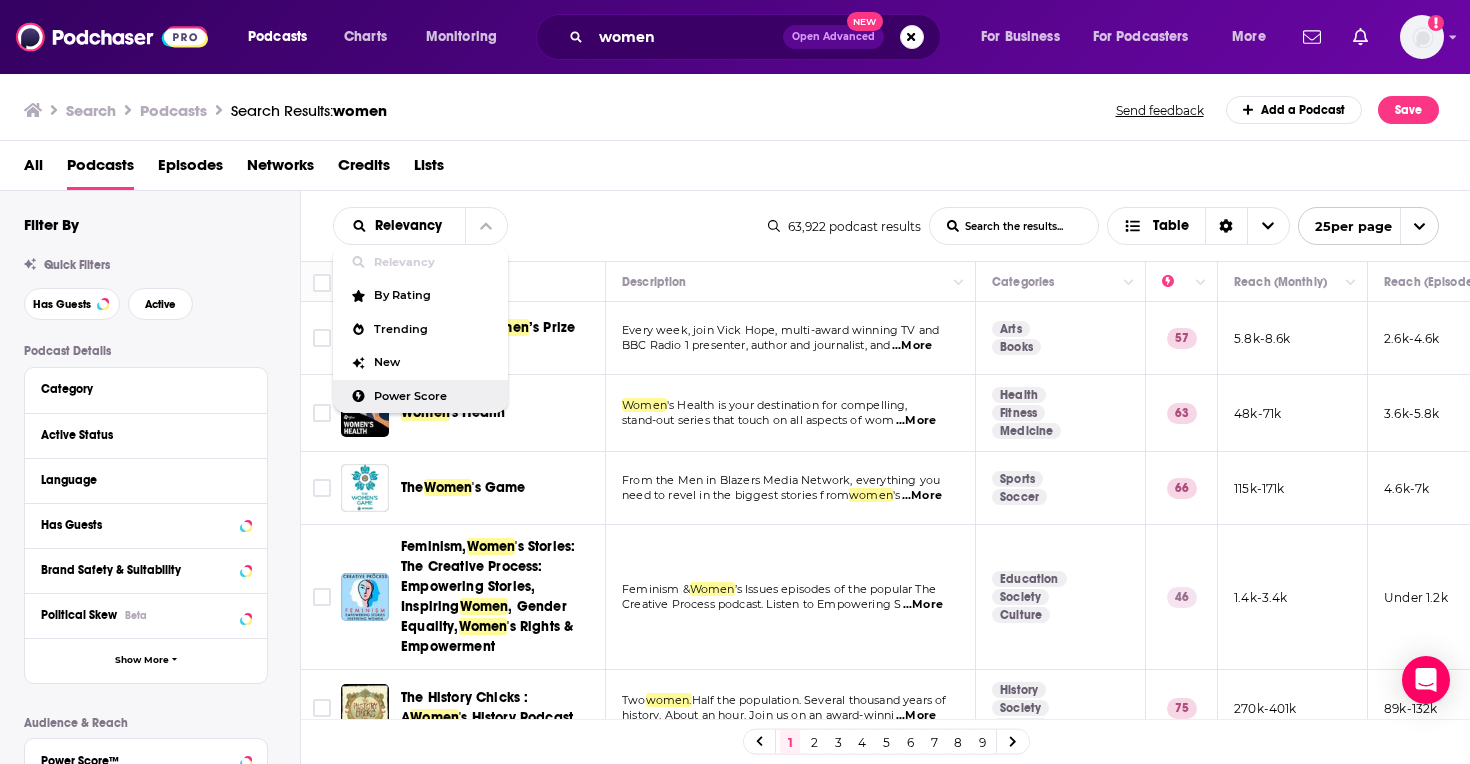 click on "Power Score" at bounding box center [420, 397] 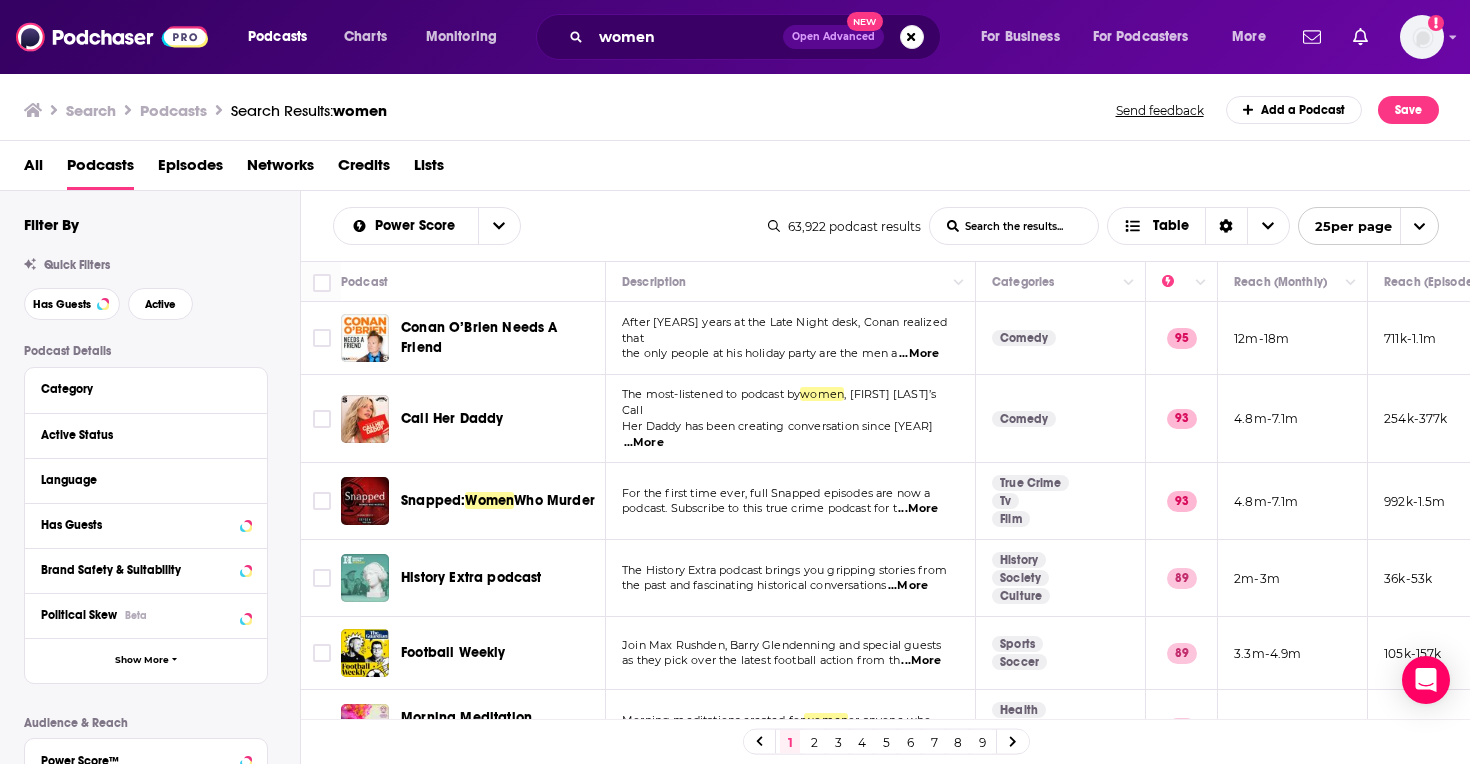 click on "Podcasts Charts Monitoring women Open Advanced New For Business For Podcasters More Add a profile image Podcasts Charts Monitoring For Business For Podcasters More Search Podcasts Search Results:   women Send feedback Add a Podcast Save All Podcasts Episodes Networks Credits Lists Filter By Quick Filters Has Guests Active Podcast Details Category Active Status Language Has Guests Brand Safety & Suitability Political Skew Beta Show More Audience & Reach Power Score™ Reach (Monthly) Reach (Episode Average) Gender Age Income Show More Saved Searches Select Power Score List Search Input Search the results... Table 63,922   podcast   results List Search Input Search the results... Table 25  per page Podcast Description Categories Reach (Monthly) Reach (Episode) Top Country Conan O’Brien Needs A Friend After 25 years at the Late Night desk, Conan realized that the only people at his holiday party are the men a  ...More Comedy 95 12m-18m 711k-1.1m   US Call Her Daddy The most-listened to podcast by  women 93" at bounding box center (735, 382) 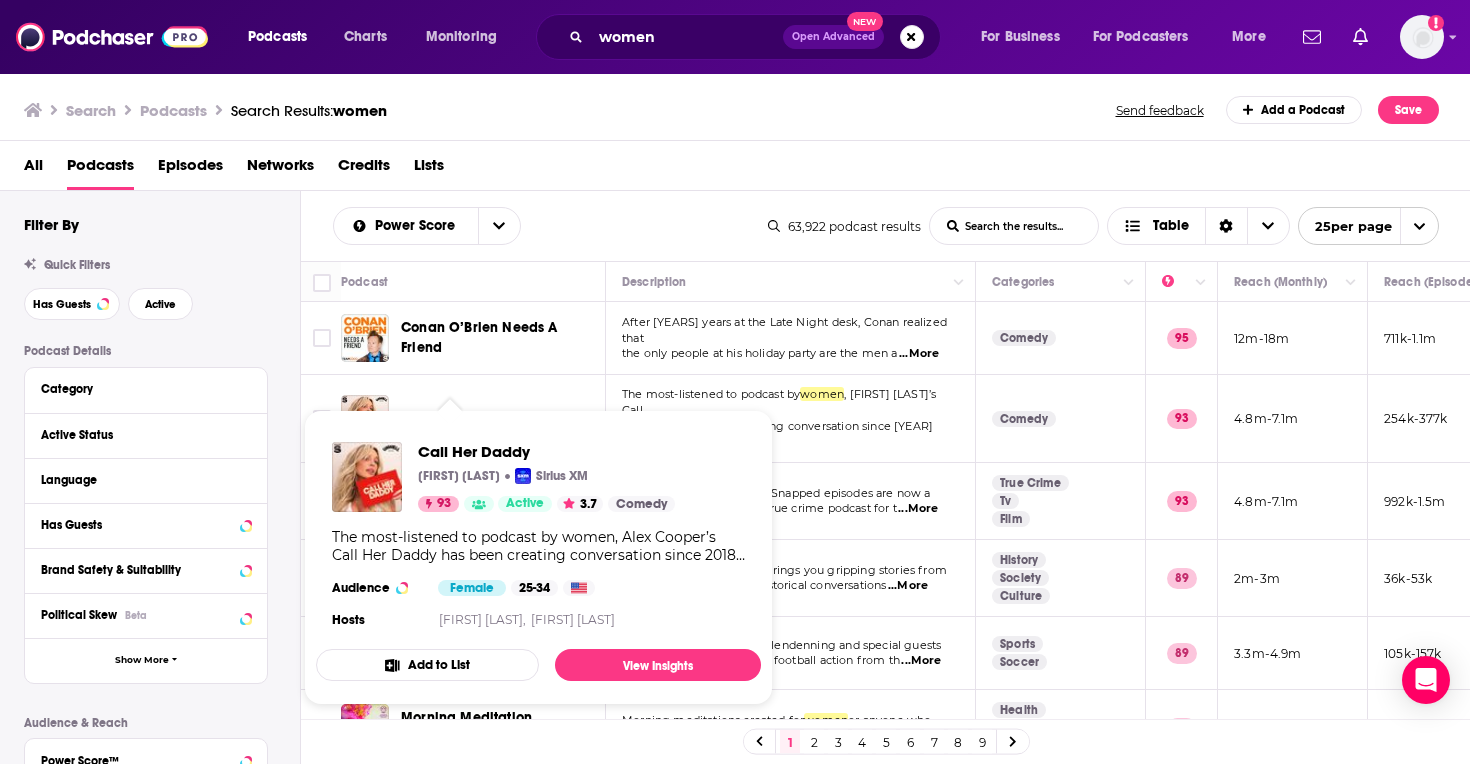 click on "Call Her Daddy Alex Cooper Sirius XM 93 Active 3.7 Comedy The most-listened to podcast by women, Alex Cooper’s Call Her Daddy has been creating conversation since 2018. From deep, honest discussions to laugh-out-loud moments, Cooper cuts through the BS with exciting guests and bold topics. New episodes drop every Wednesday, with throwback episodes every Friday. Want more? Join the Daddy Gang @callherdaddy. Audience Female 25-34 Hosts   Alex Cooper, Sofia Franklyn Add to List View Insights" at bounding box center [538, 557] 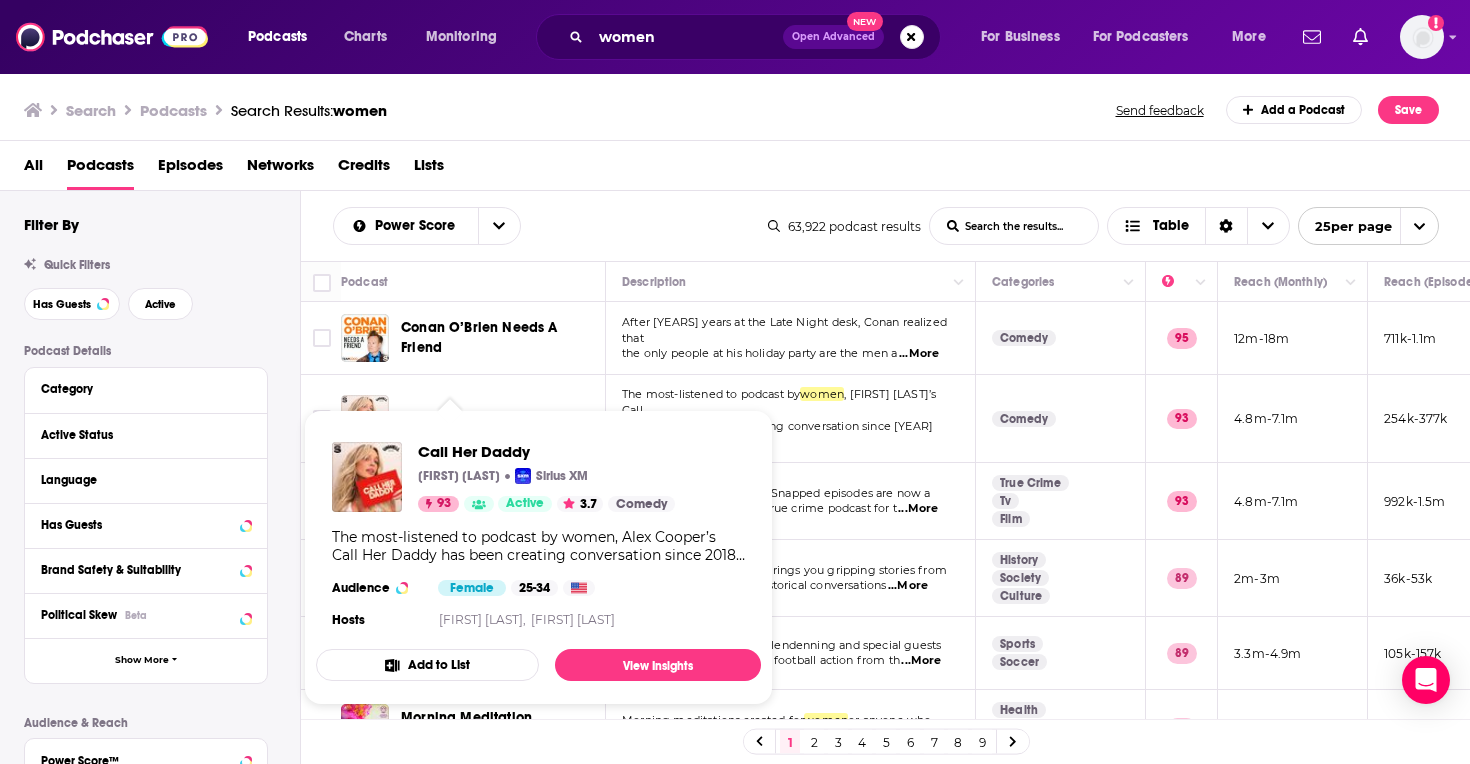 click at bounding box center [365, 419] 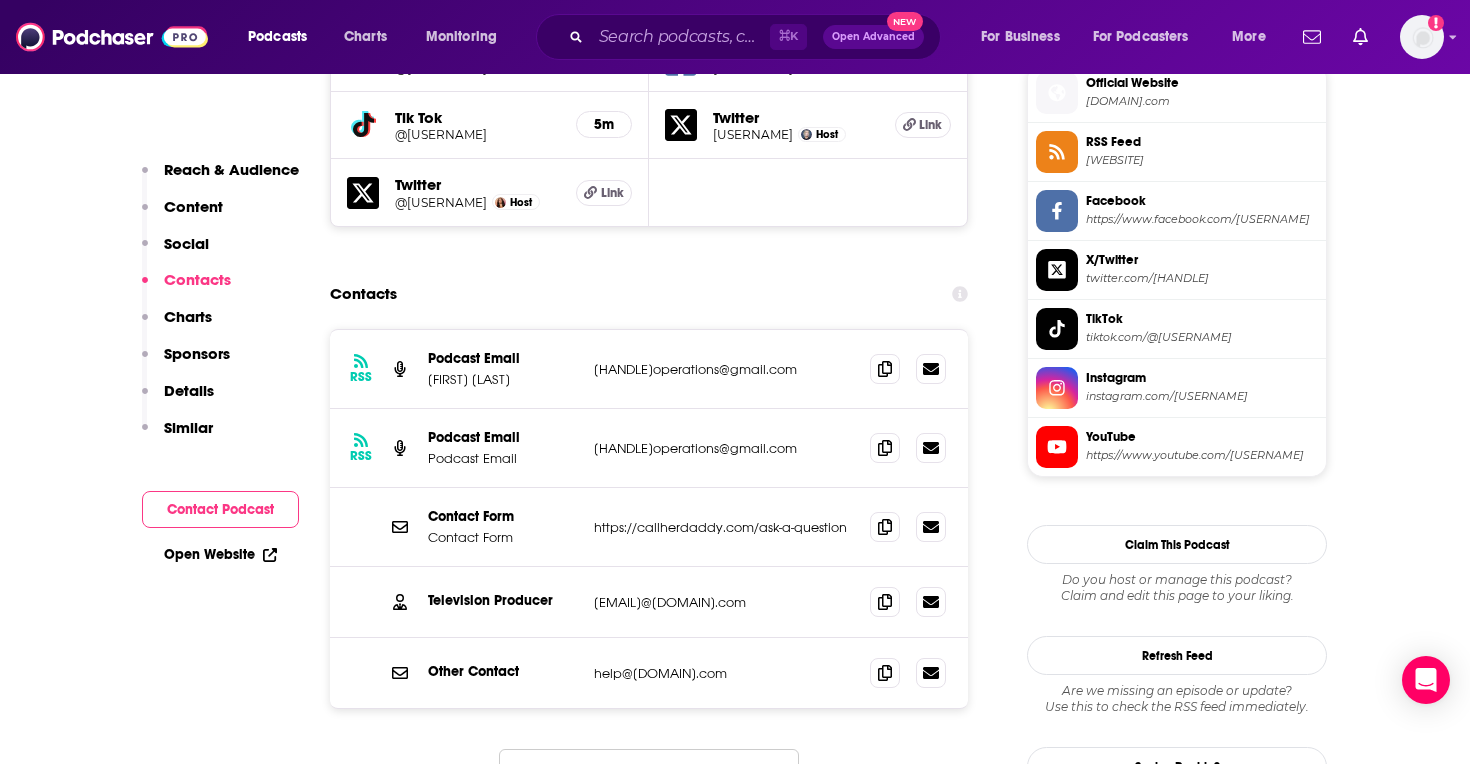 scroll, scrollTop: 1898, scrollLeft: 0, axis: vertical 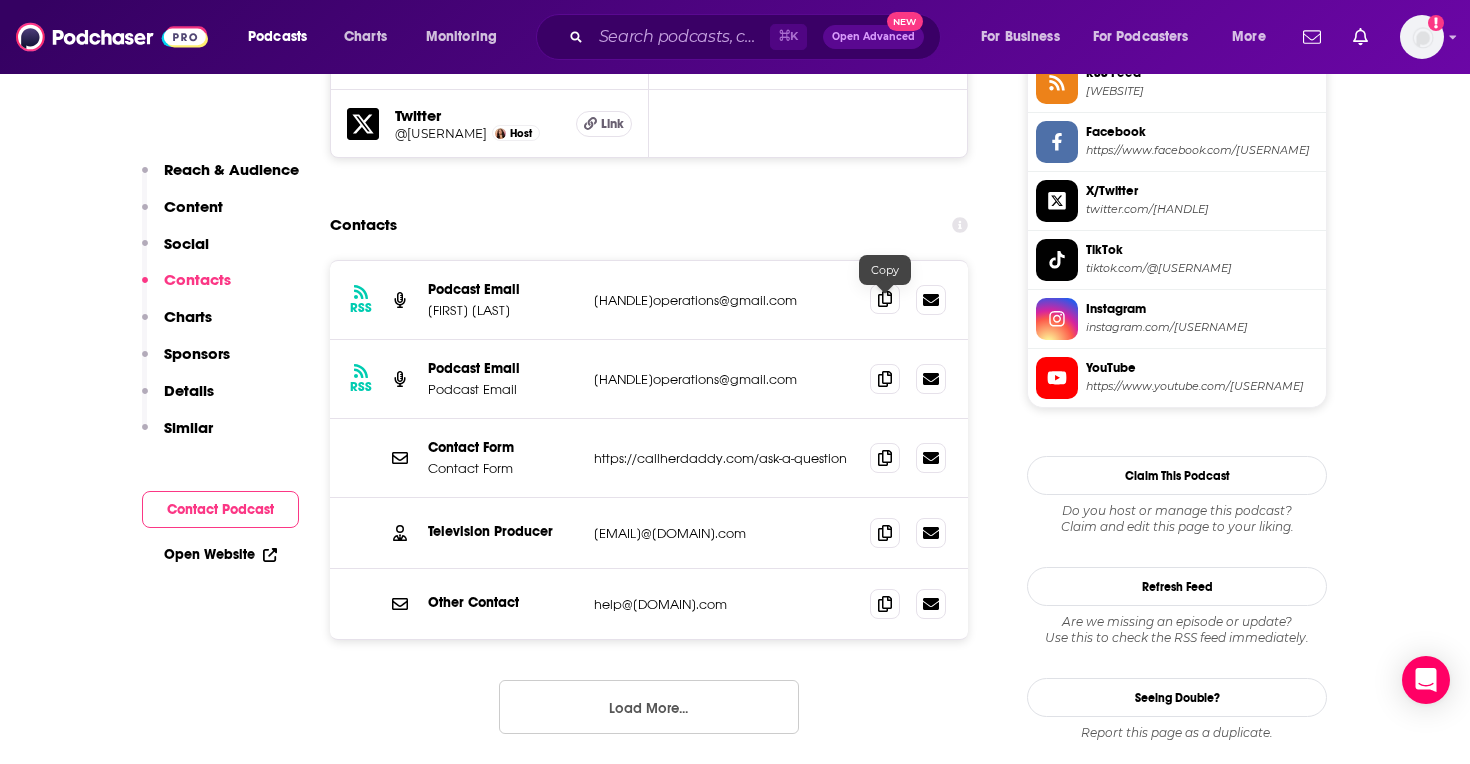 click at bounding box center (885, 299) 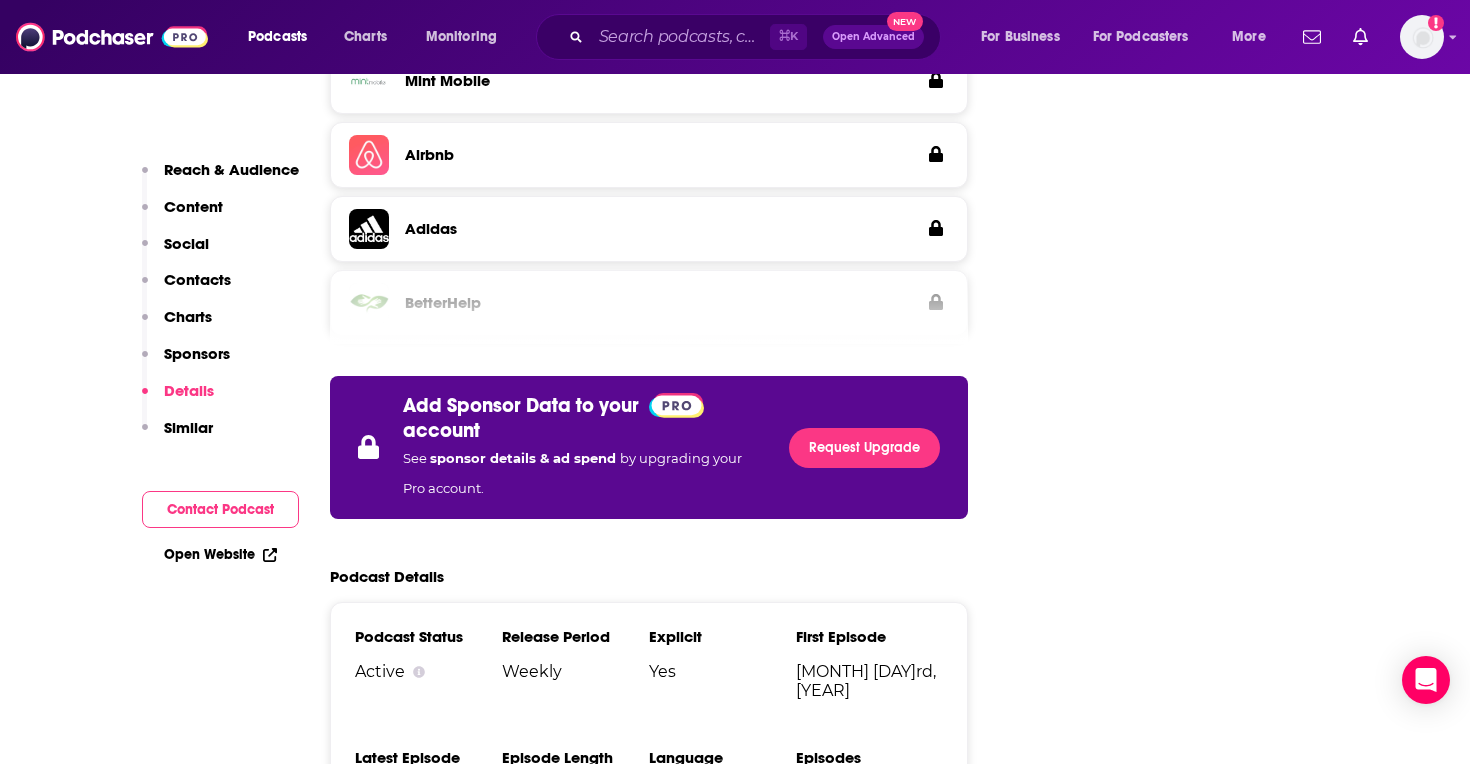 scroll, scrollTop: 2975, scrollLeft: 0, axis: vertical 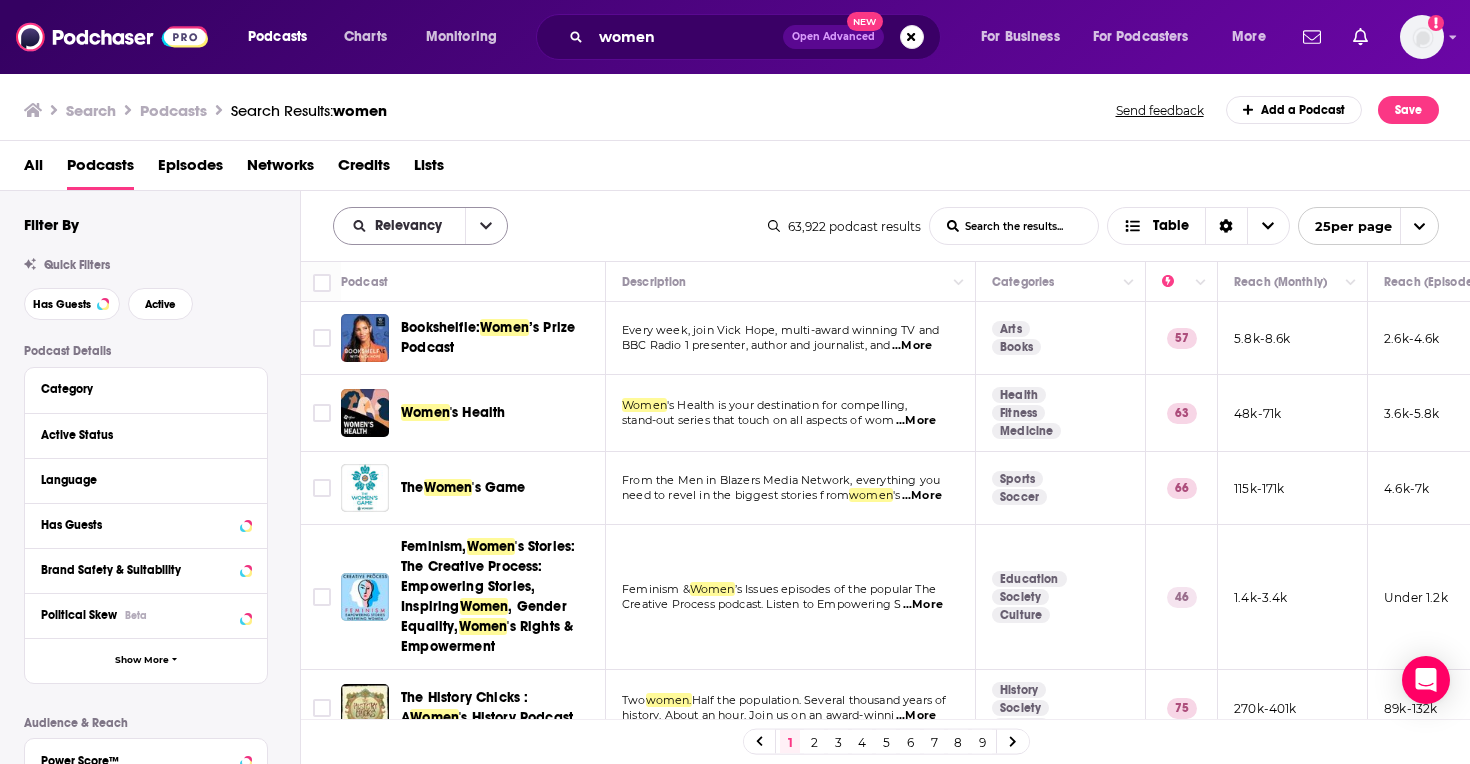 click at bounding box center (486, 226) 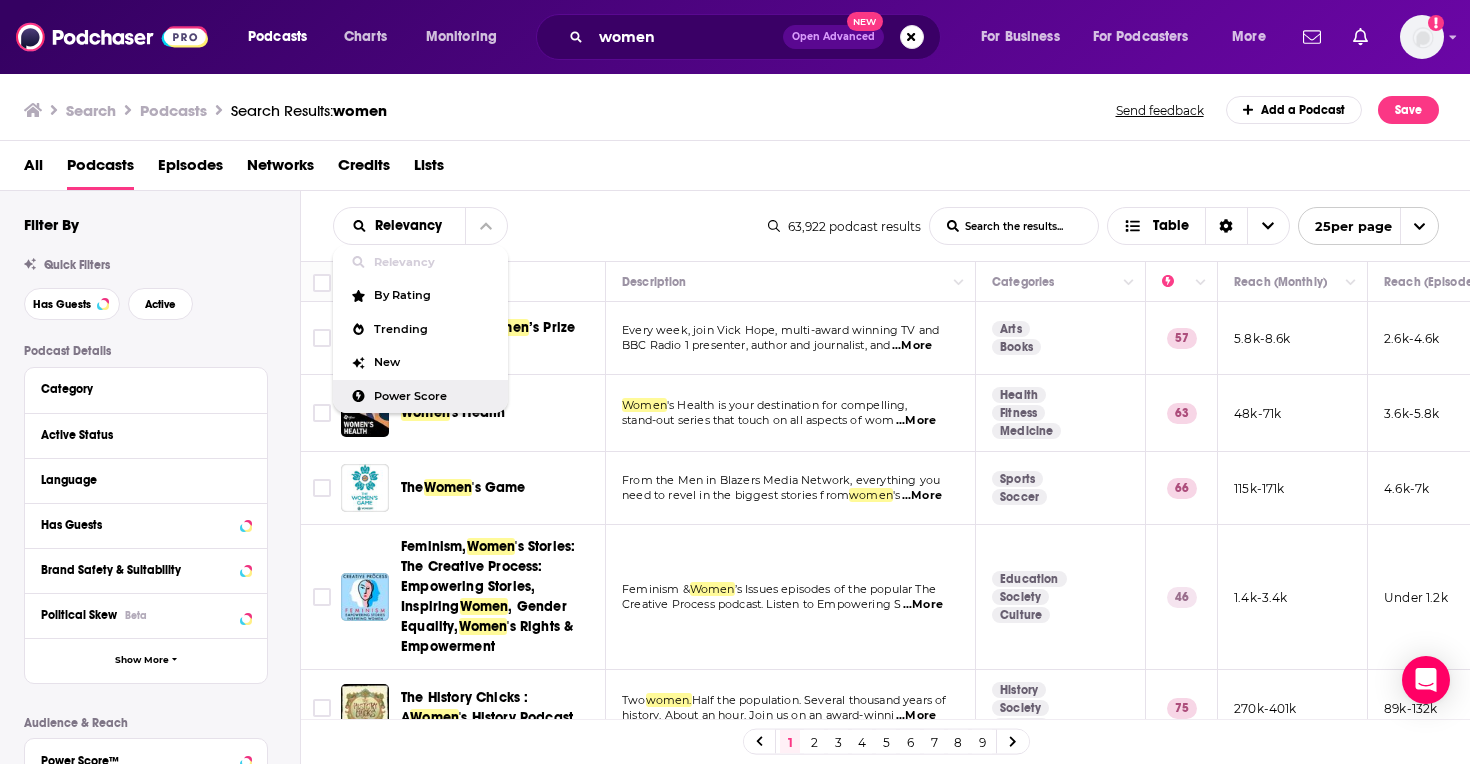 click on "Power Score" at bounding box center [433, 396] 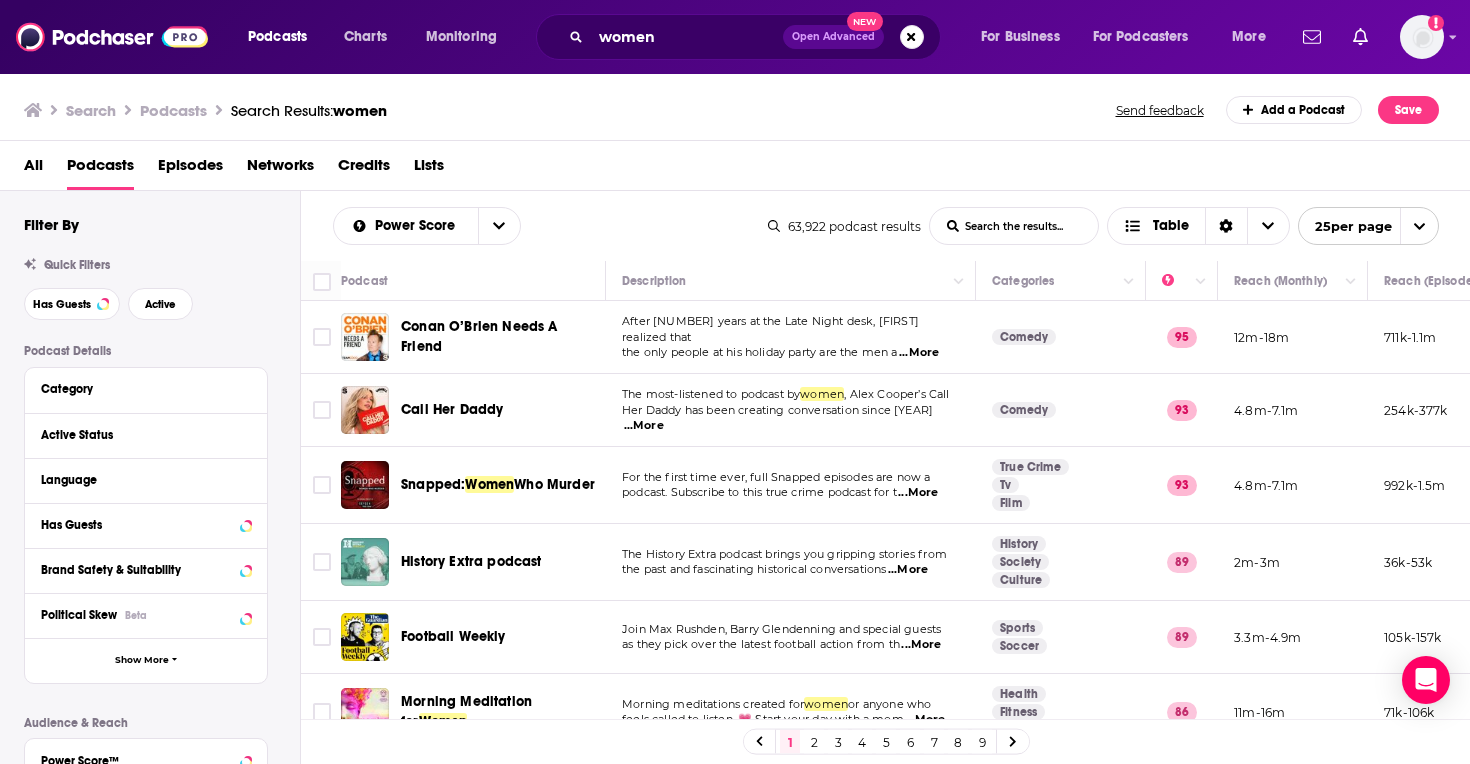 scroll, scrollTop: 0, scrollLeft: 0, axis: both 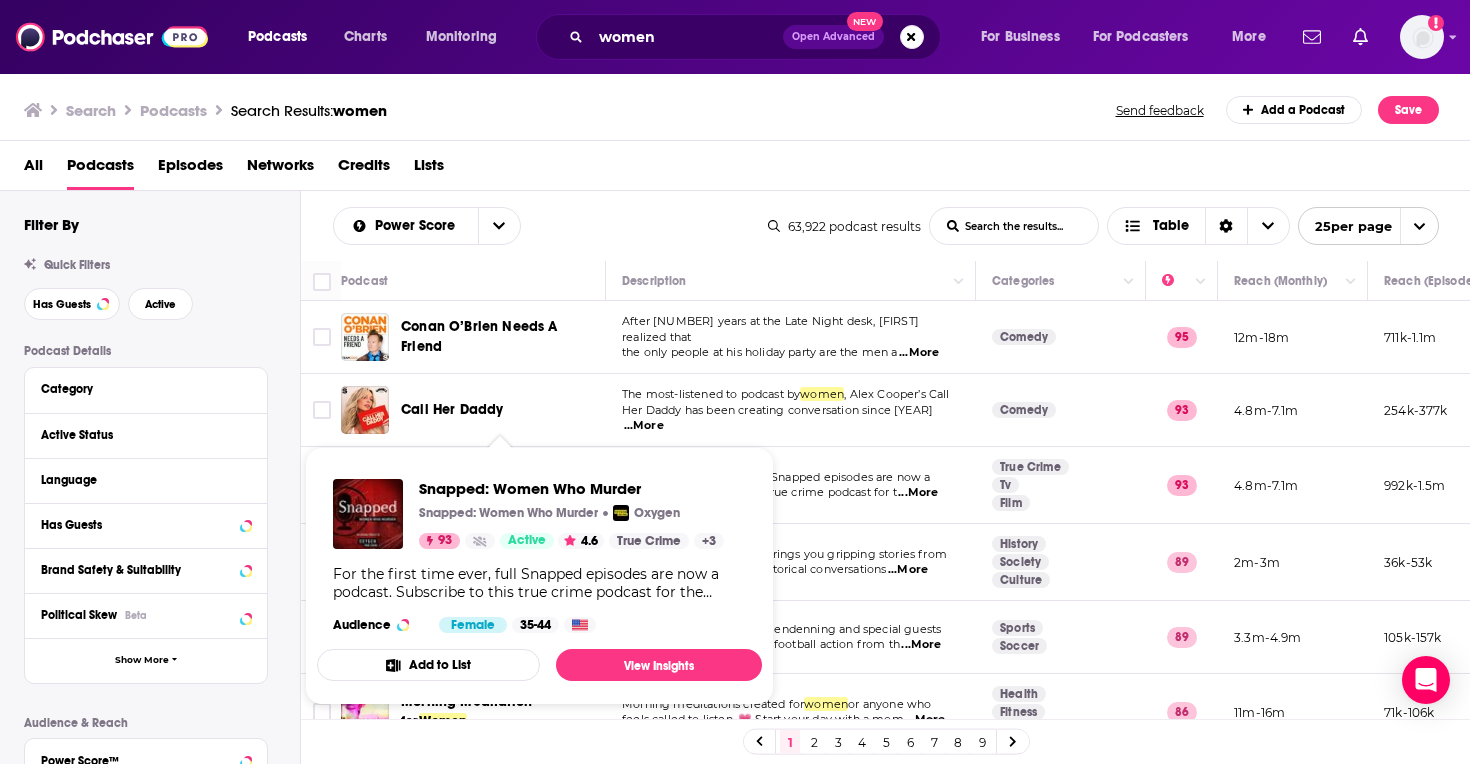 click on "Power Score List Search Input Search the results... Table" at bounding box center [550, 226] 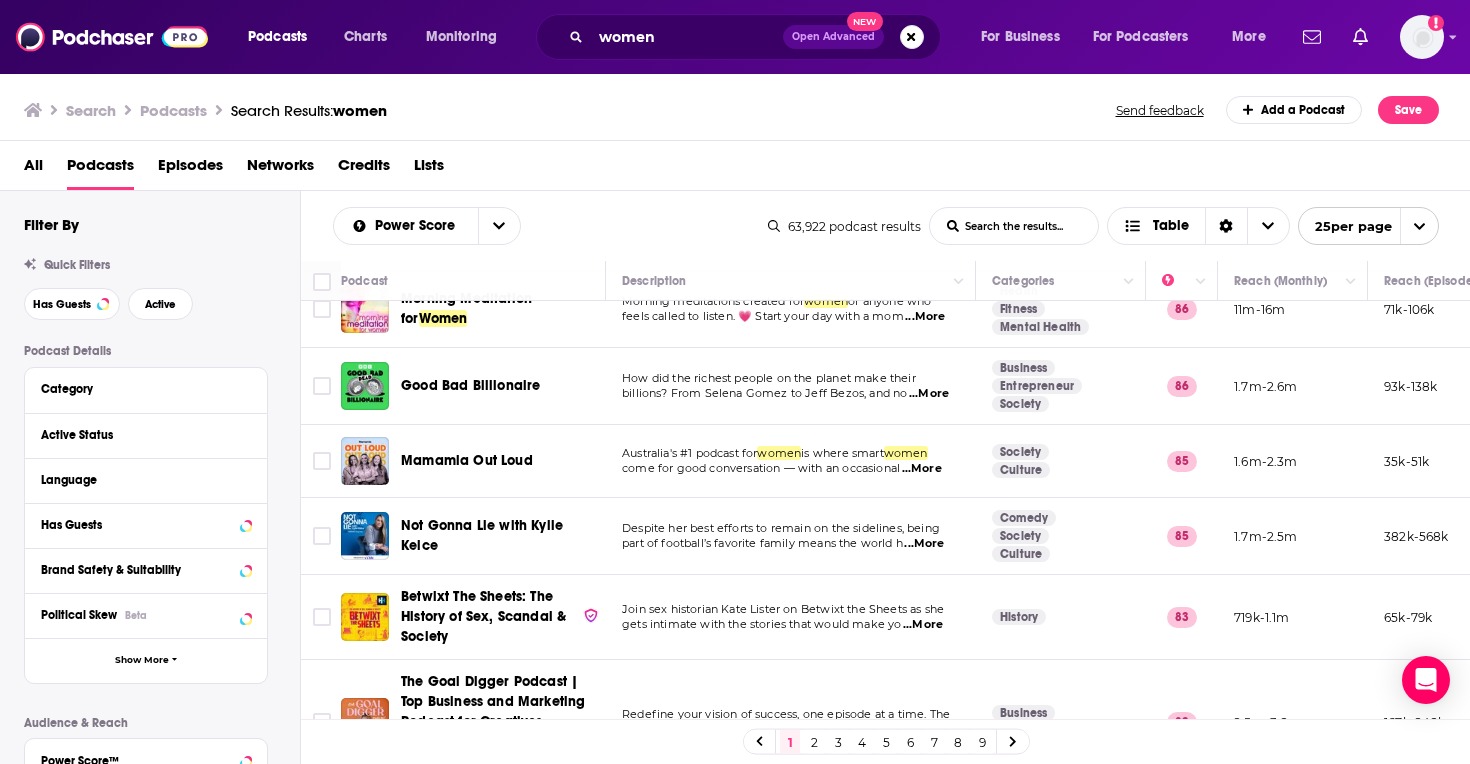 scroll, scrollTop: 414, scrollLeft: 0, axis: vertical 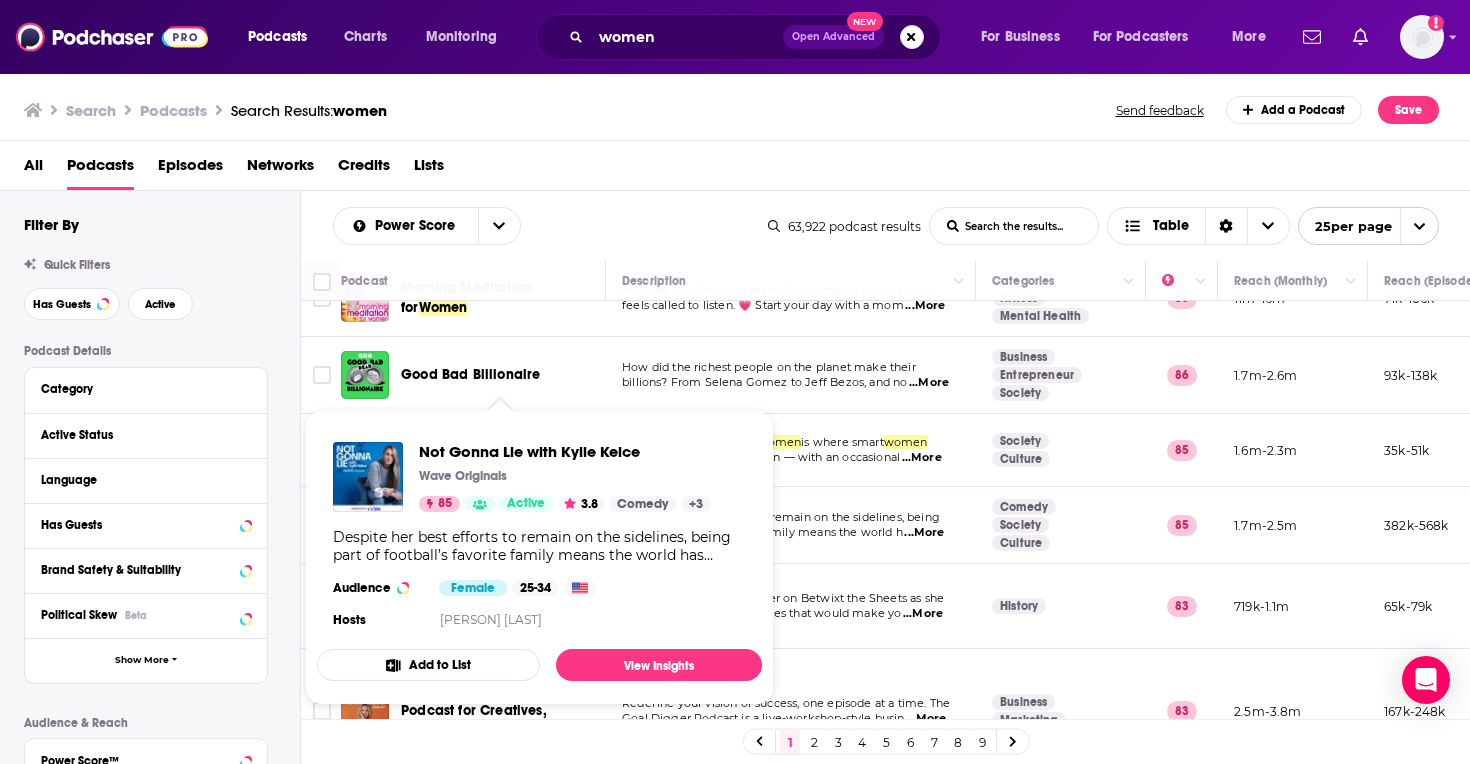 click on "Not Gonna Lie with Kylie Kelce Wave Originals 85 Active 3.8 Comedy + 3 Despite her best efforts to remain on the sidelines, being part of football’s favorite family means the world has found out about Kylie Kelce. Now, armed with one mic and zero f*cks, Kylie is ready to open up — on her own terms. Join Kylie each week on "Not Gonna Lie", as she shares her personal story beyond being just a “football wife,” setting the record straight on gossip and speaking her truths on topics like modern parenting, social media trends, women in sports and more. Plus, each episode features Kylie sitting down for revealing conversations with special guests across pop culture, sports and entertainment.
New episodes drop every Thursday starting December 5th & check out the show on social media for more content throughout the week.
A Wave Original. Audience Female 25-34 Hosts Kylie Kelce" at bounding box center (539, 537) 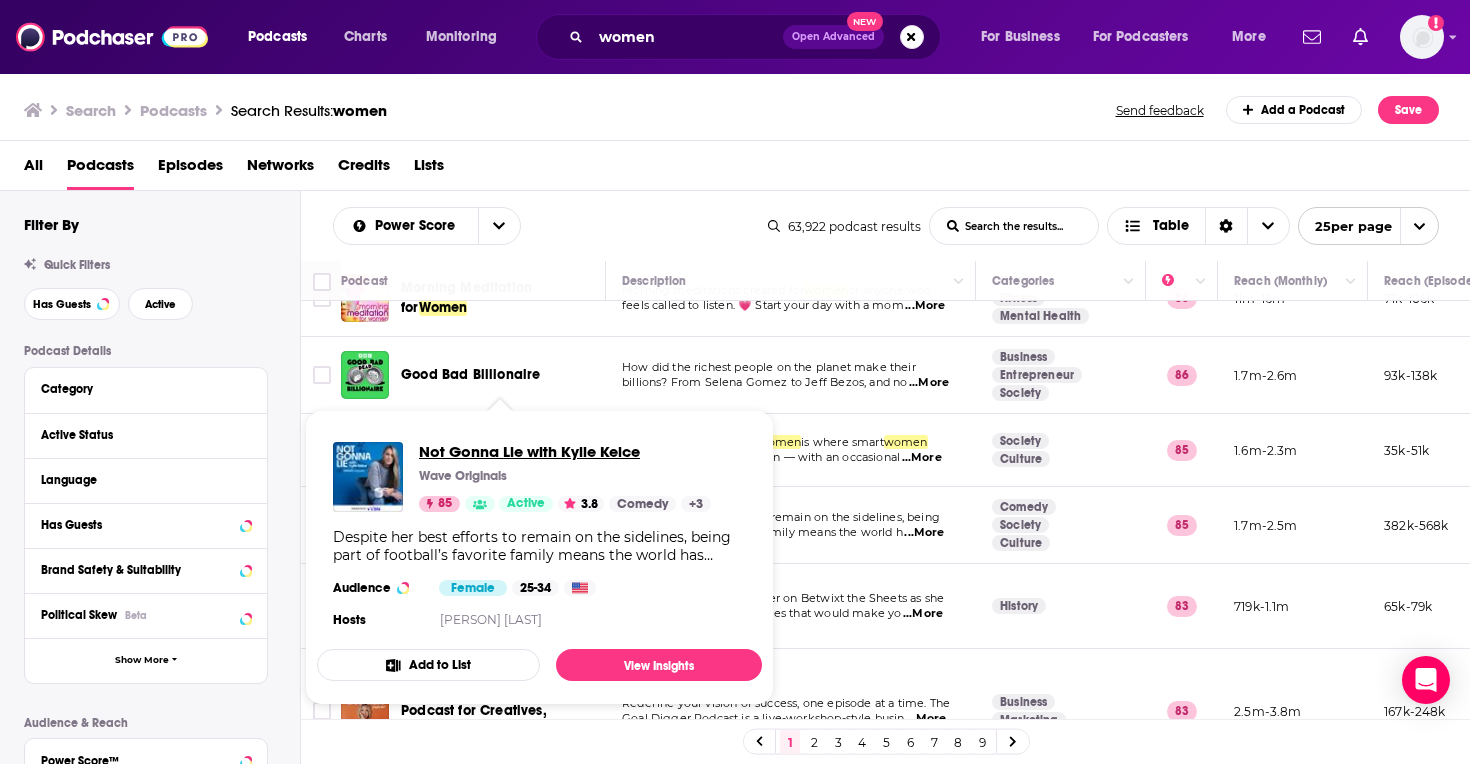 click on "Not Gonna Lie with Kylie Kelce" at bounding box center (565, 451) 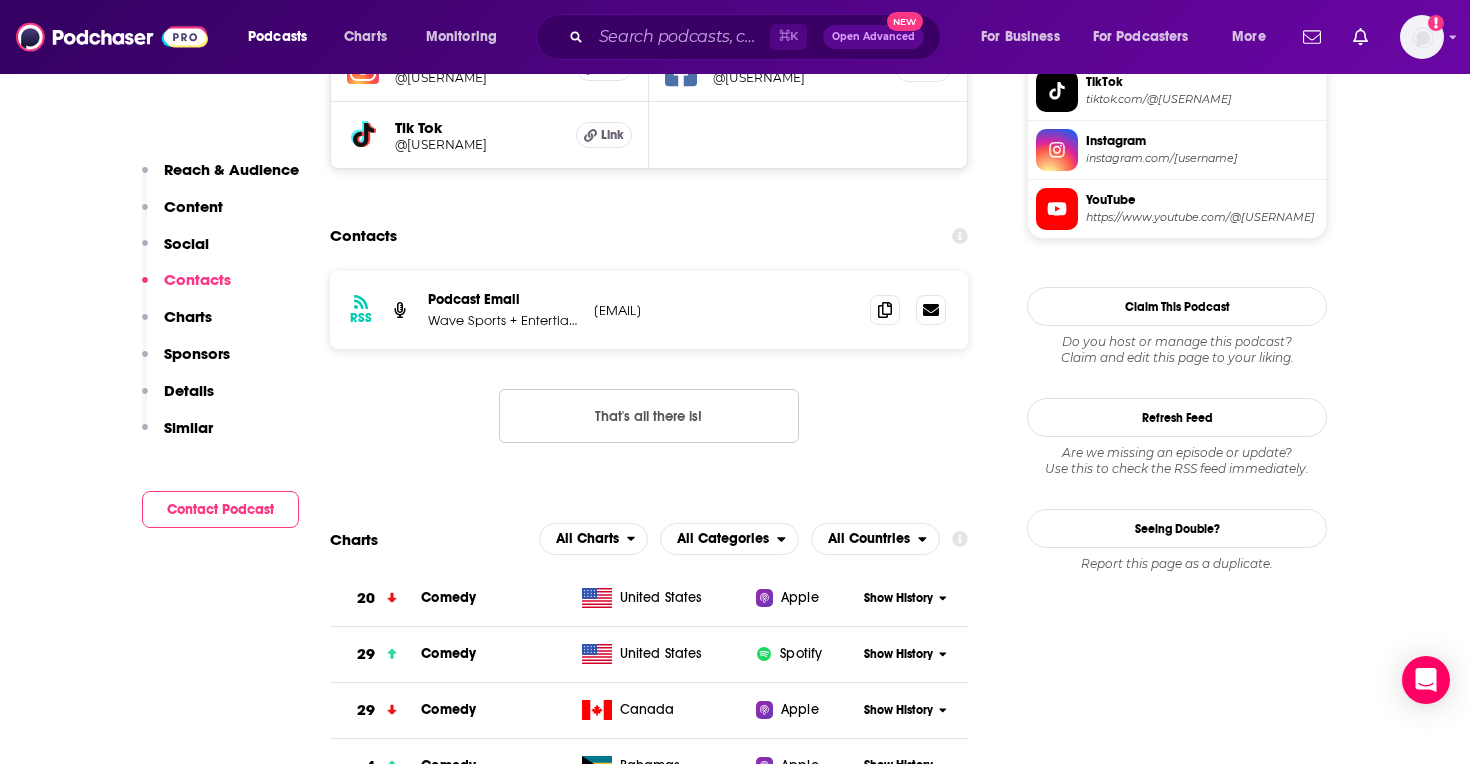 scroll, scrollTop: 1818, scrollLeft: 0, axis: vertical 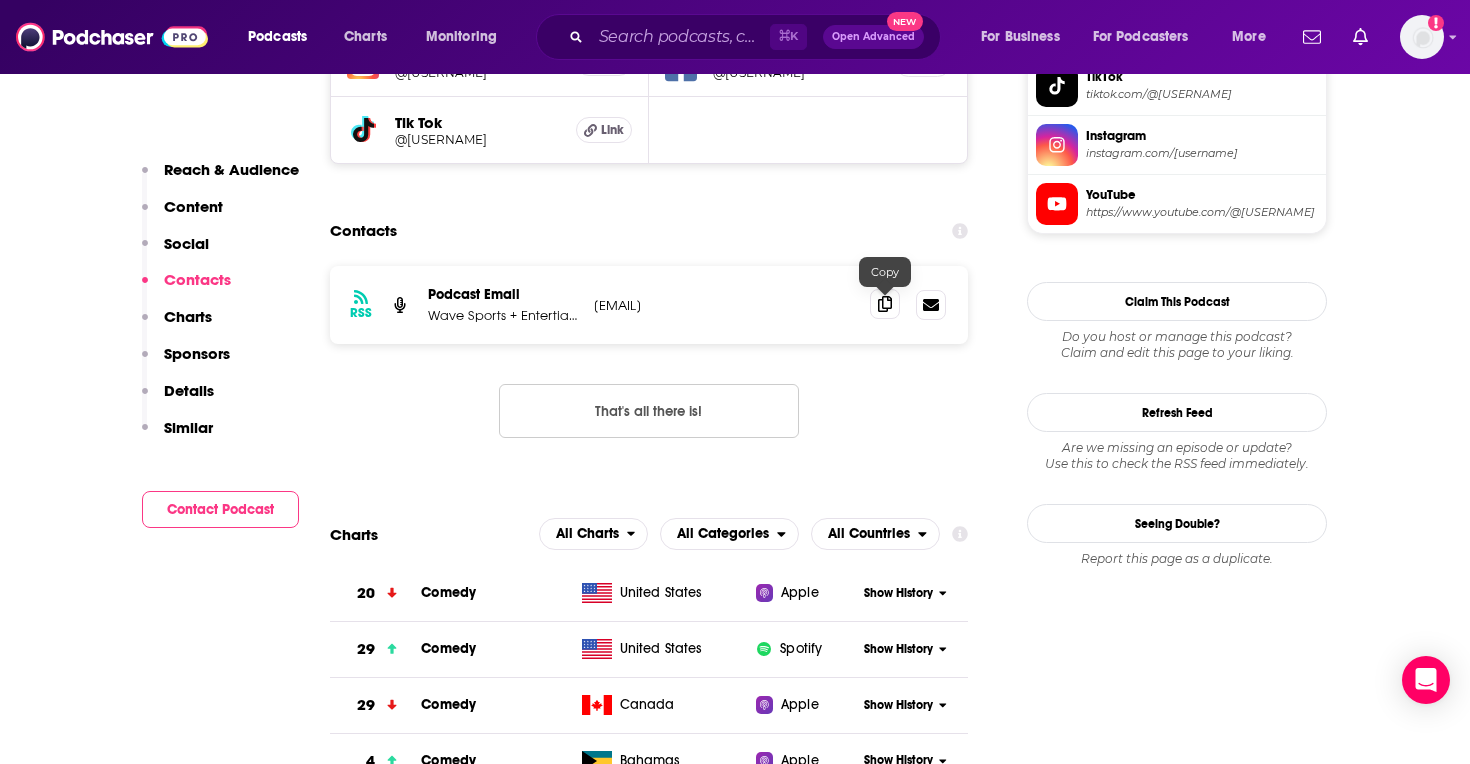 click 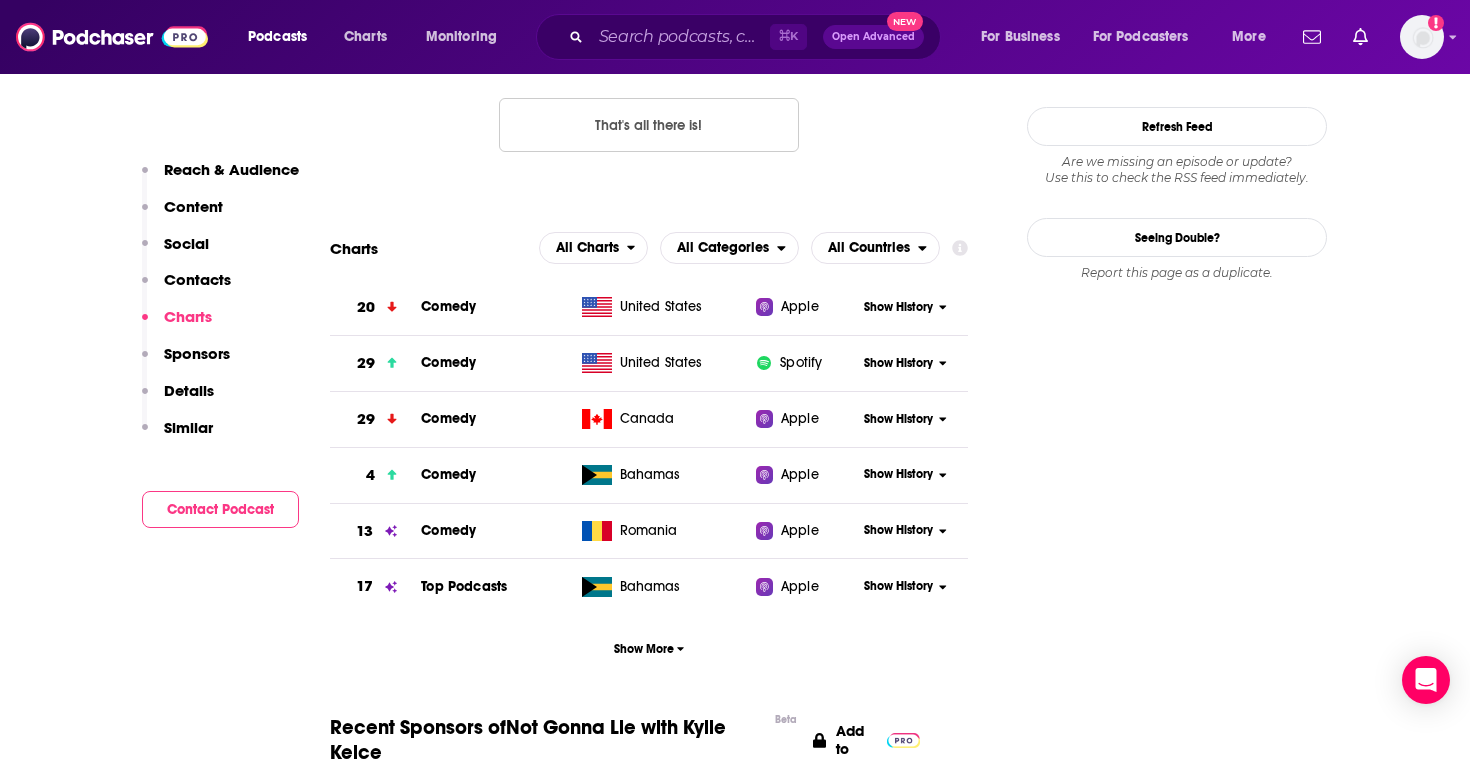 scroll, scrollTop: 2111, scrollLeft: 0, axis: vertical 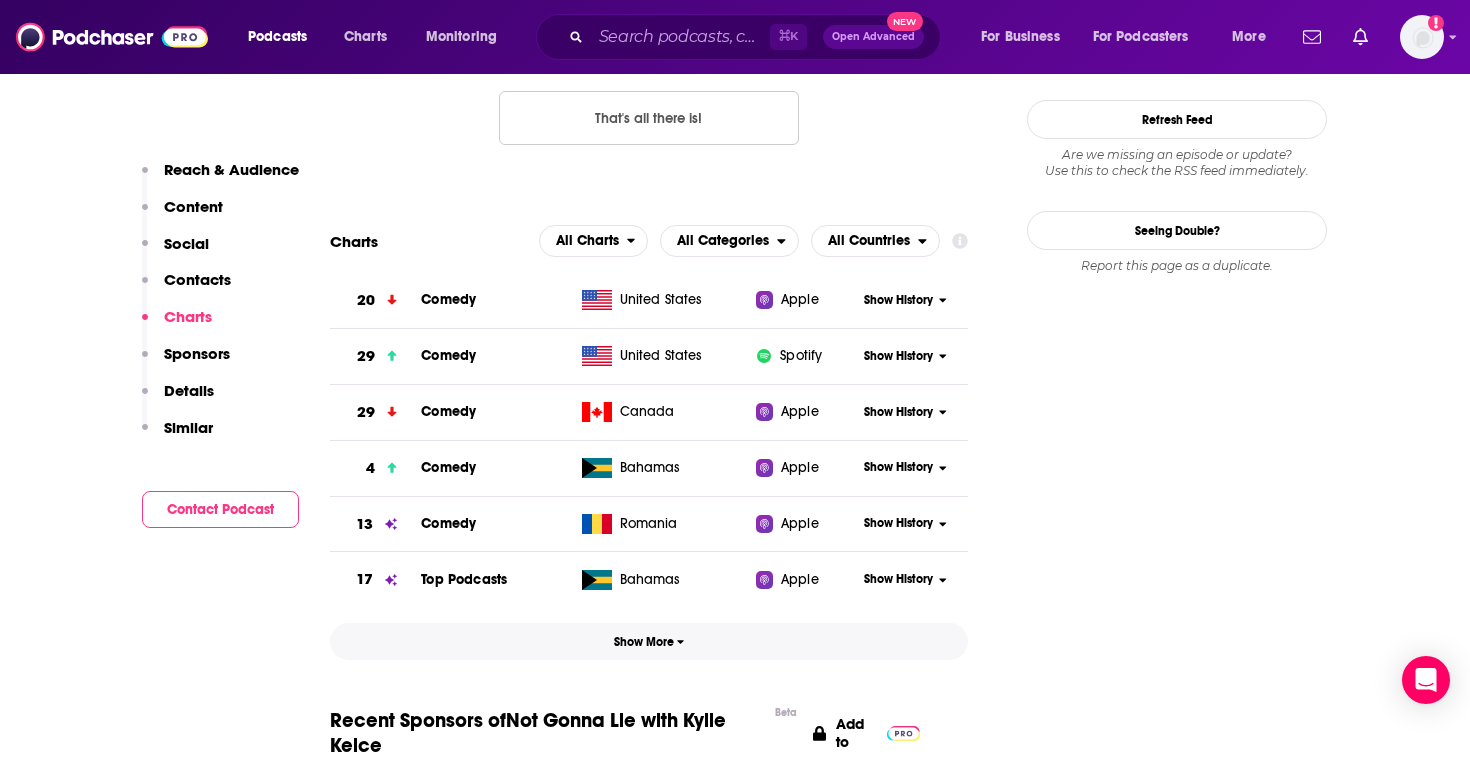 click on "Show More" at bounding box center (649, 642) 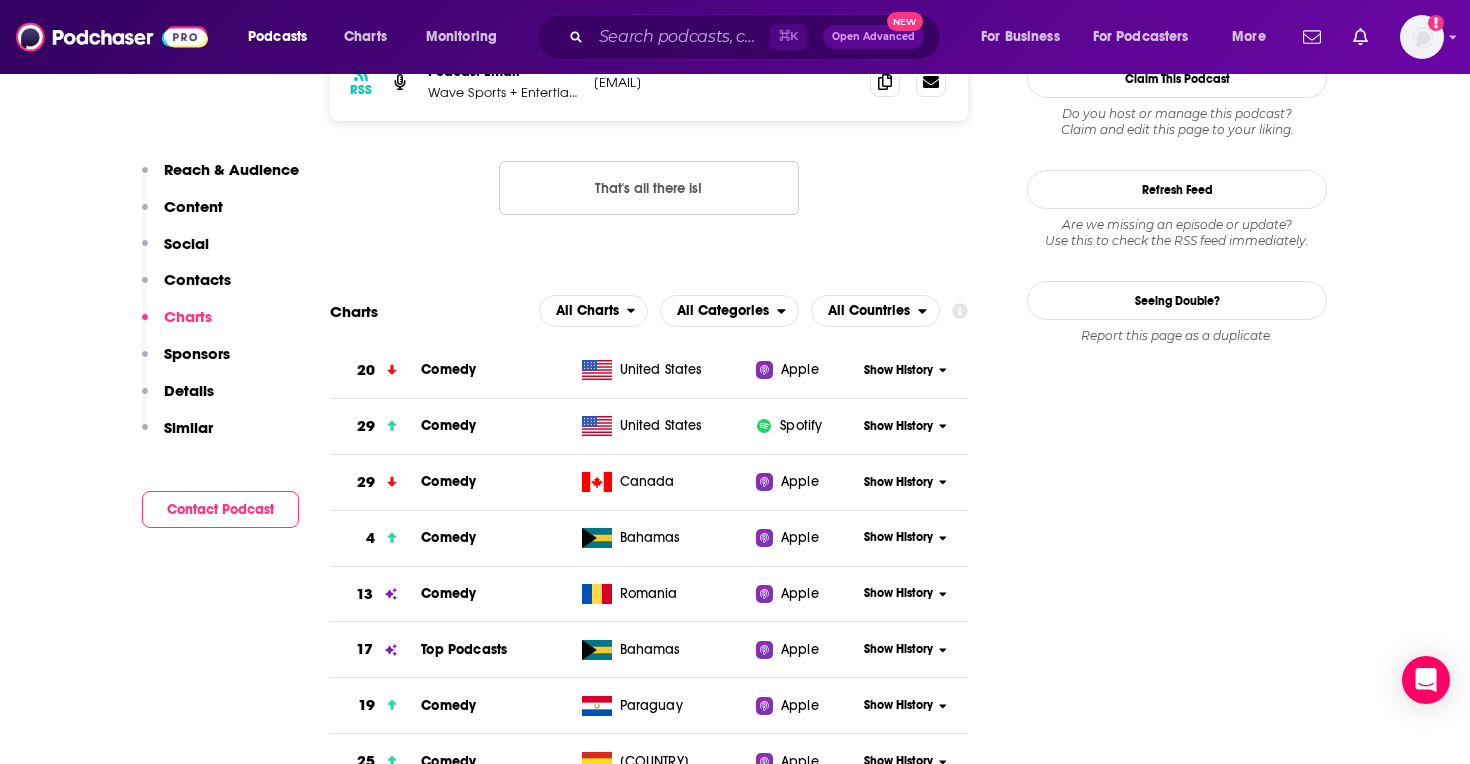 scroll, scrollTop: 2091, scrollLeft: 0, axis: vertical 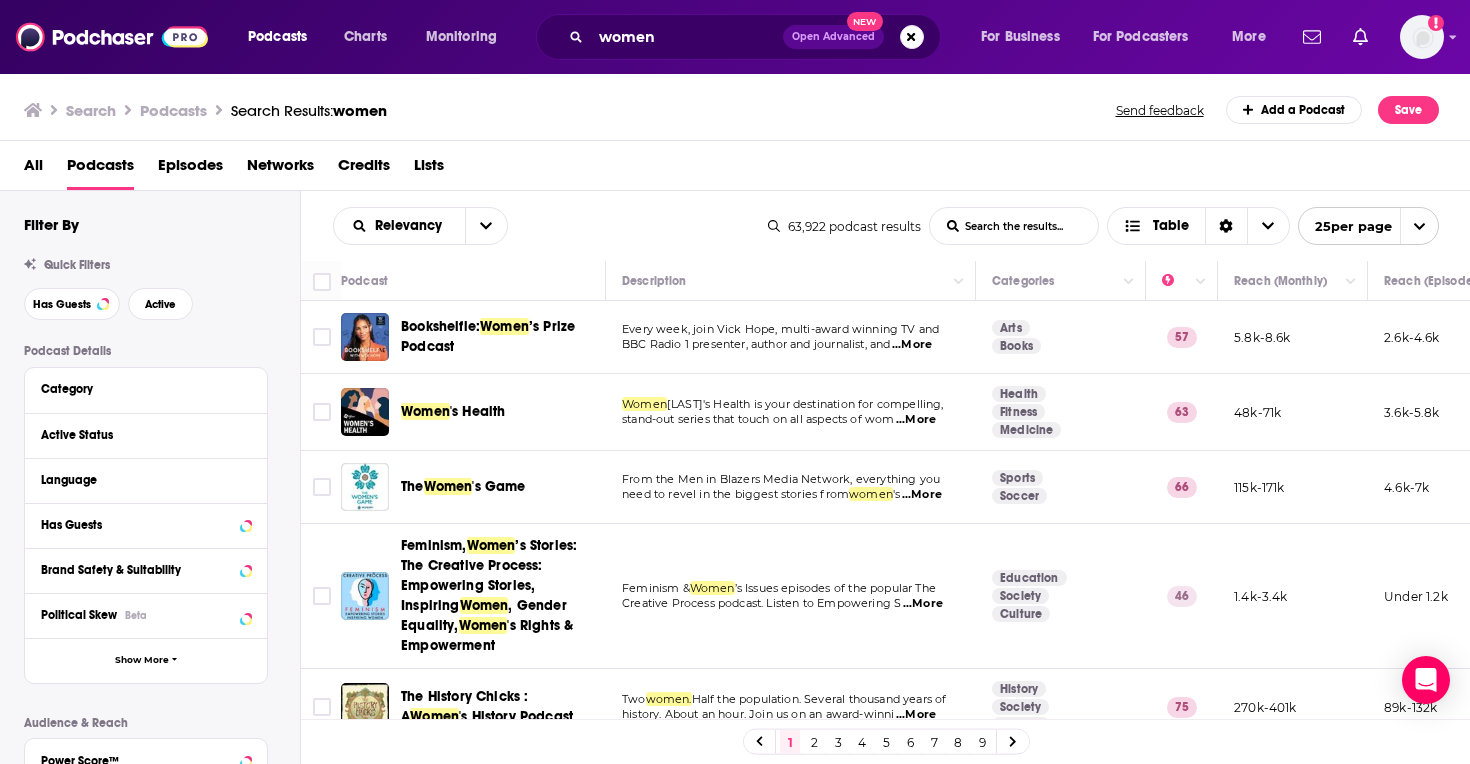 click on "Women" at bounding box center [425, 411] 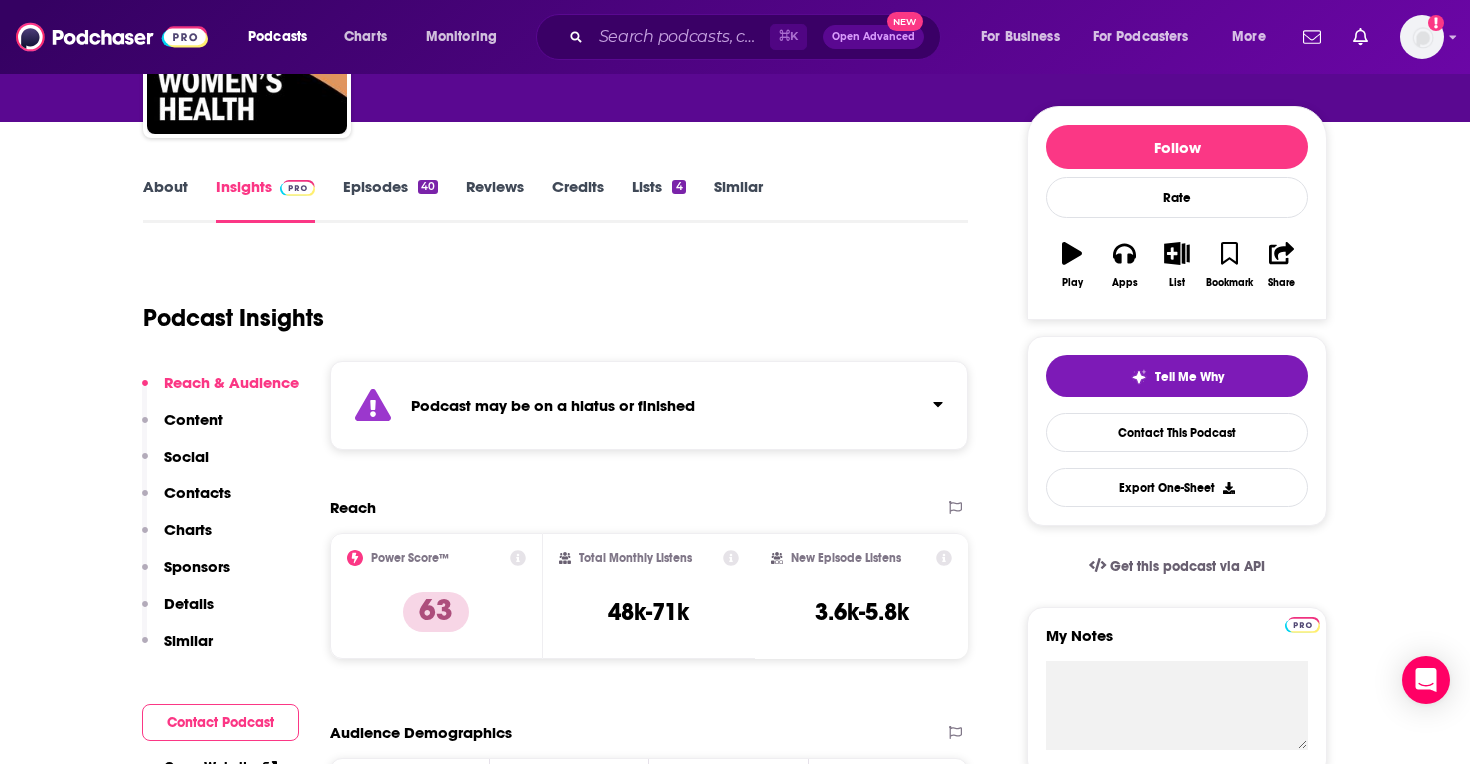 scroll, scrollTop: 214, scrollLeft: 0, axis: vertical 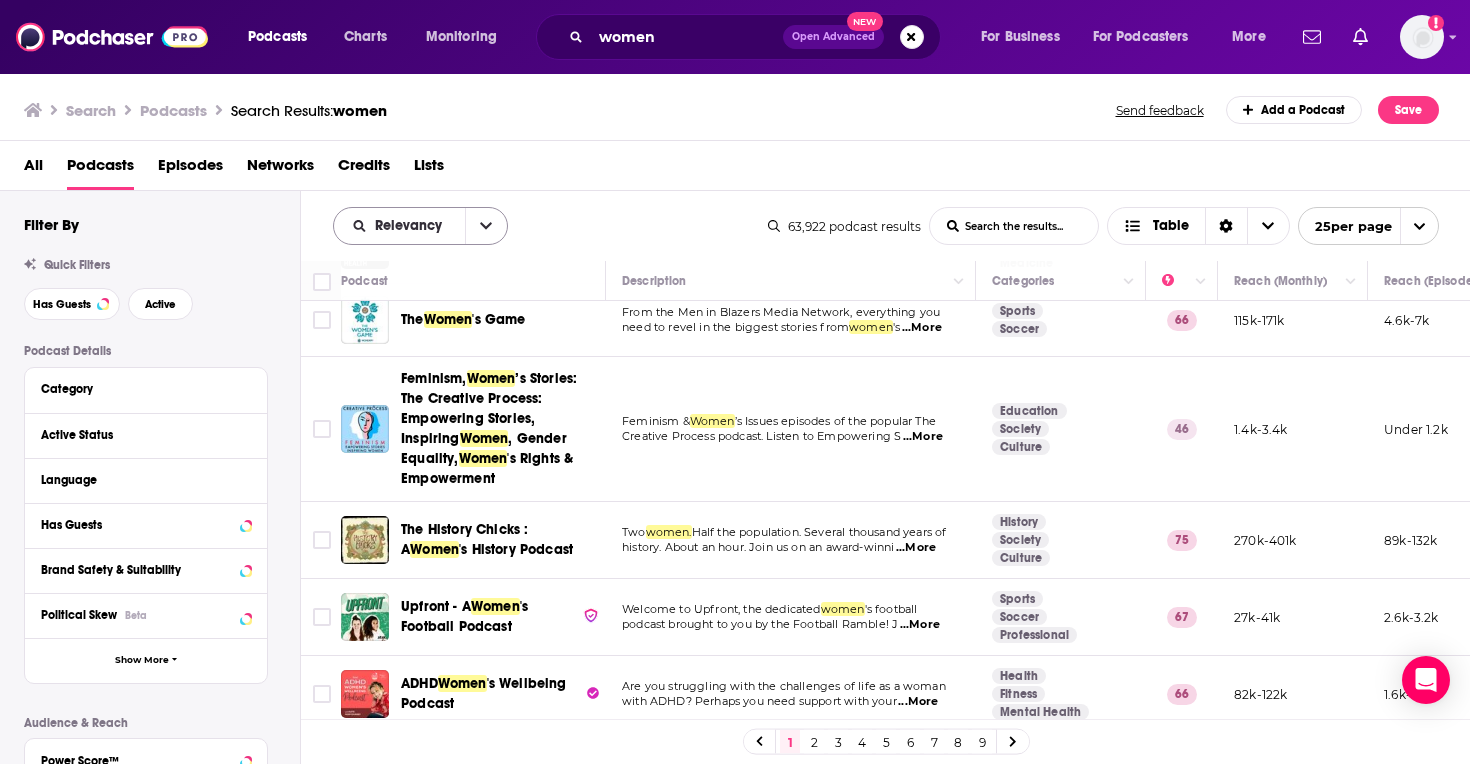click at bounding box center (486, 226) 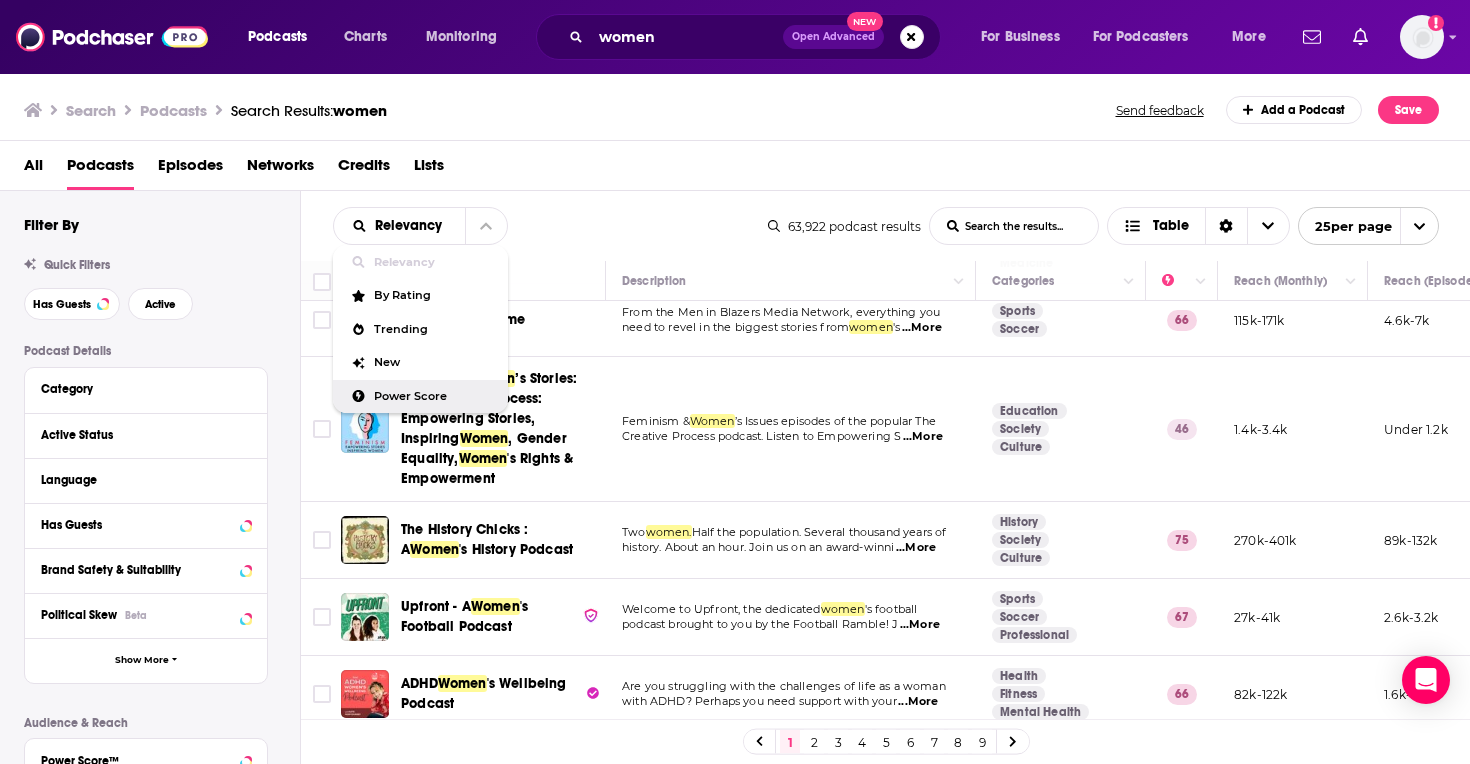 click on "Power Score" at bounding box center (433, 396) 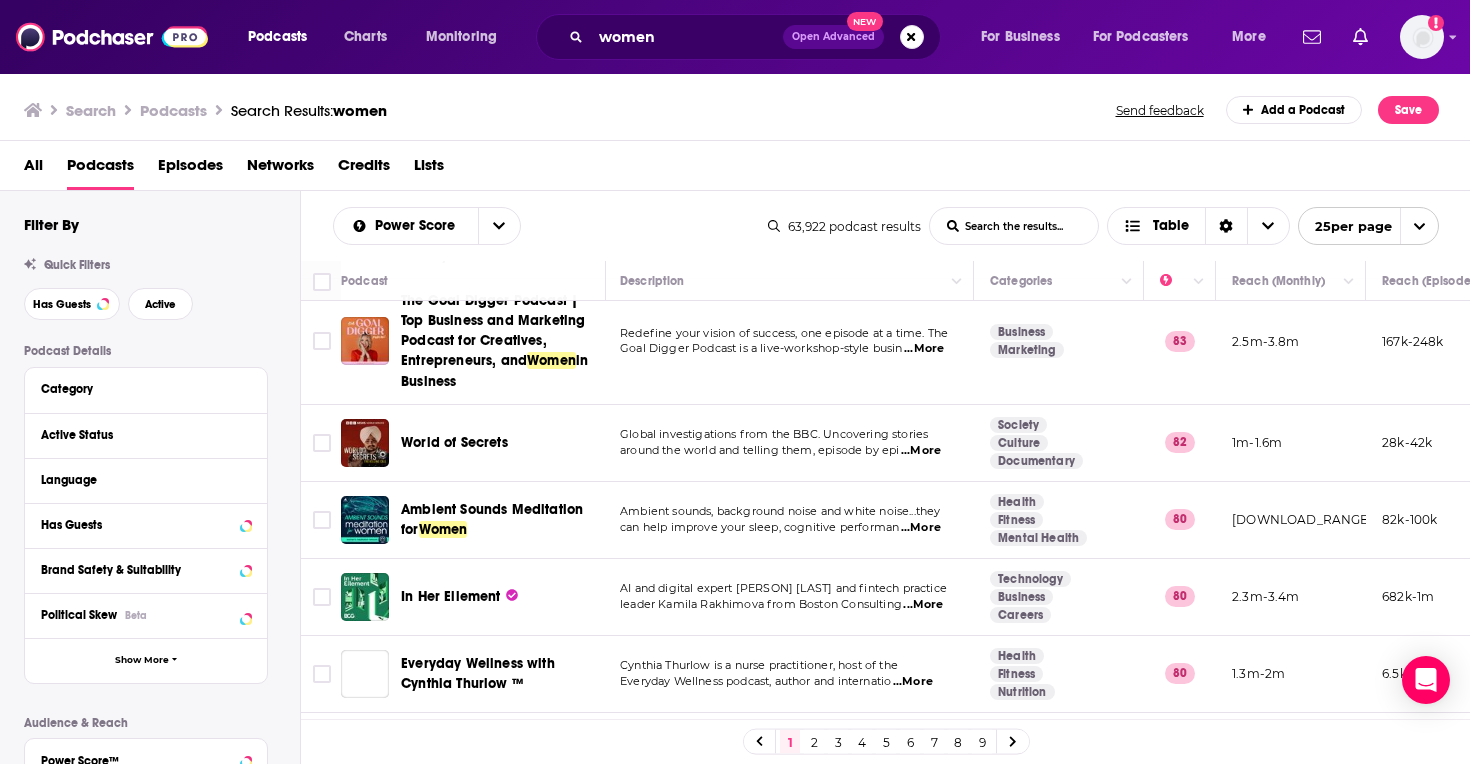 scroll, scrollTop: 790, scrollLeft: 2, axis: both 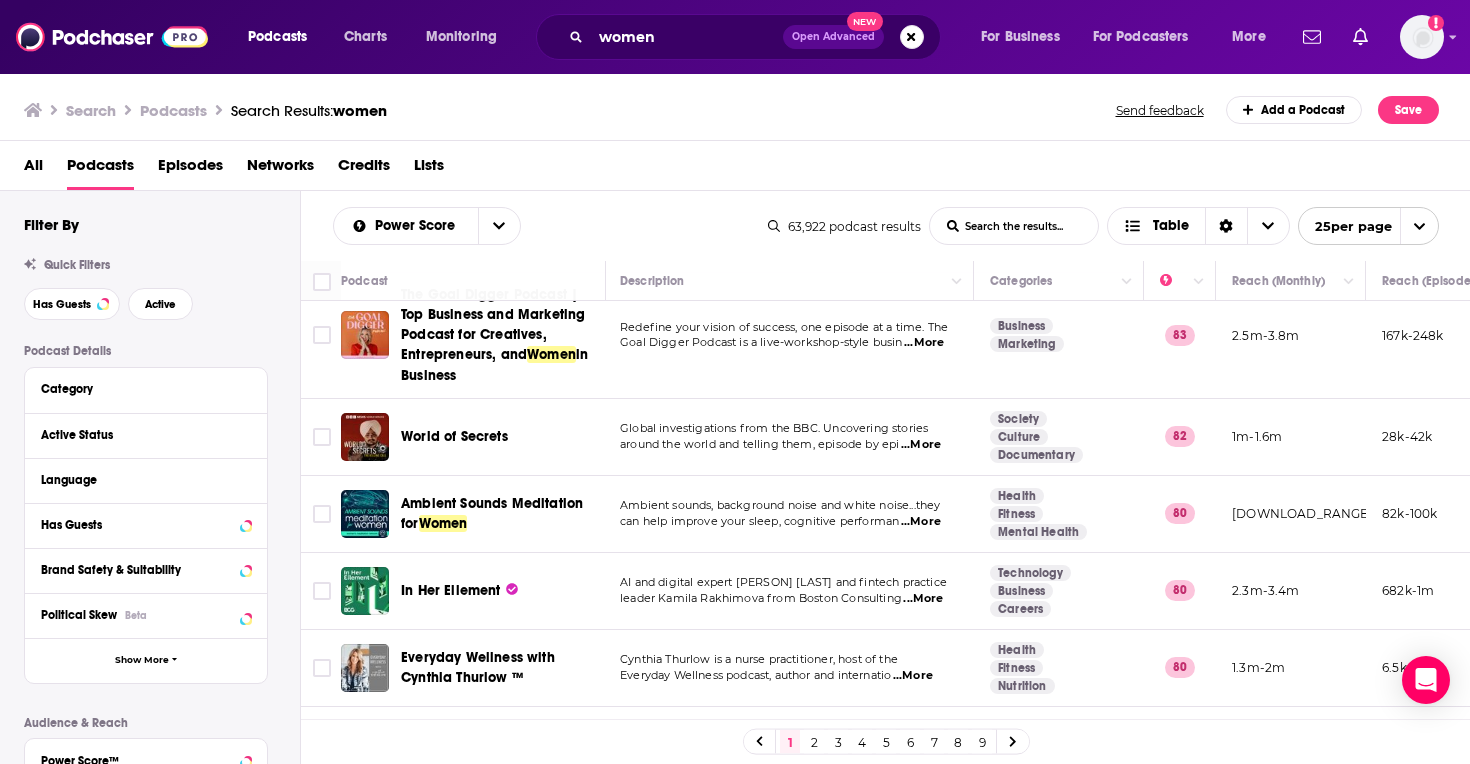 click on "...More" at bounding box center [923, 599] 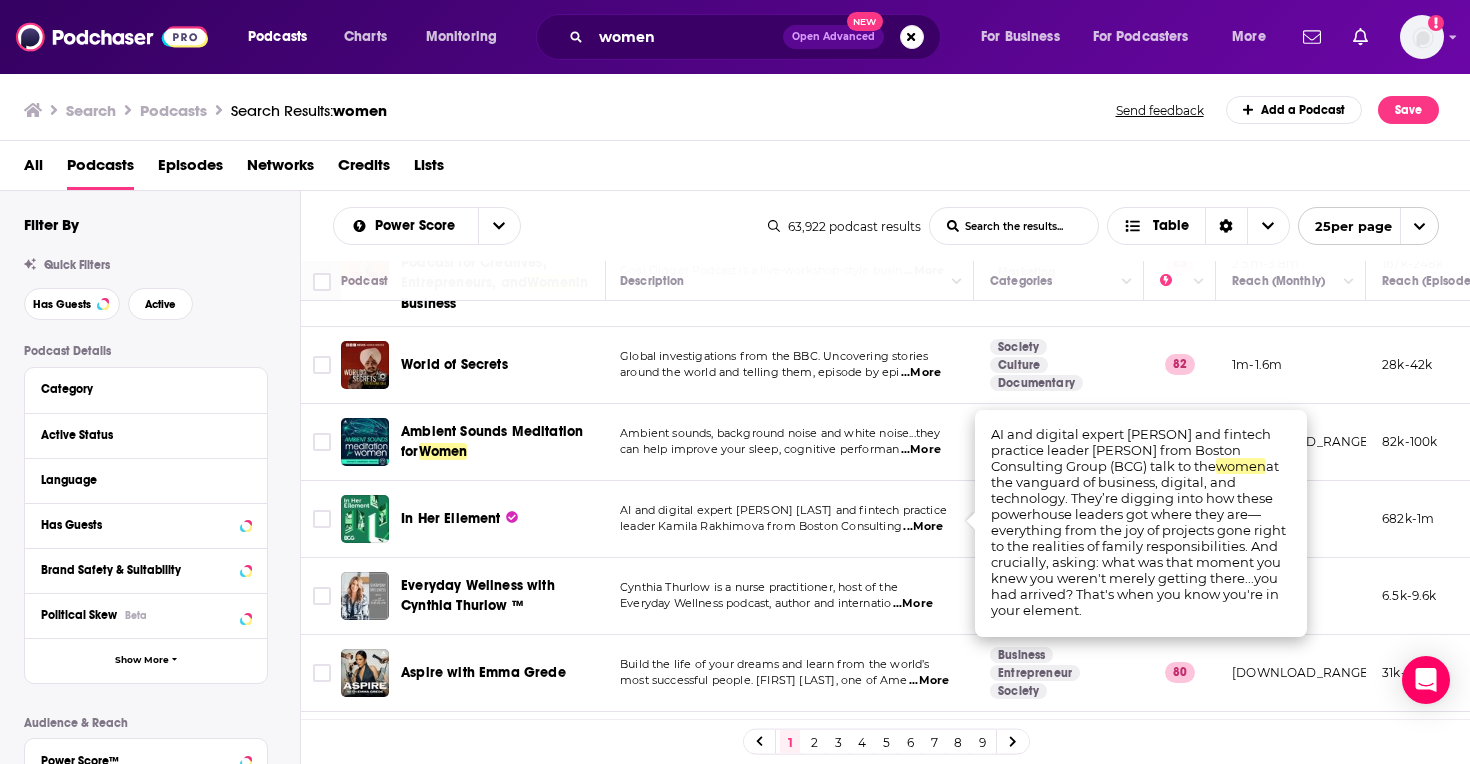 scroll, scrollTop: 873, scrollLeft: 2, axis: both 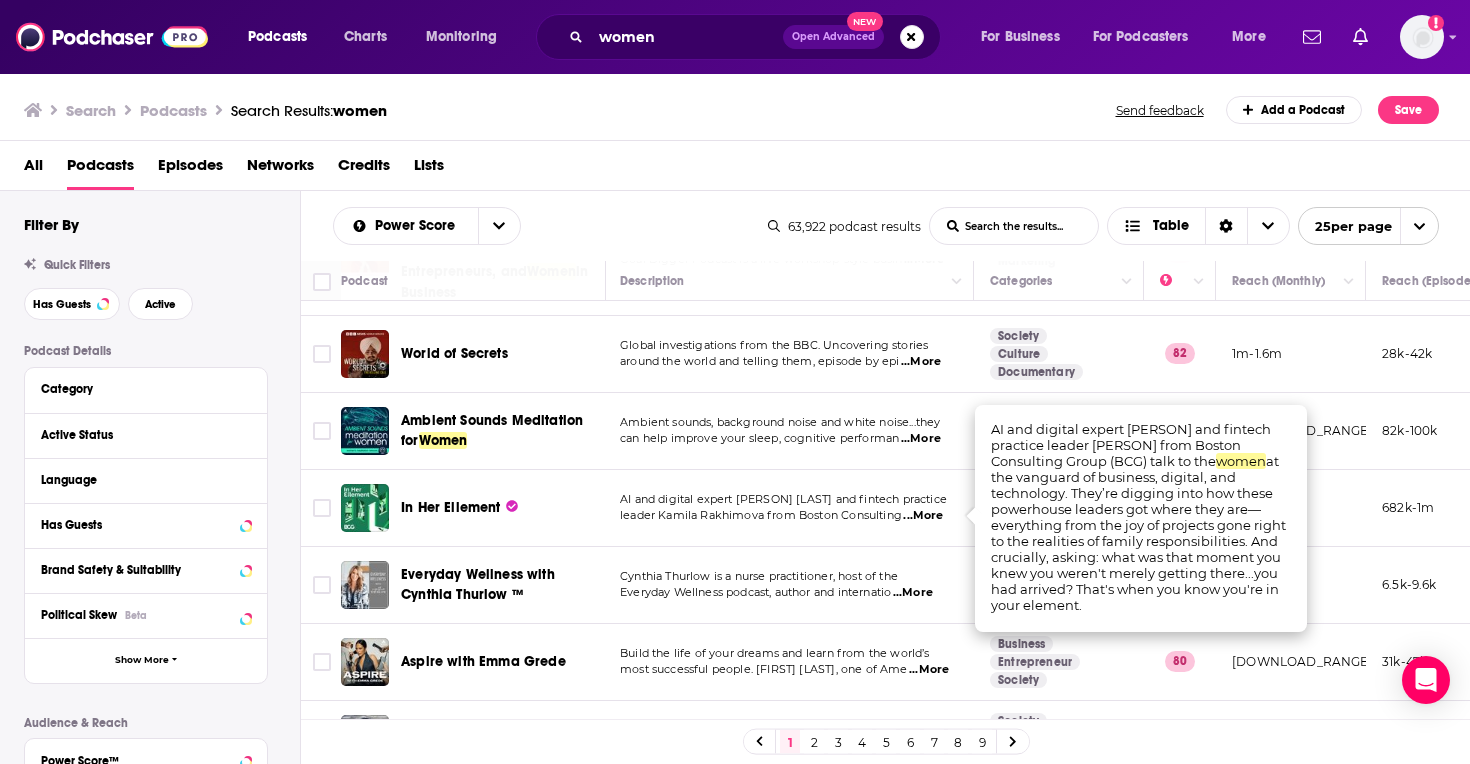 click on "Everyday Wellness podcast, author and internatio" at bounding box center [755, 592] 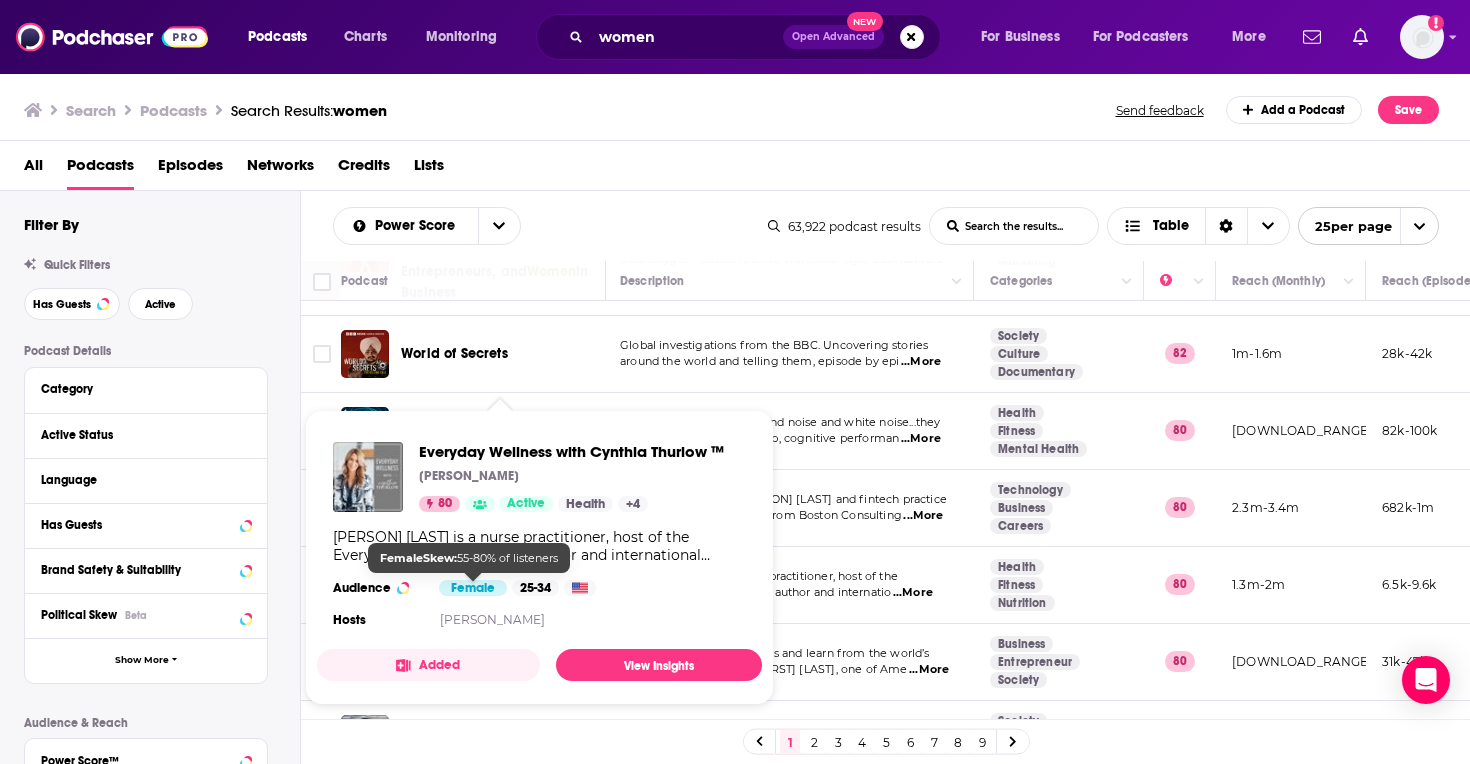 click on "Female" at bounding box center (473, 588) 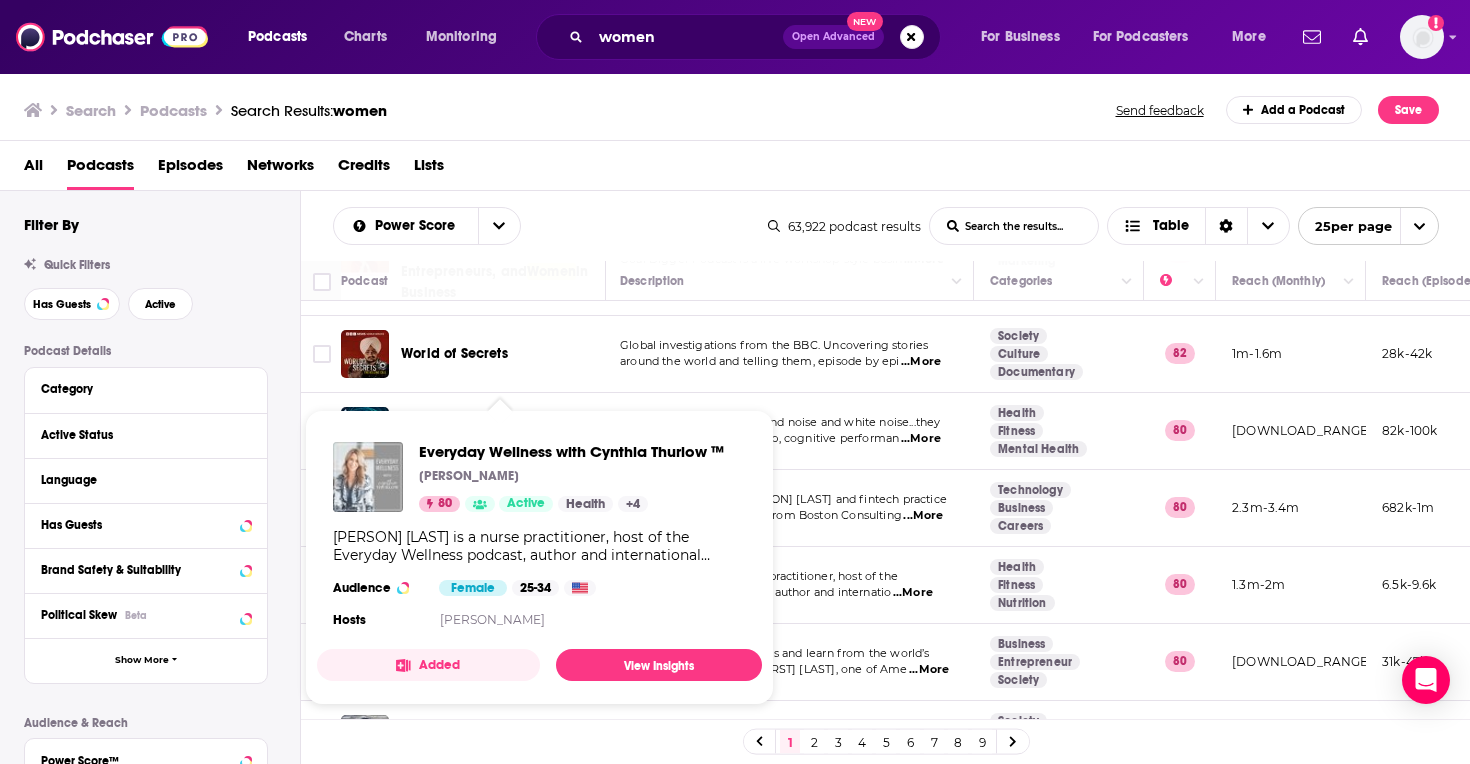 click at bounding box center (368, 477) 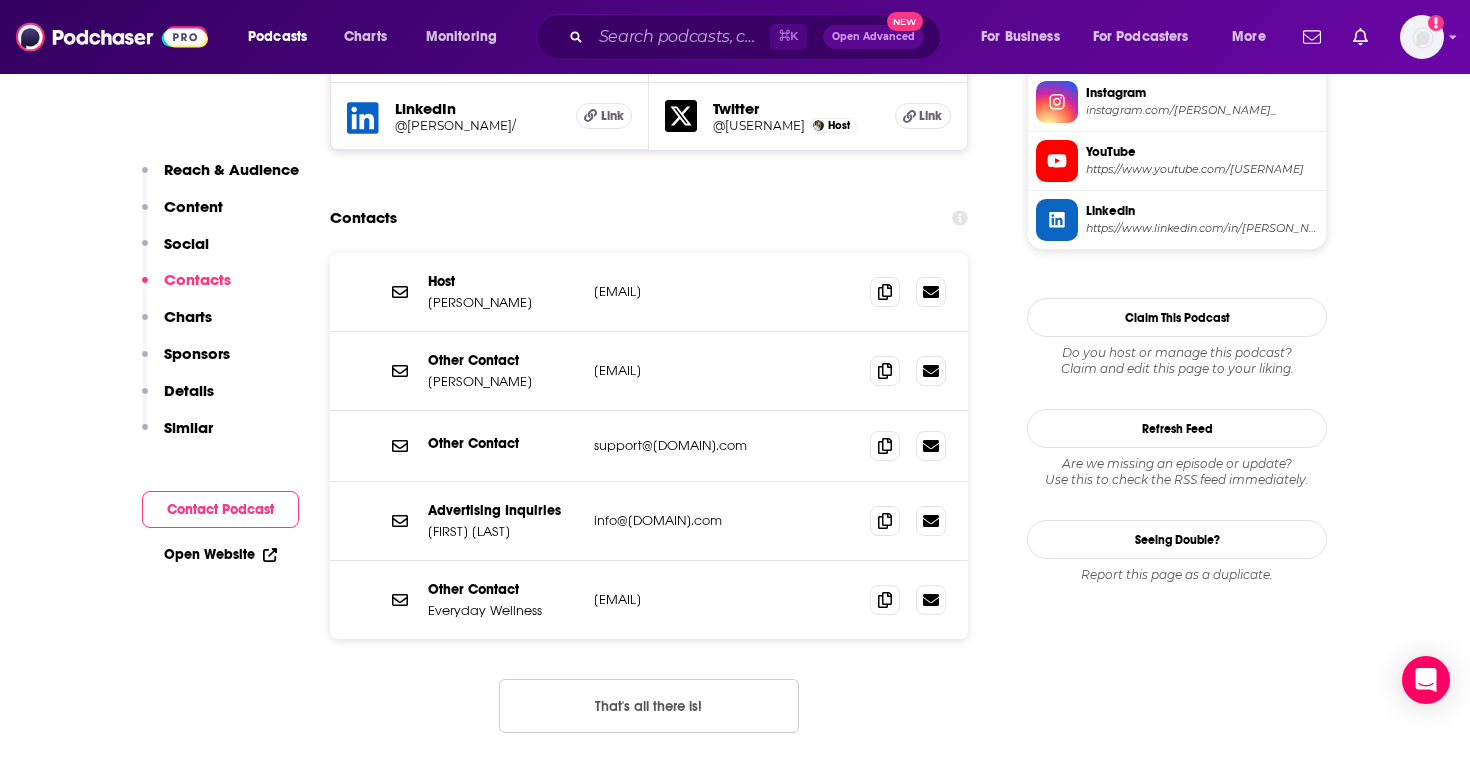 scroll, scrollTop: 1871, scrollLeft: 0, axis: vertical 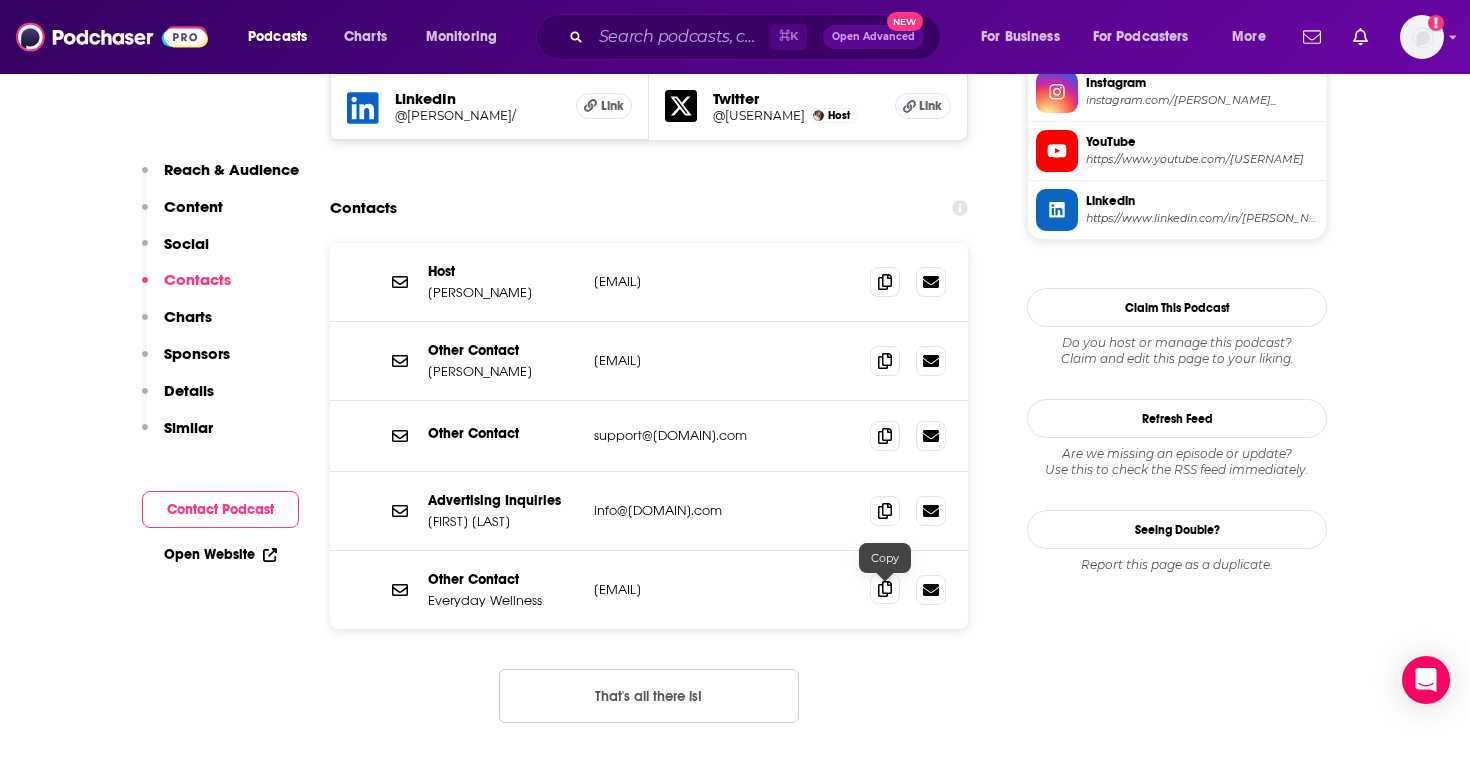 click 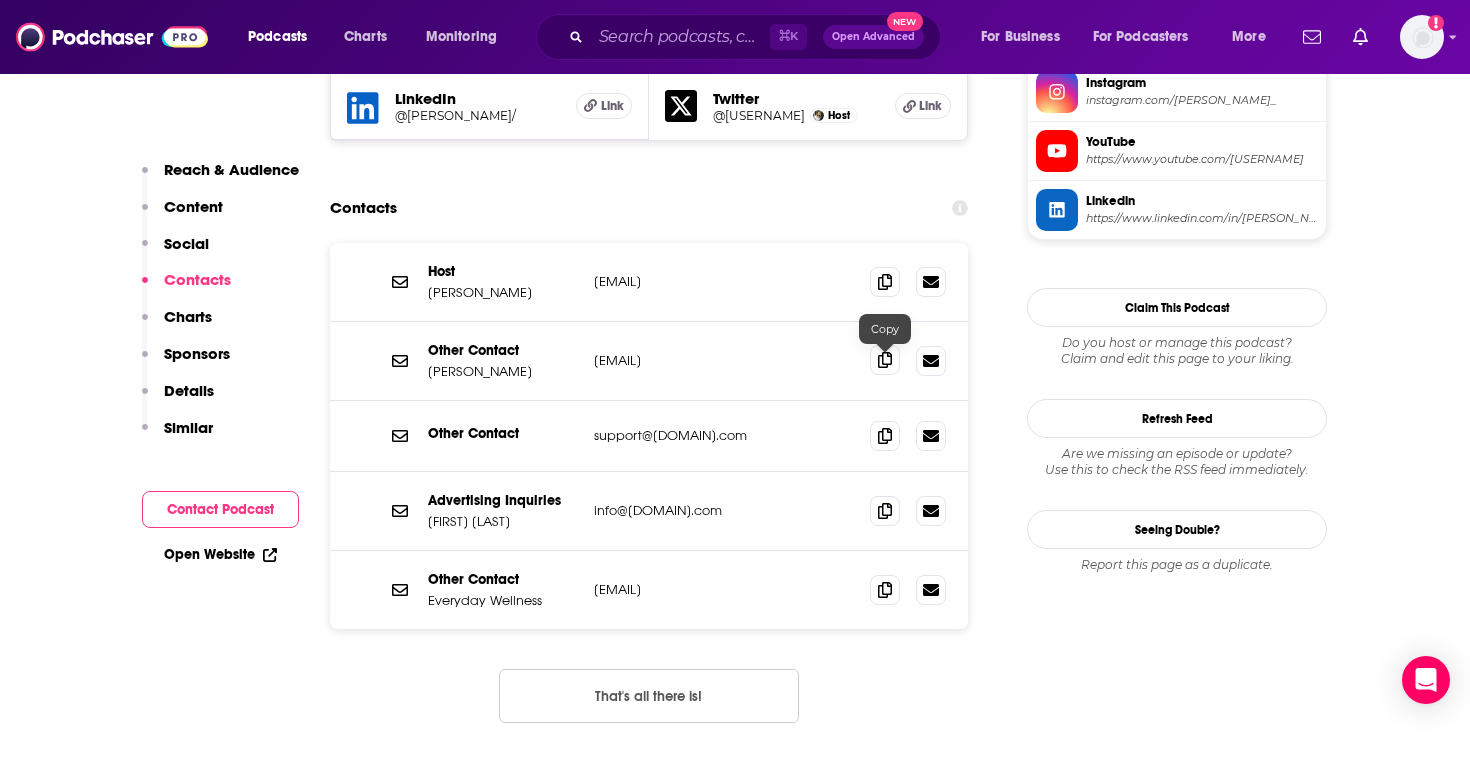 click at bounding box center [885, 360] 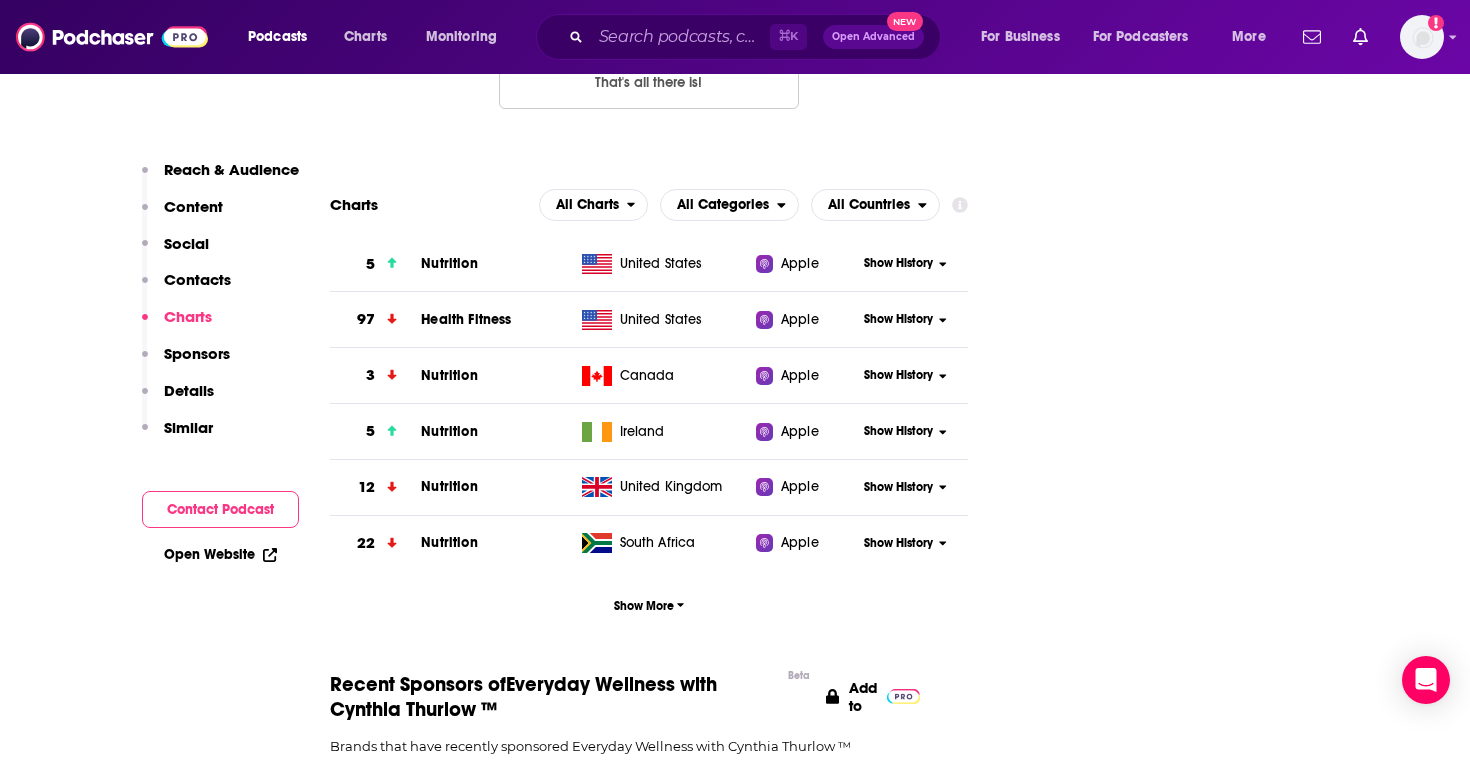 scroll, scrollTop: 2487, scrollLeft: 0, axis: vertical 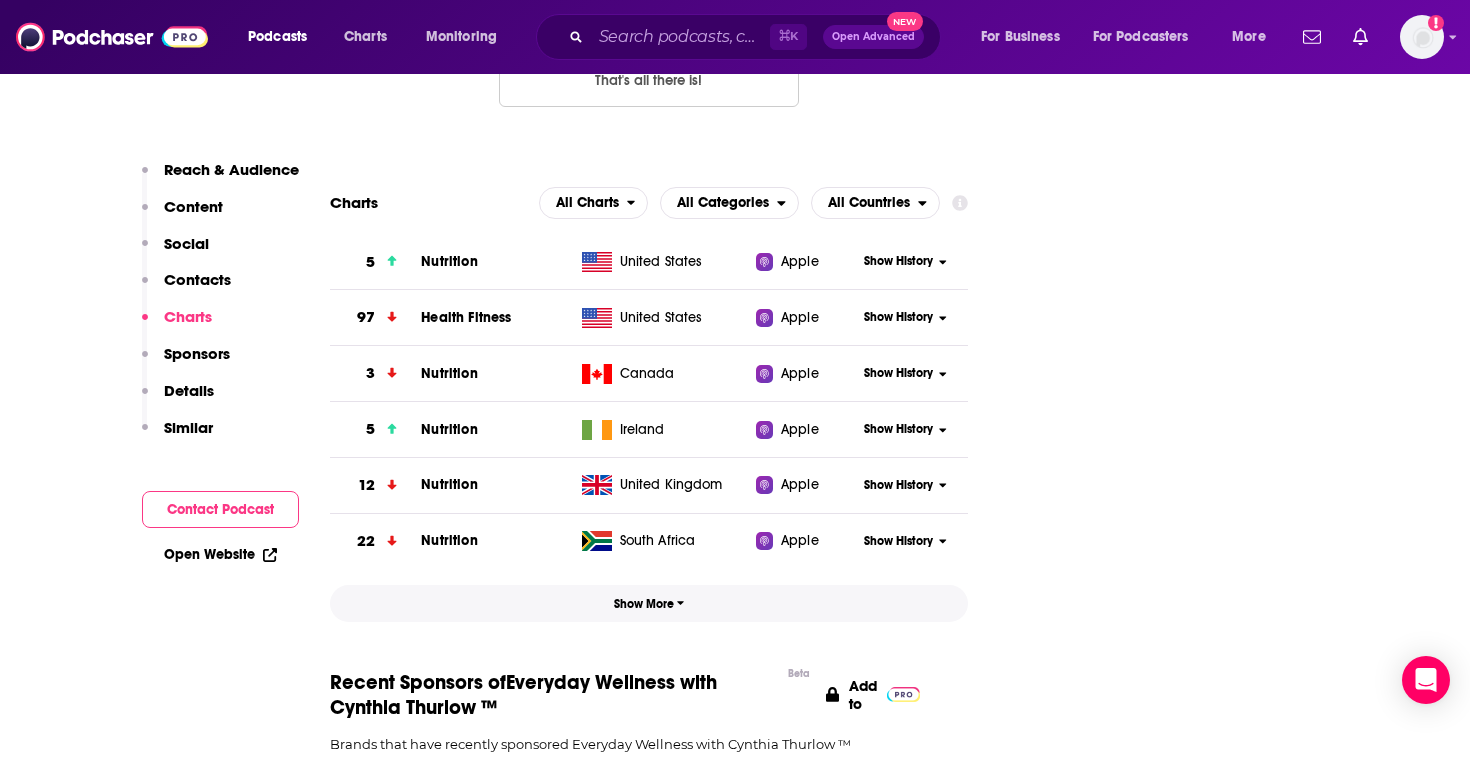 click on "Show More" at bounding box center (649, 604) 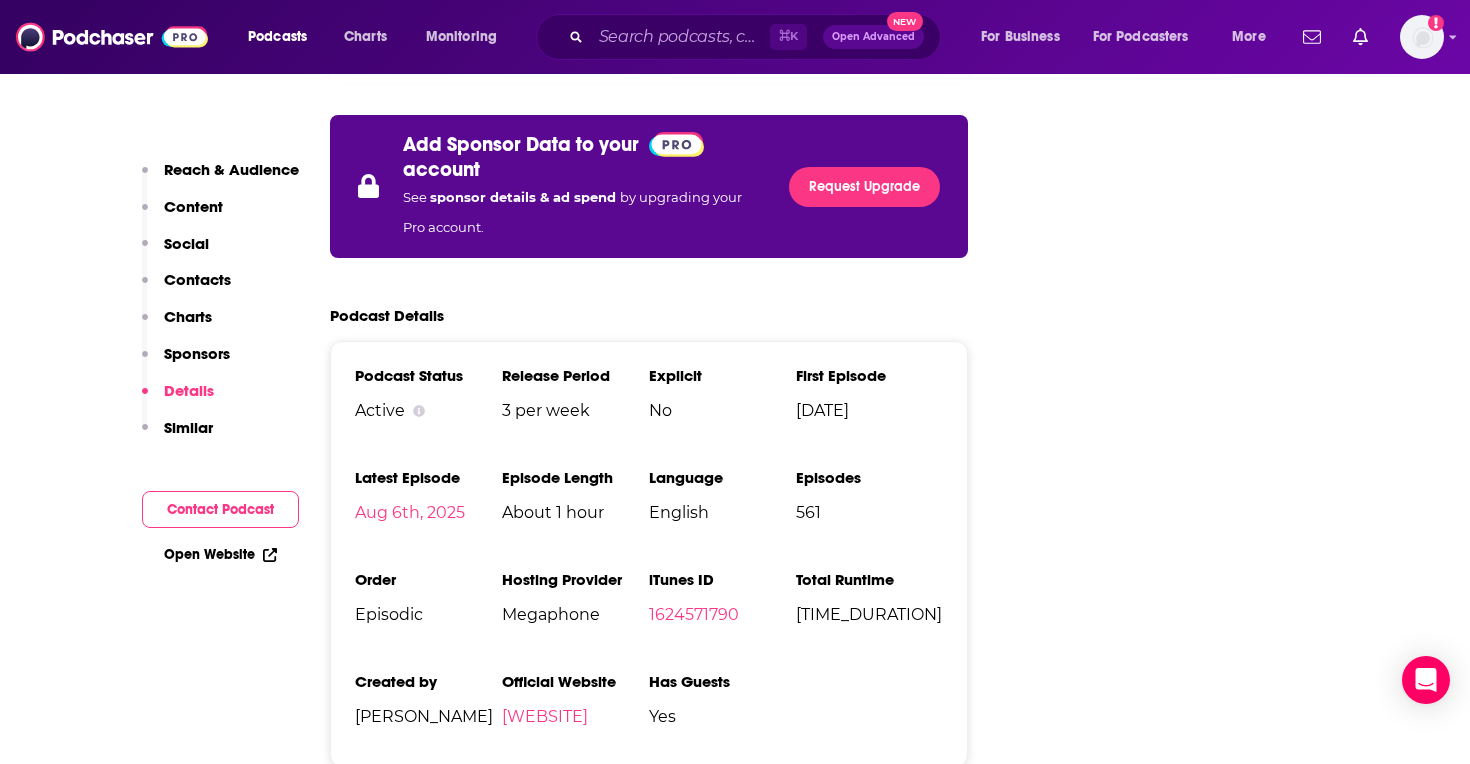 scroll, scrollTop: 10614, scrollLeft: 0, axis: vertical 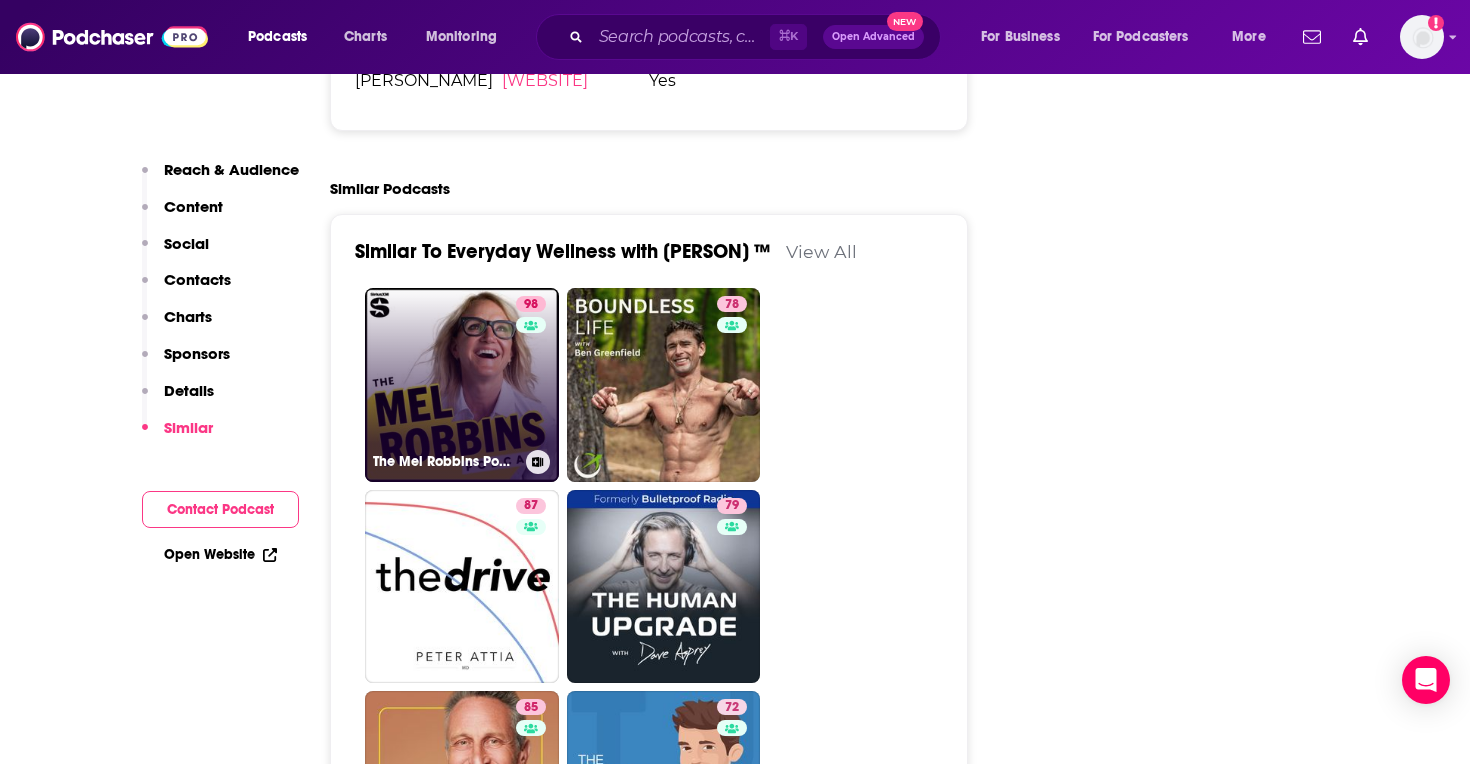 click on "98 The Mel Robbins Podcast" at bounding box center [462, 385] 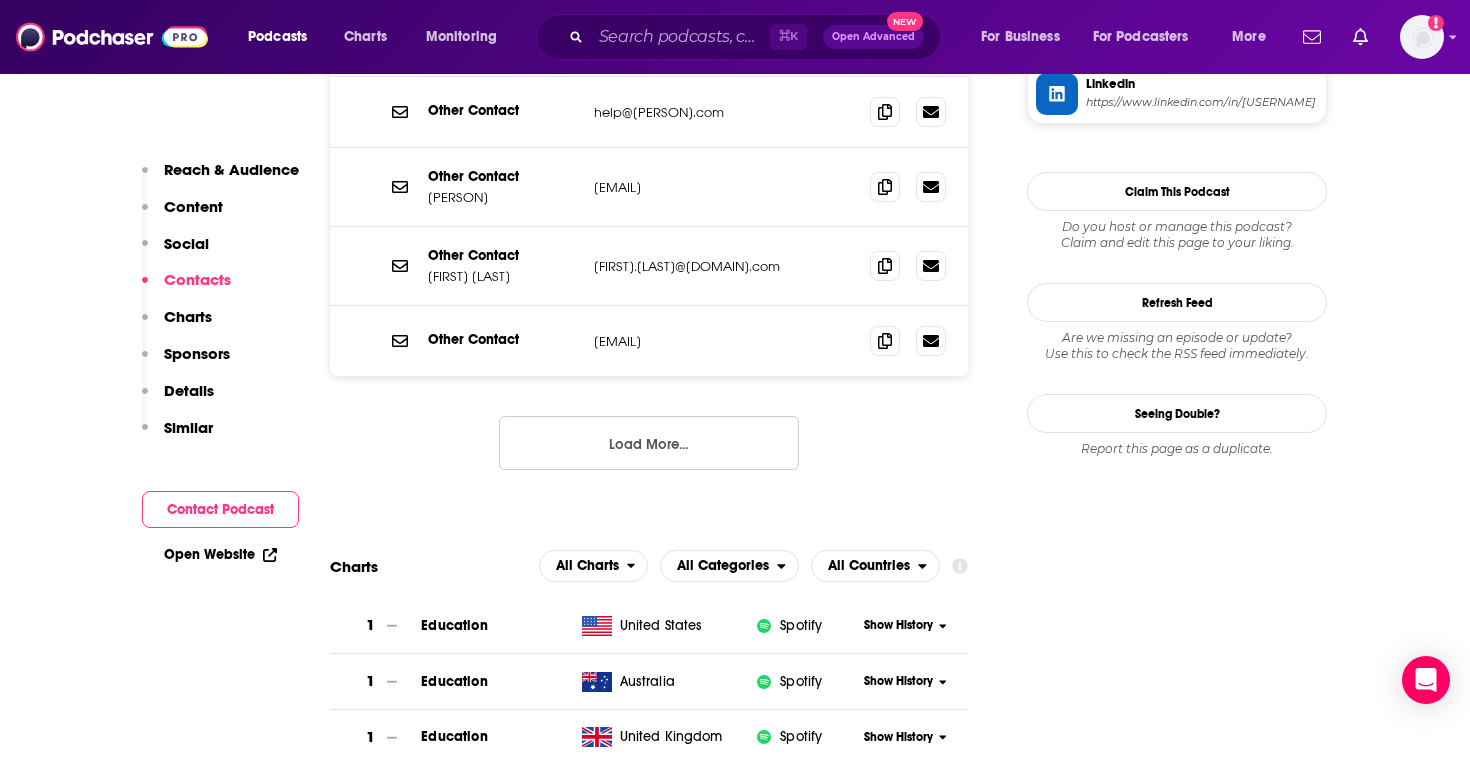 scroll, scrollTop: 2183, scrollLeft: 0, axis: vertical 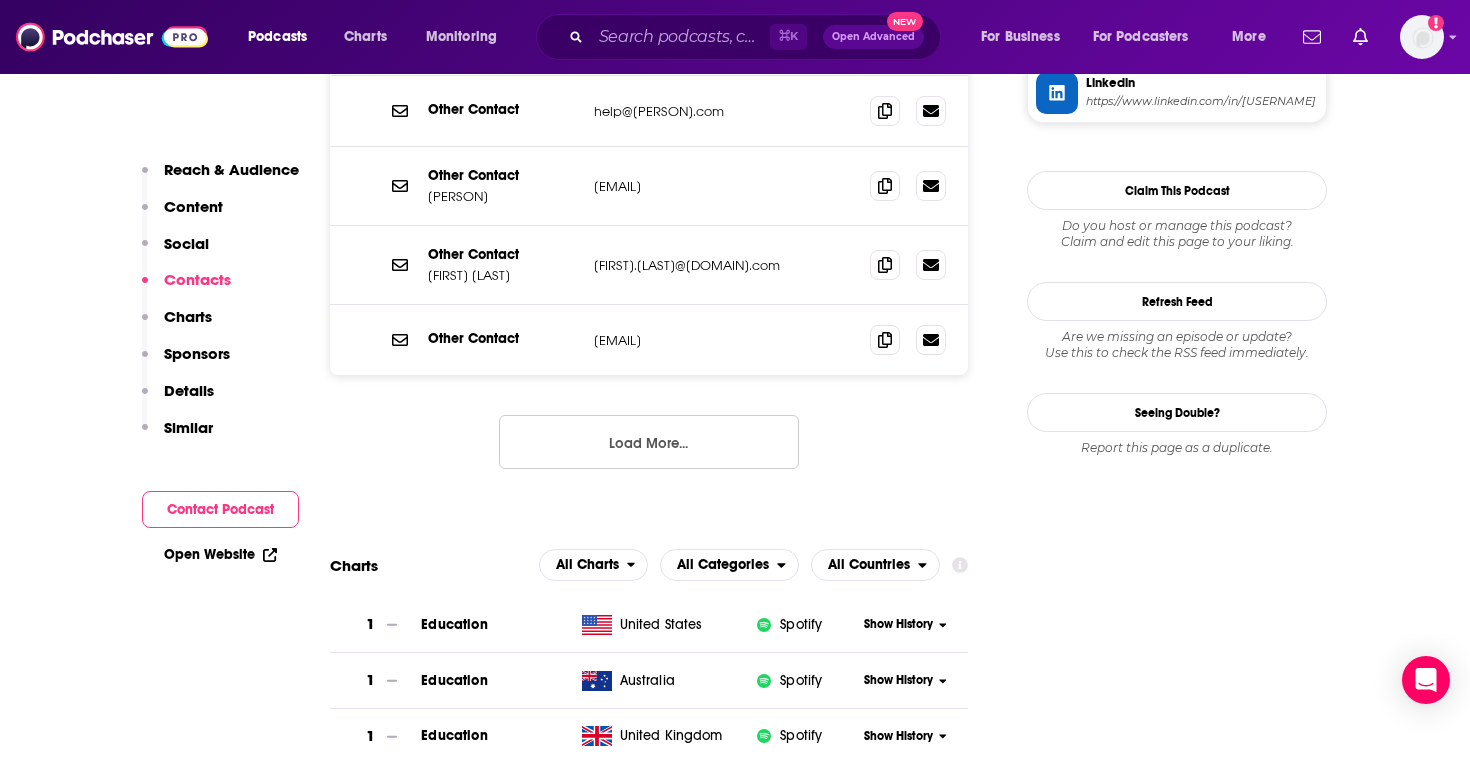 click on "Load More..." at bounding box center [649, 442] 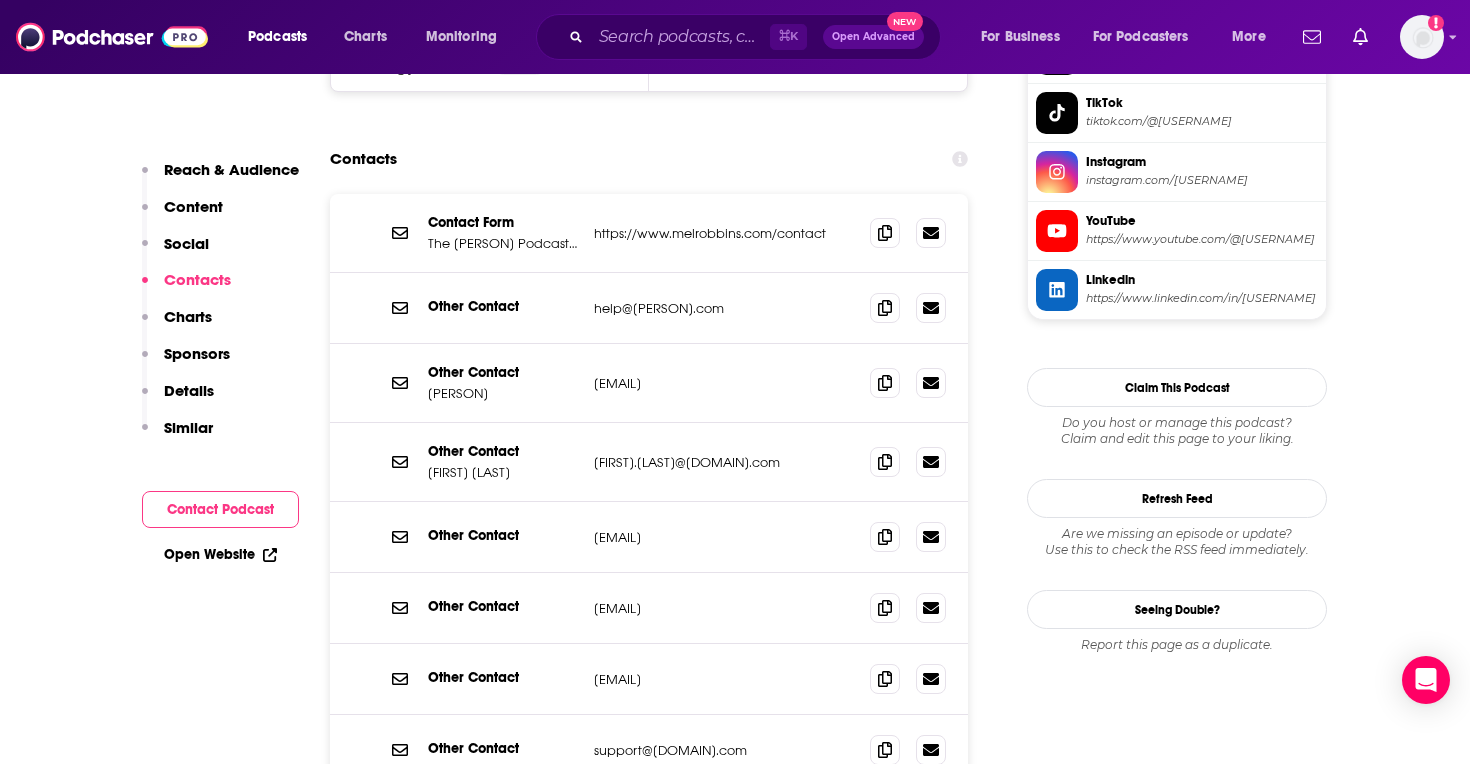 scroll, scrollTop: 1884, scrollLeft: 0, axis: vertical 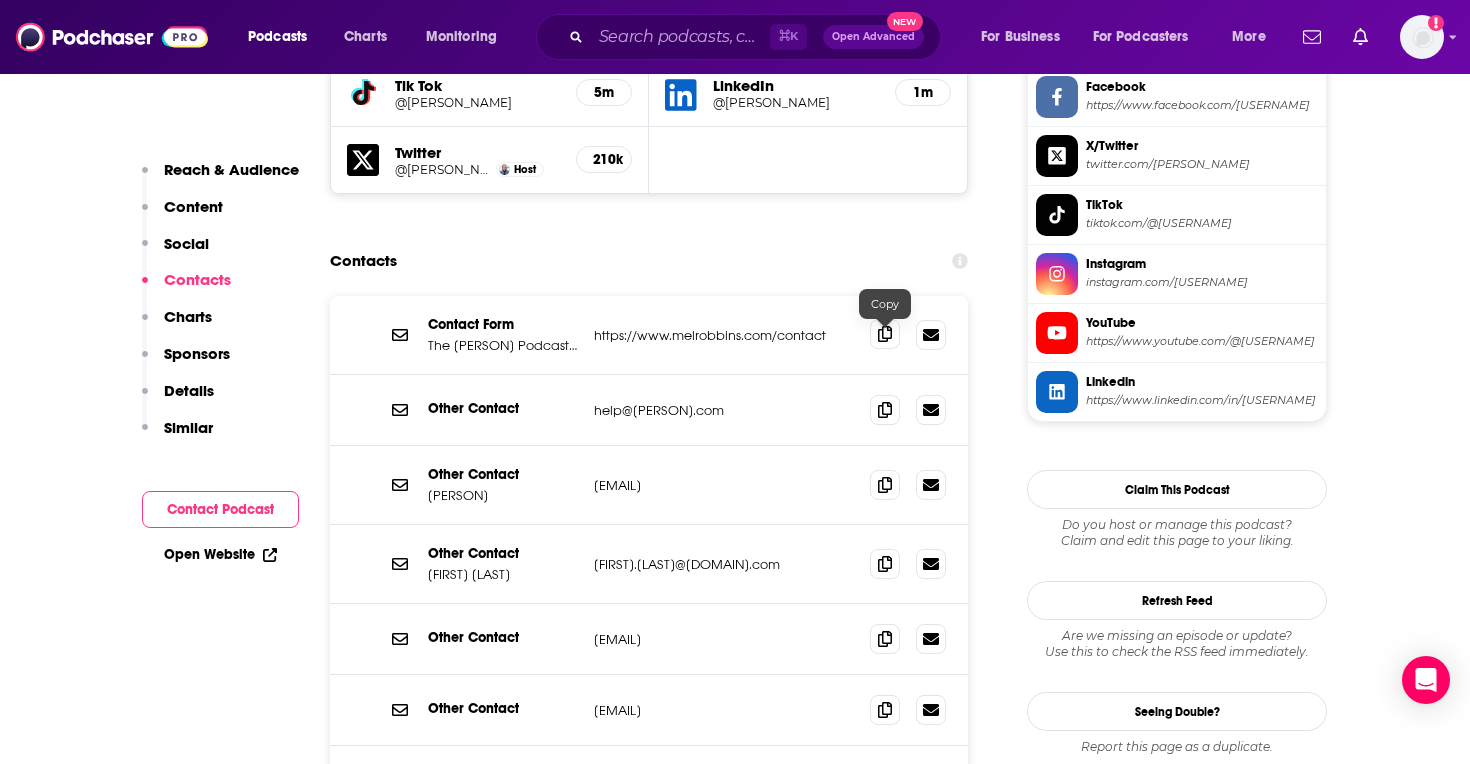 click 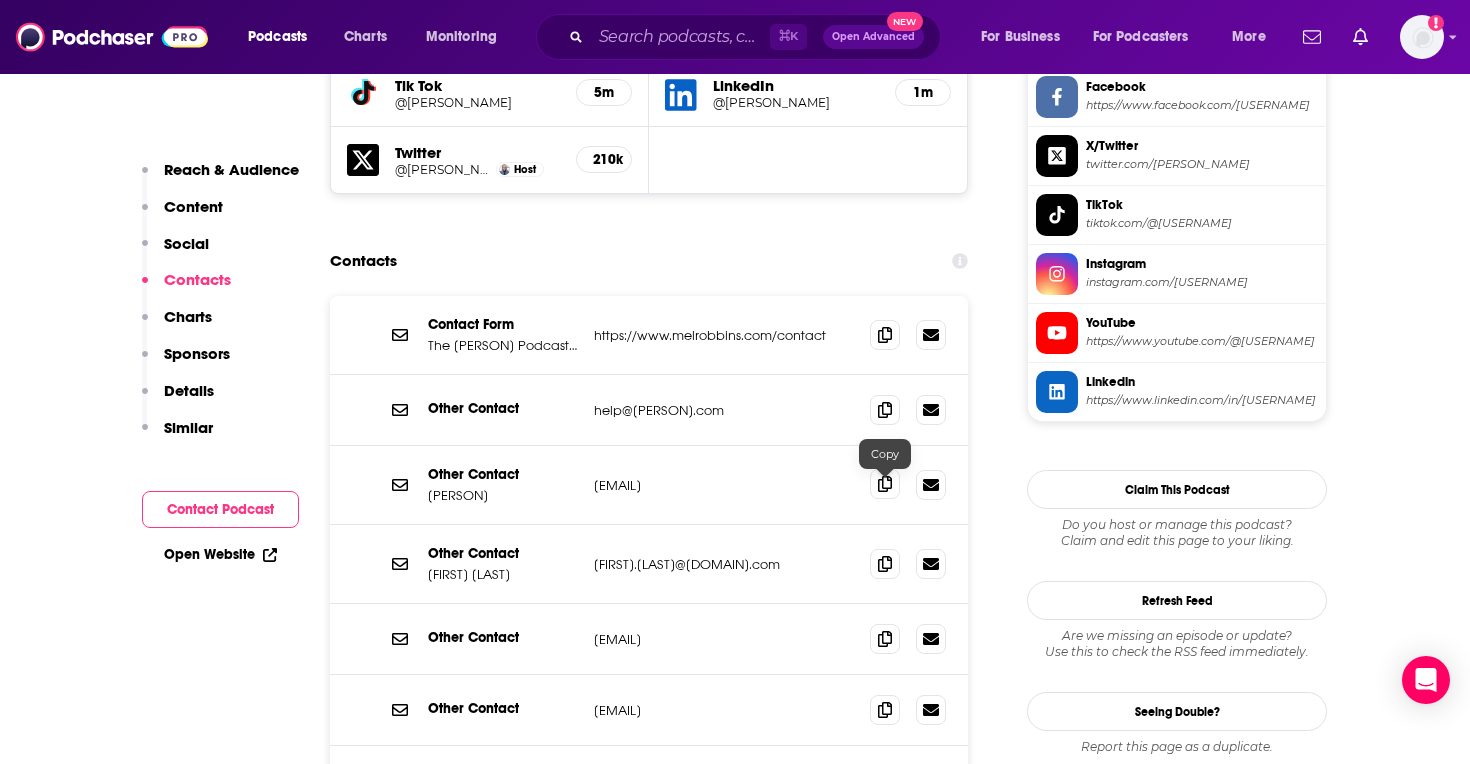 click 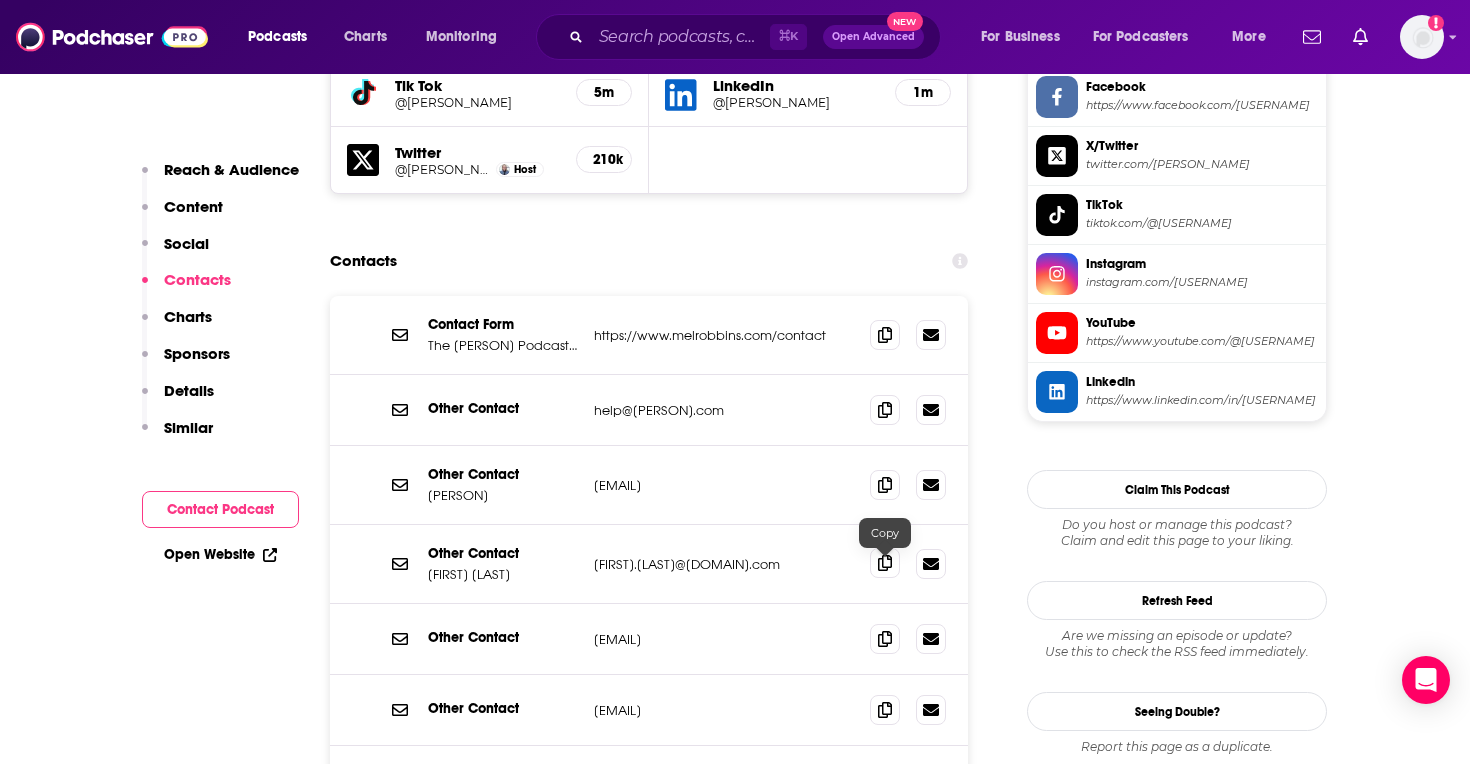 click at bounding box center [885, 563] 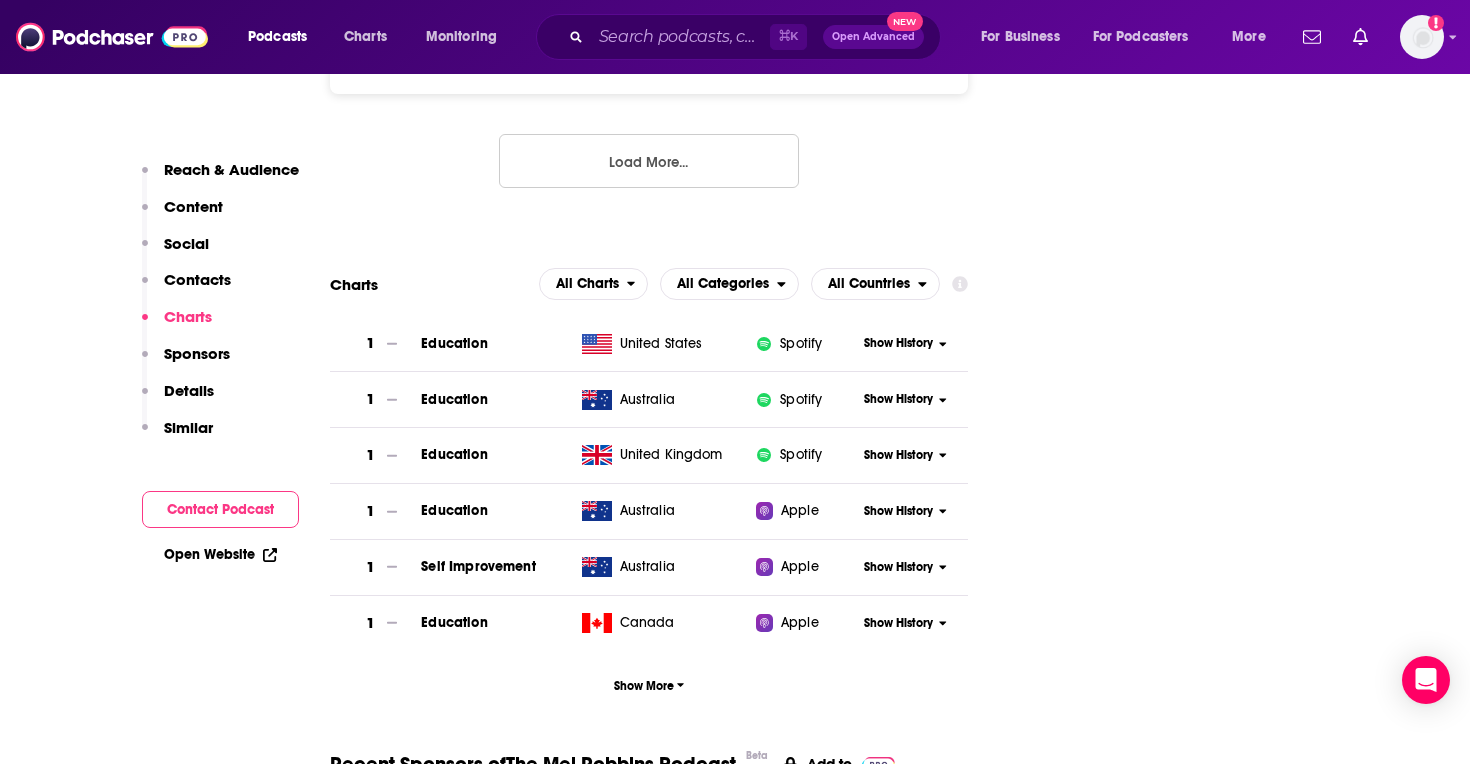 scroll, scrollTop: 2909, scrollLeft: 0, axis: vertical 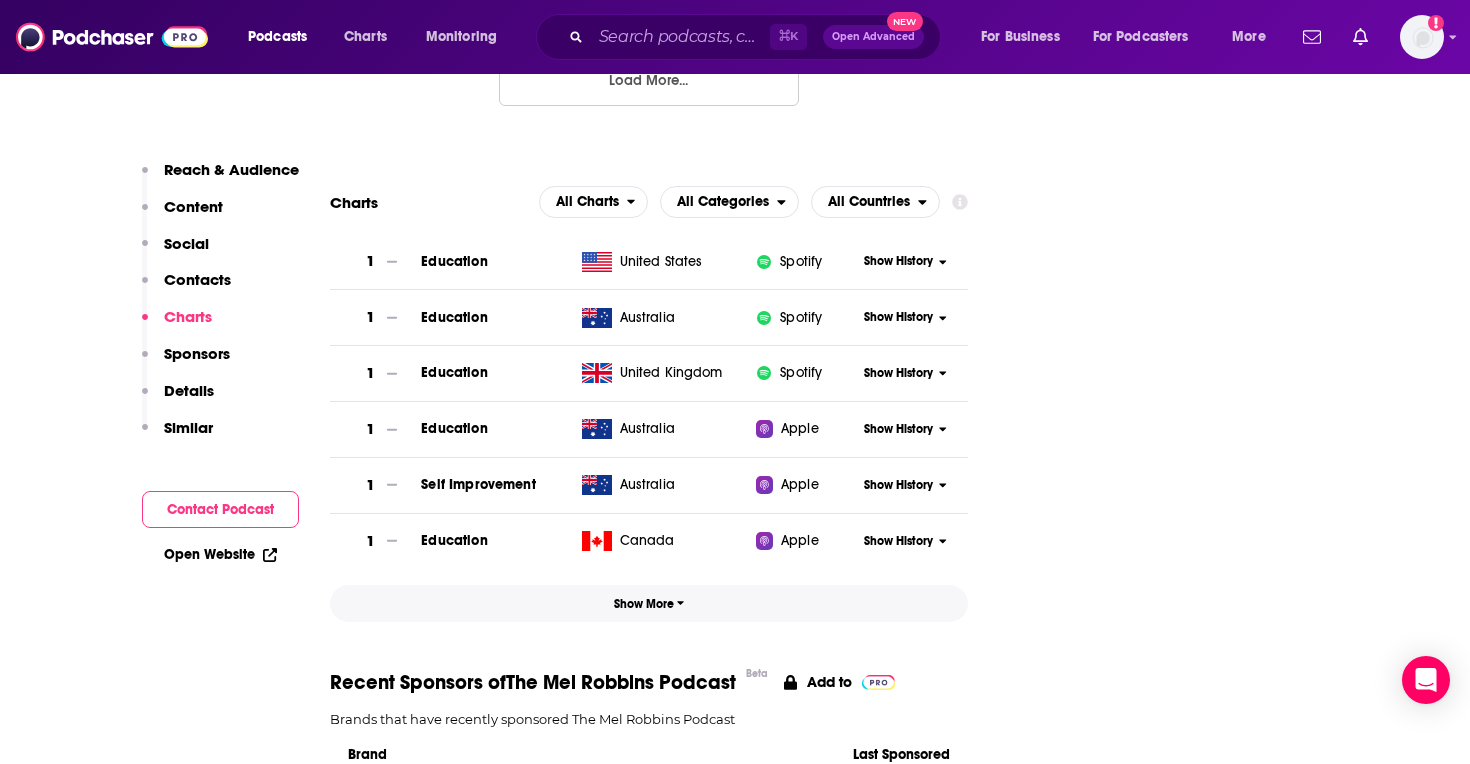 click on "Show More" at bounding box center (649, 604) 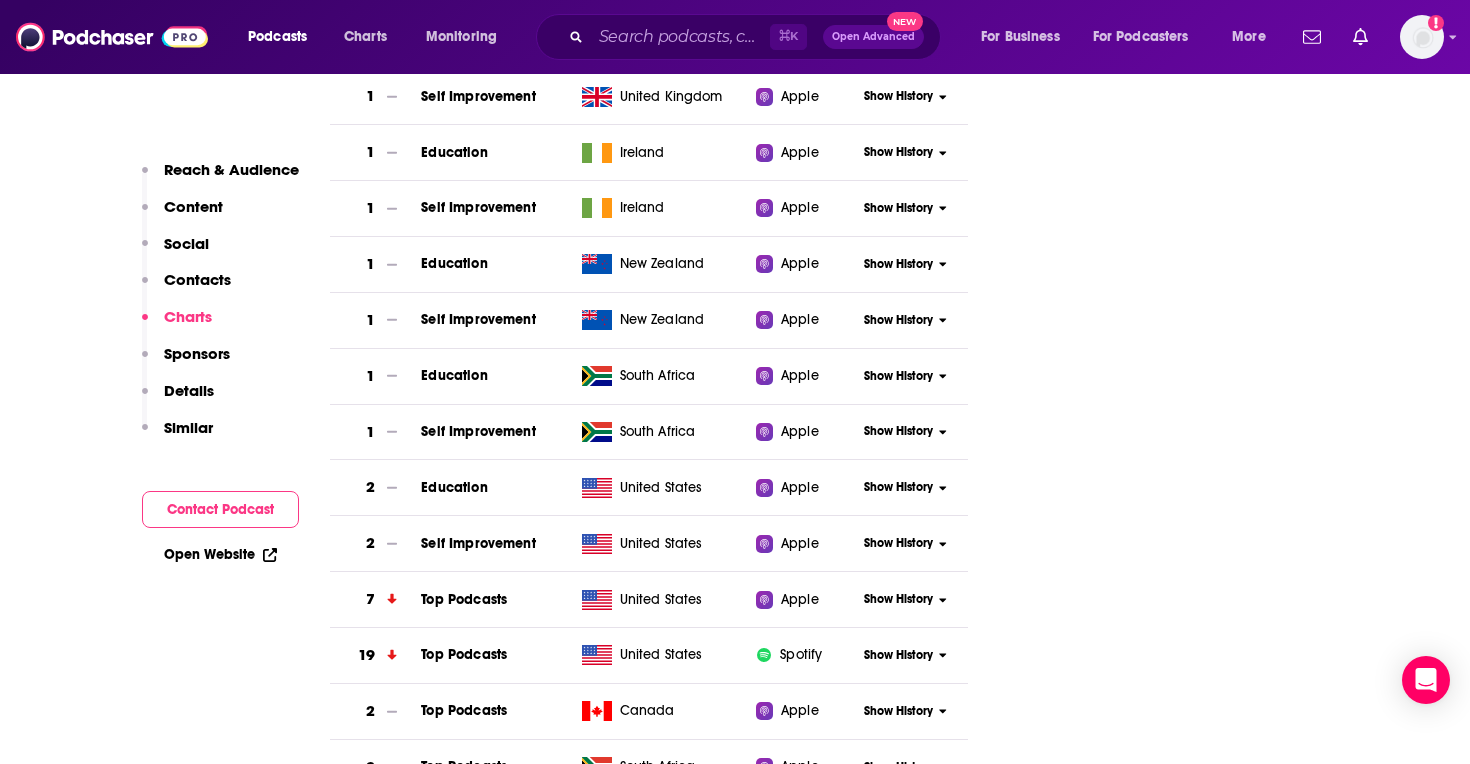 scroll, scrollTop: 3526, scrollLeft: 0, axis: vertical 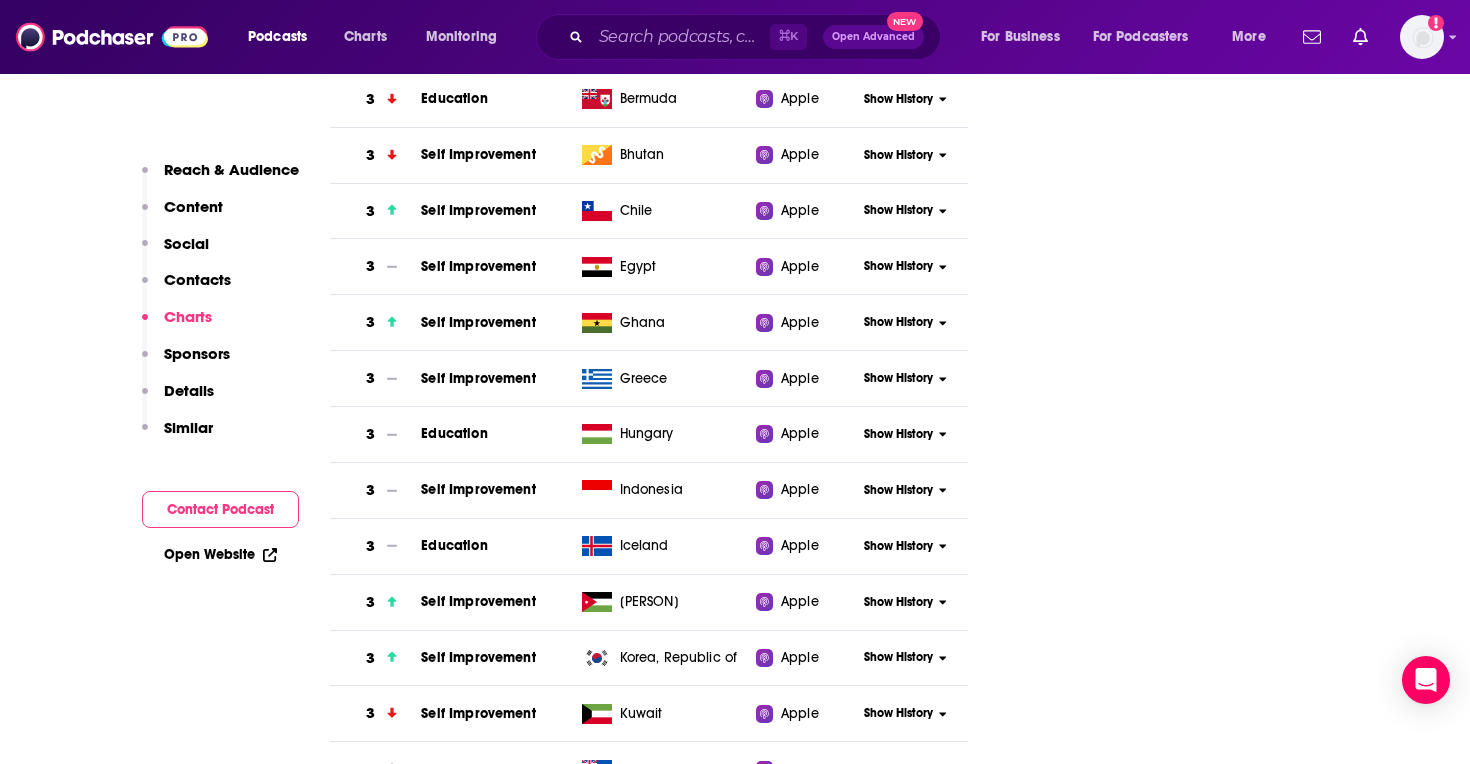 click on "Details" at bounding box center (189, 390) 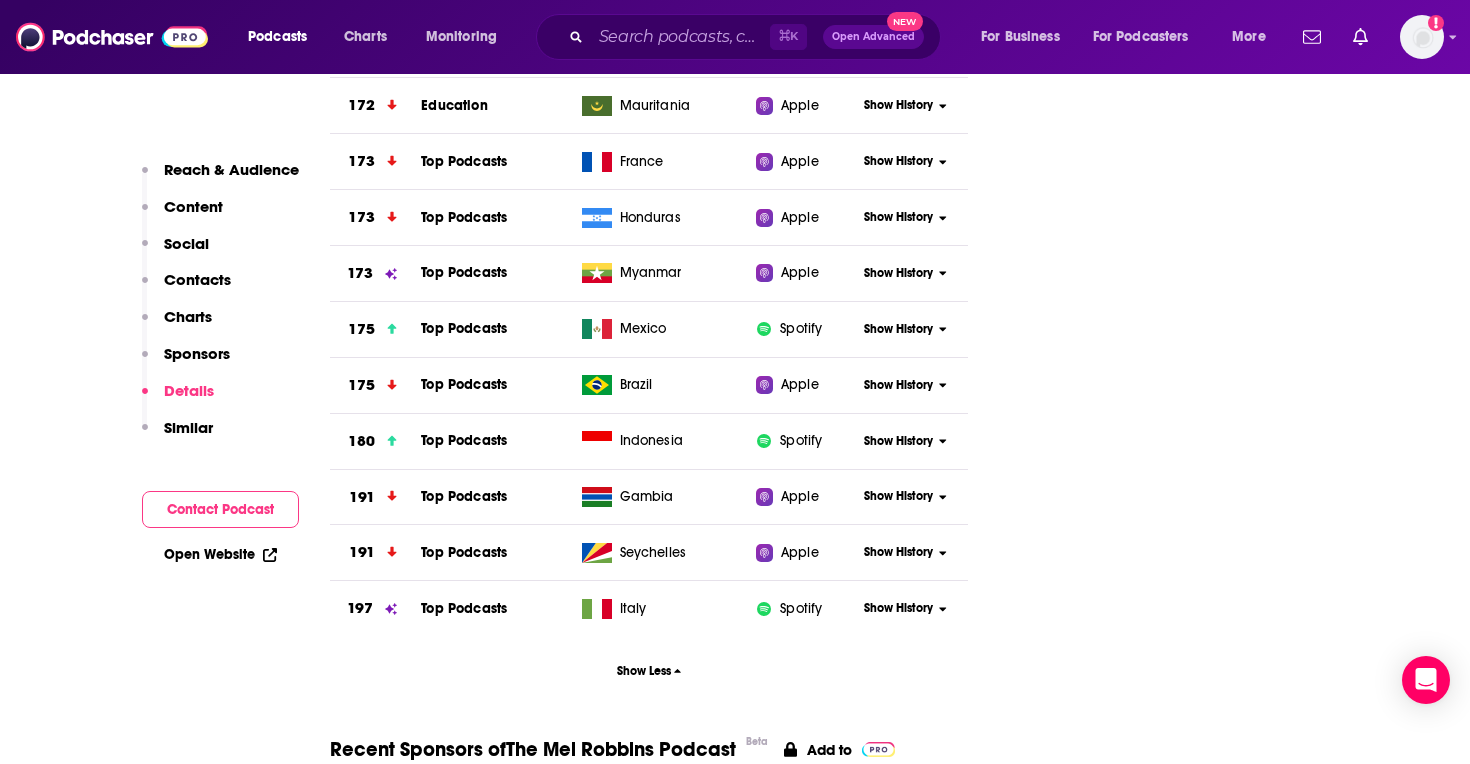 scroll, scrollTop: 31455, scrollLeft: 0, axis: vertical 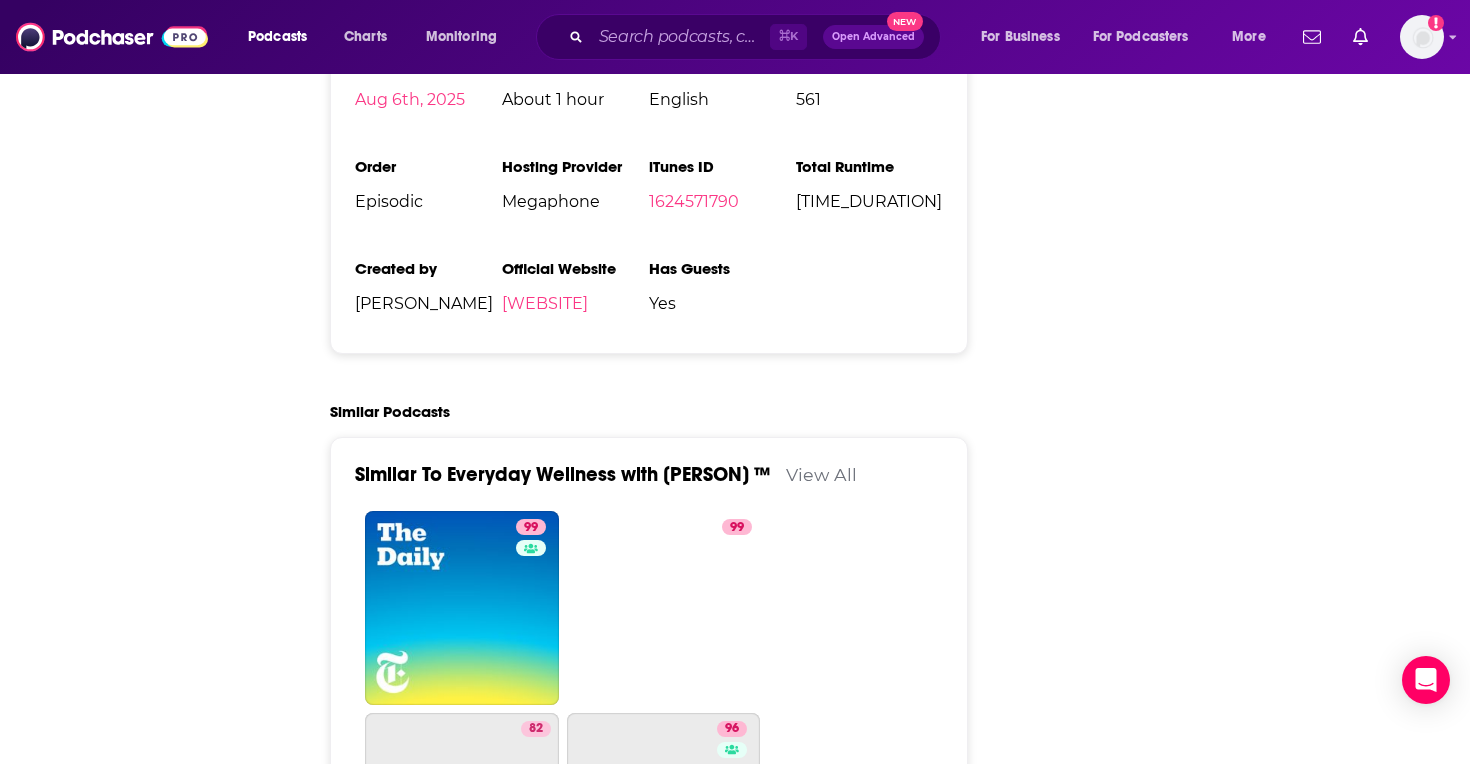 type on "https://www.podchaser.com/podcasts/everyday-wellness-with-cynthia-722559" 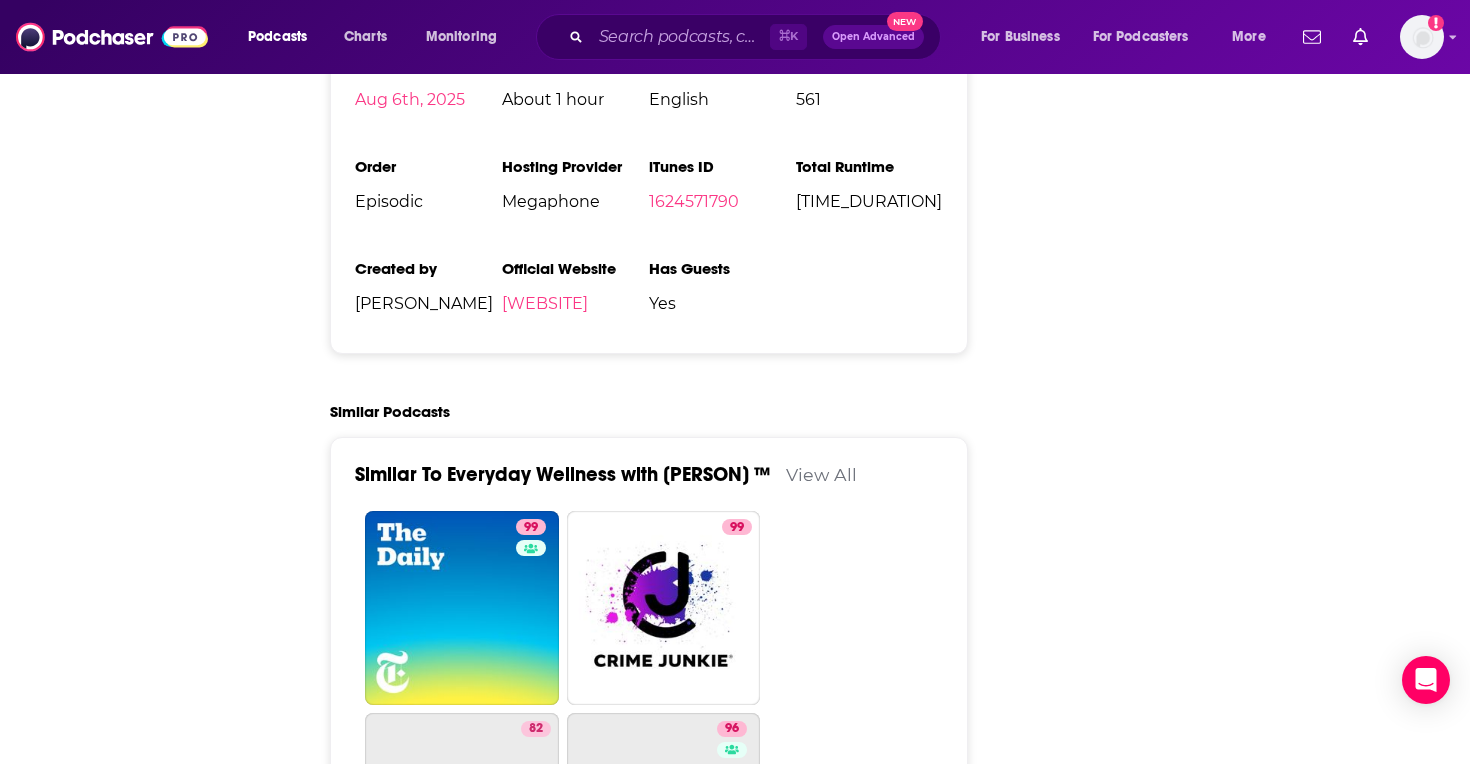 scroll, scrollTop: 0, scrollLeft: 0, axis: both 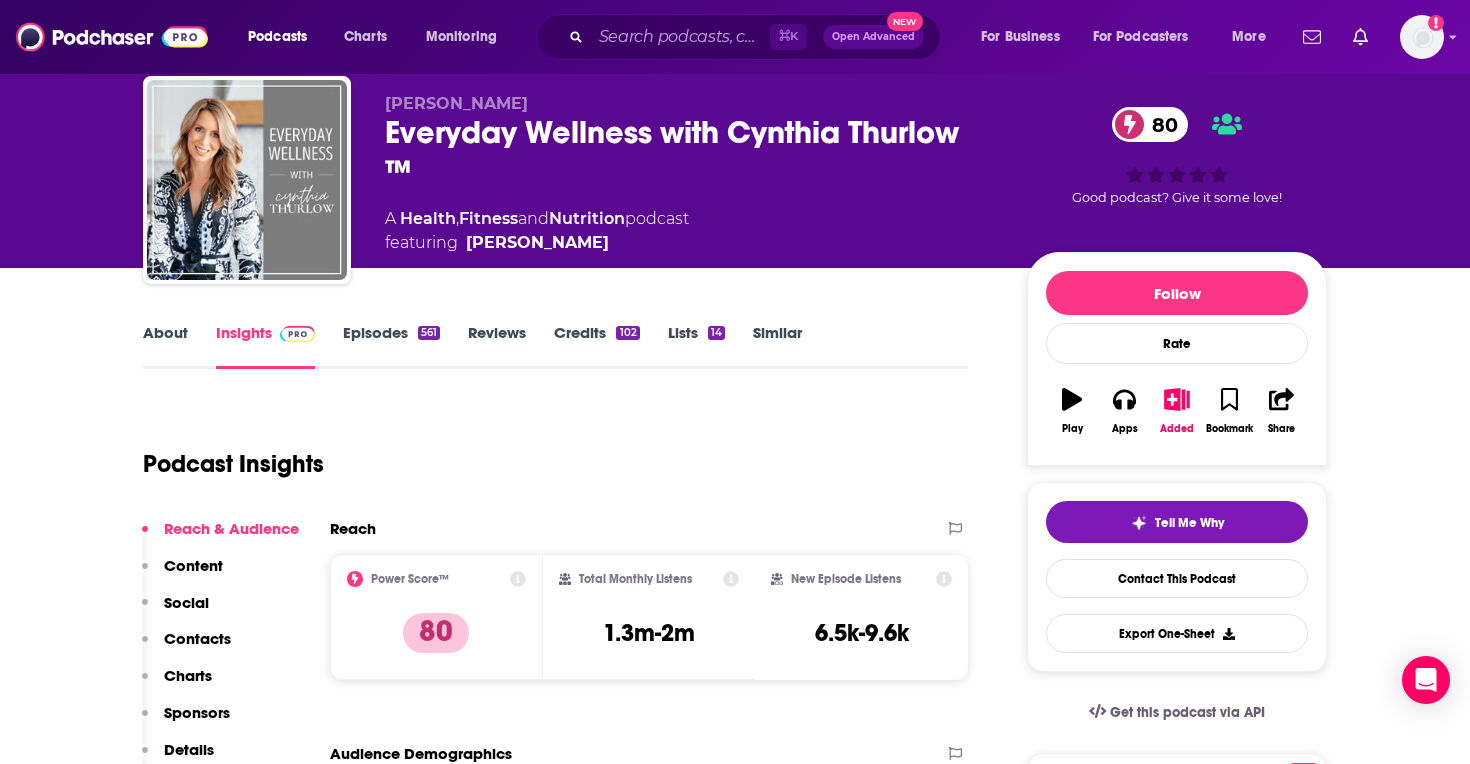 click on "Similar" at bounding box center (777, 346) 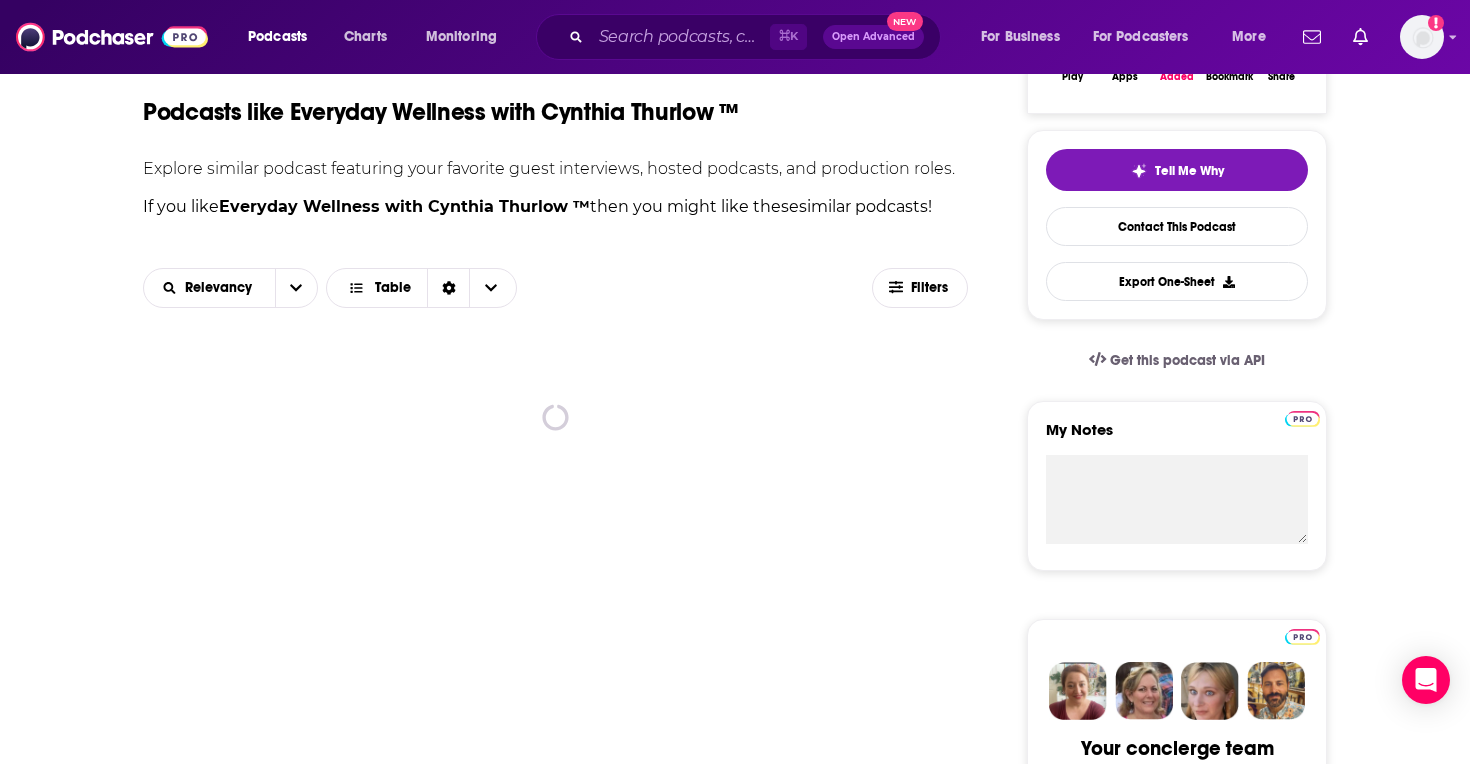 scroll, scrollTop: 409, scrollLeft: 0, axis: vertical 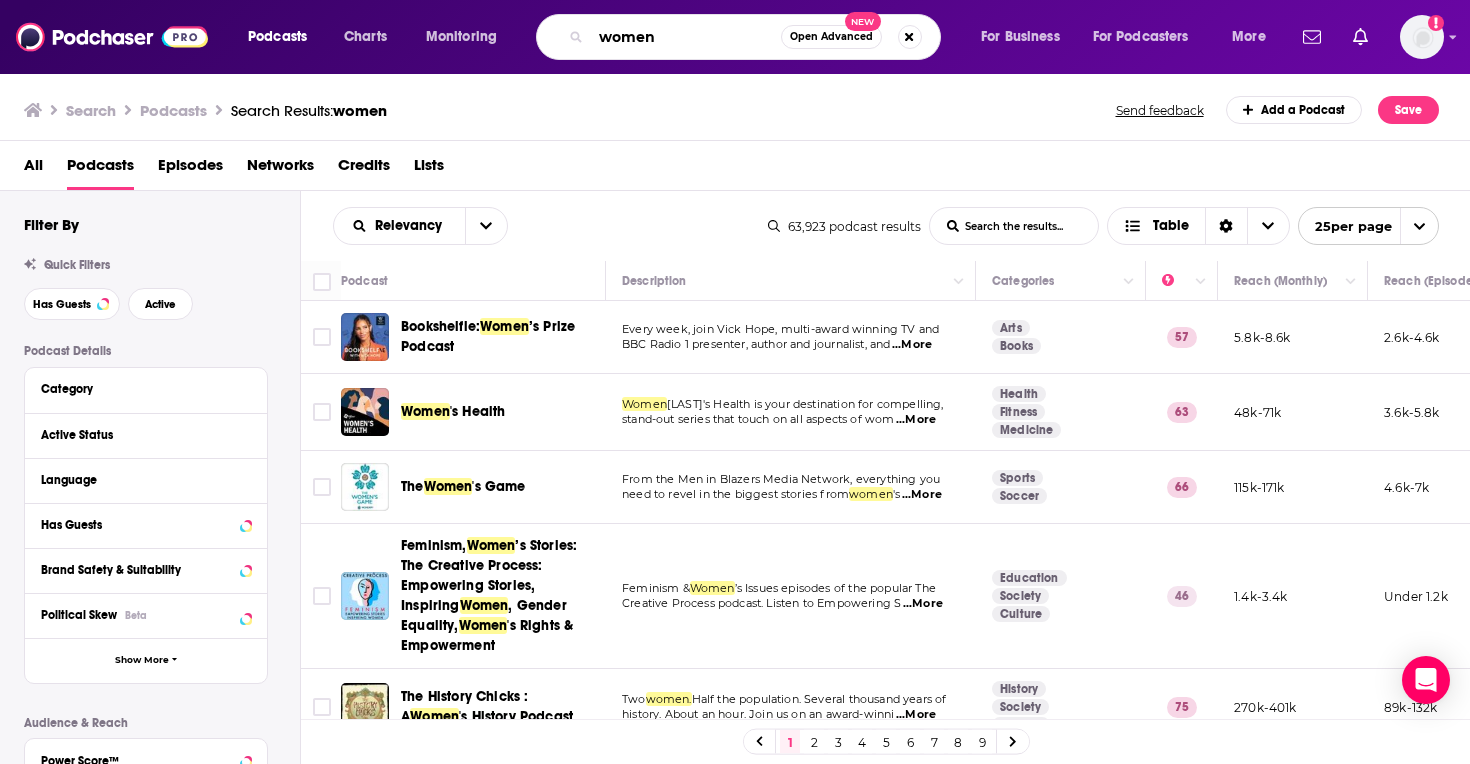 click on "women" at bounding box center [686, 37] 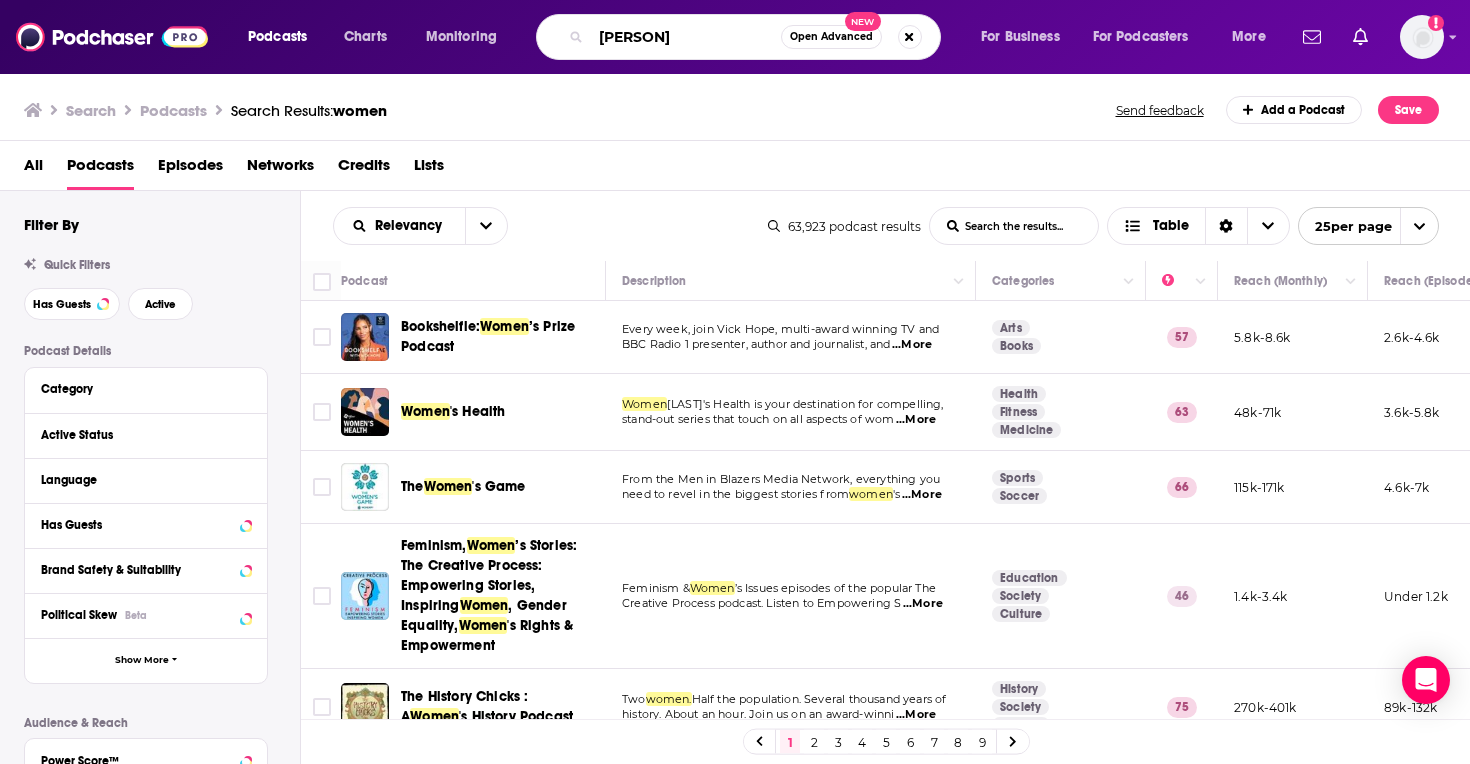 type on "[PERSON]" 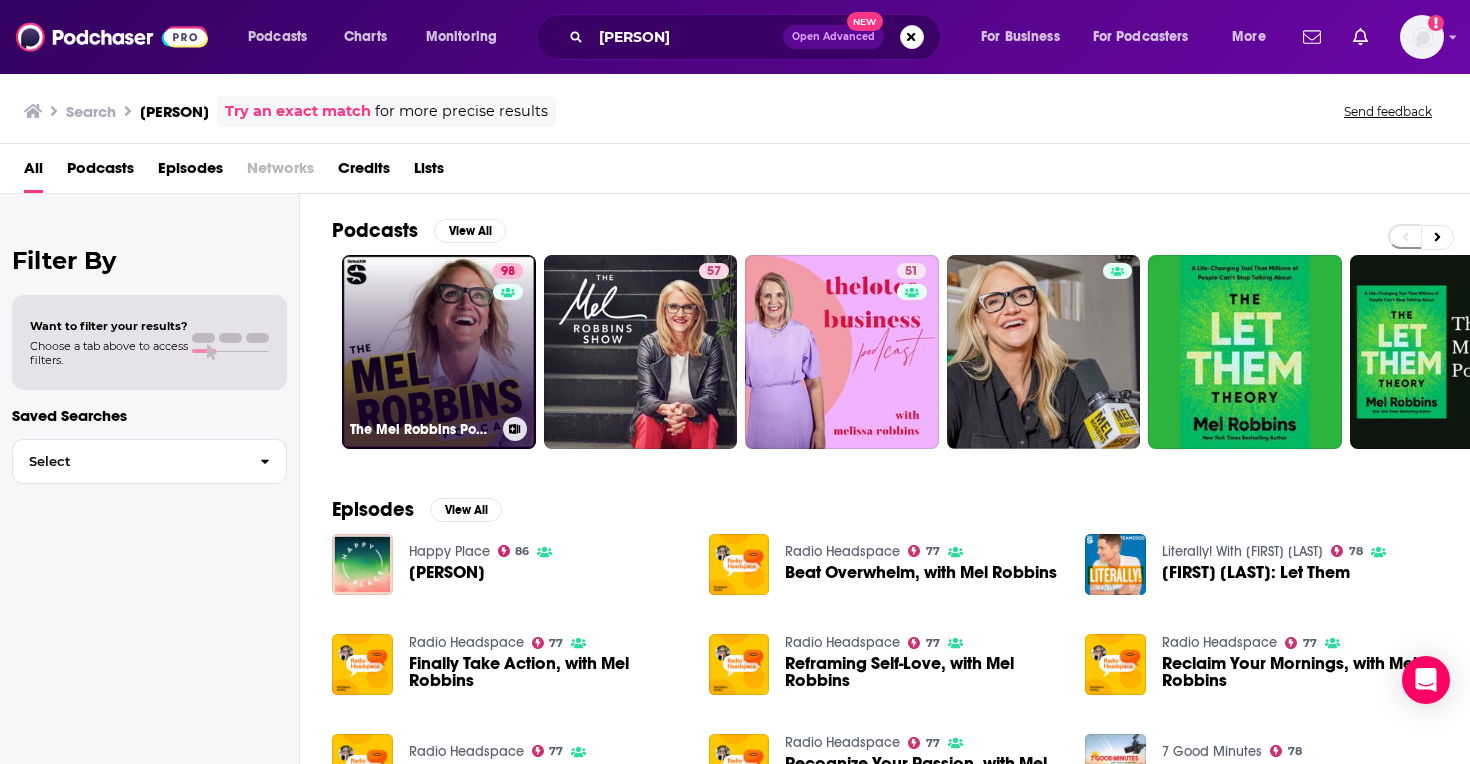 click on "98 The Mel Robbins Podcast" at bounding box center [439, 352] 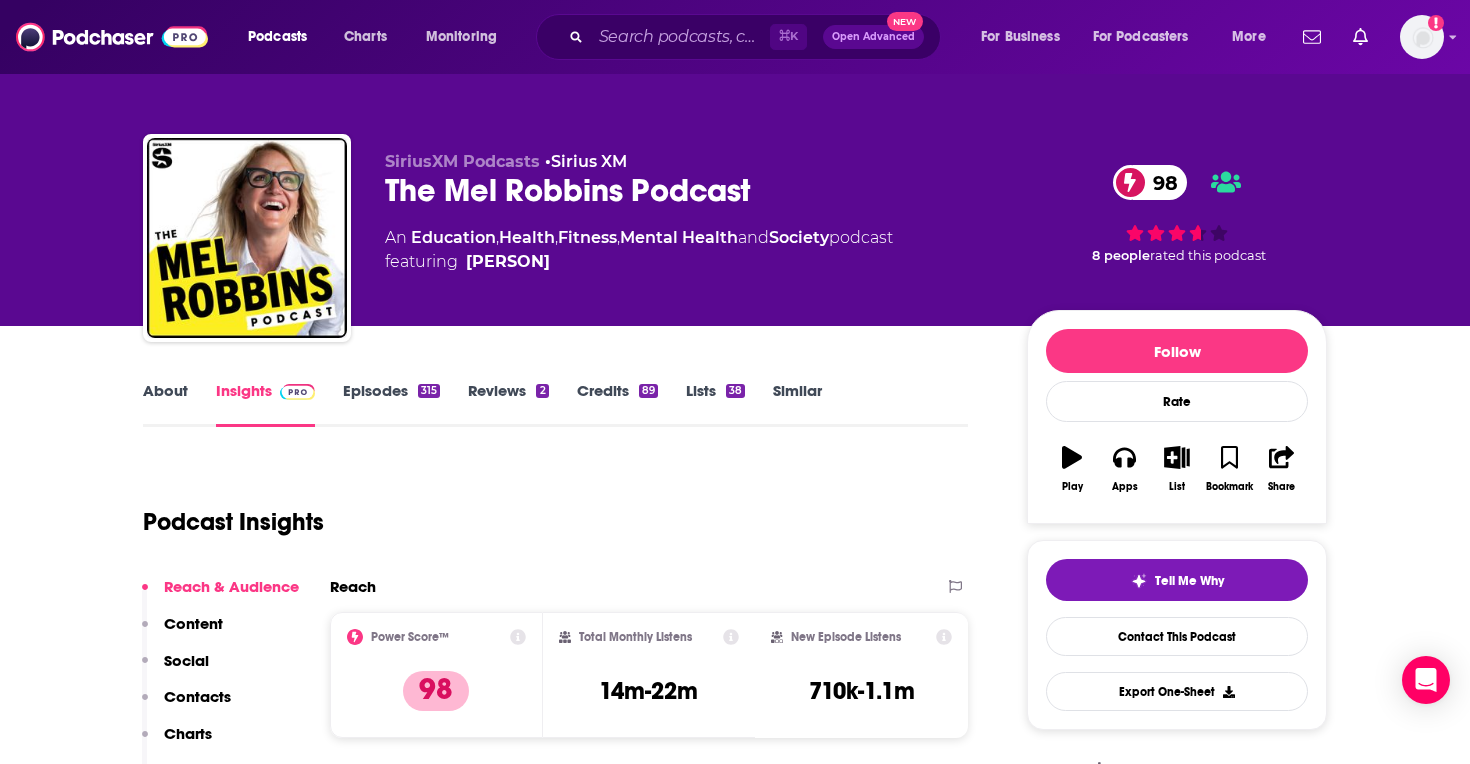 click on "Similar" at bounding box center (797, 404) 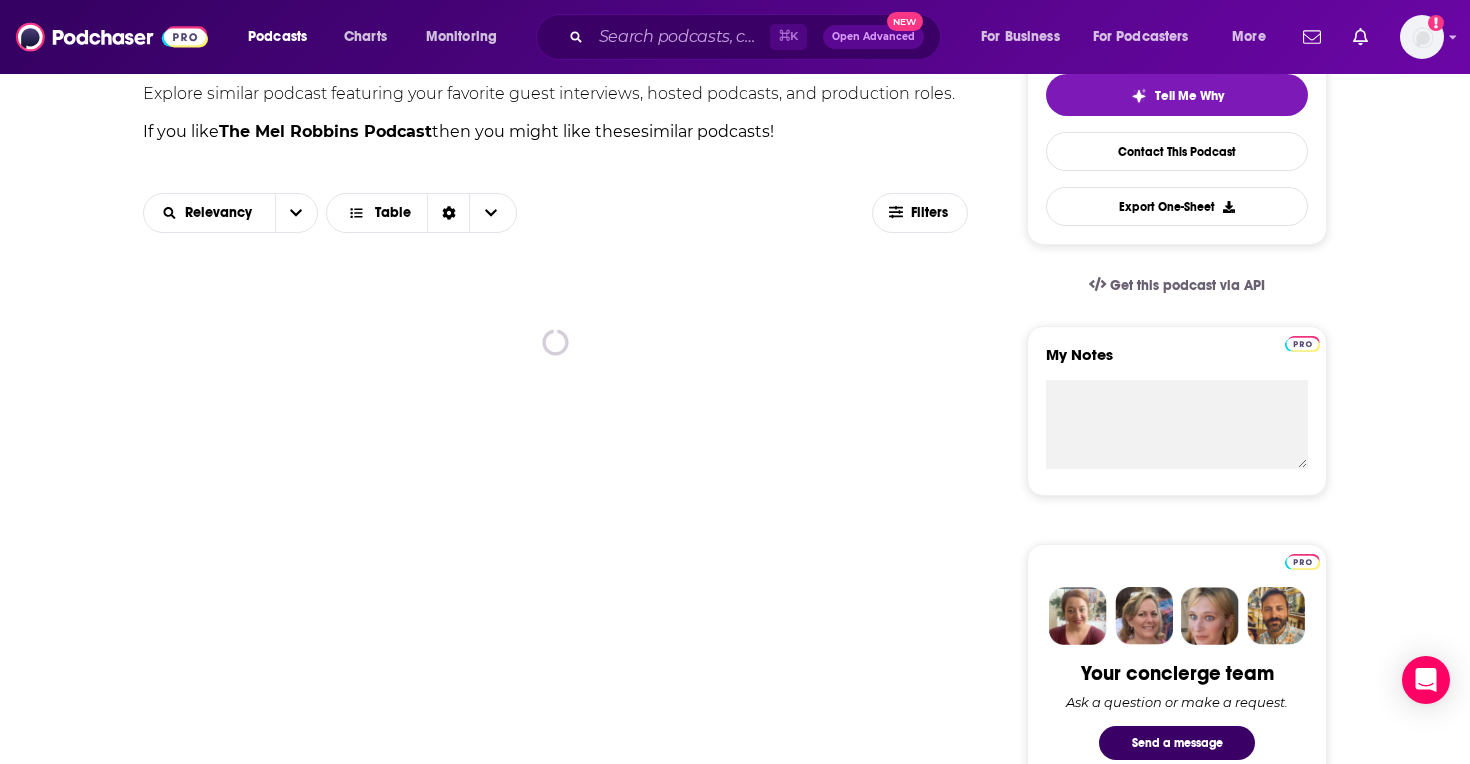 scroll, scrollTop: 487, scrollLeft: 0, axis: vertical 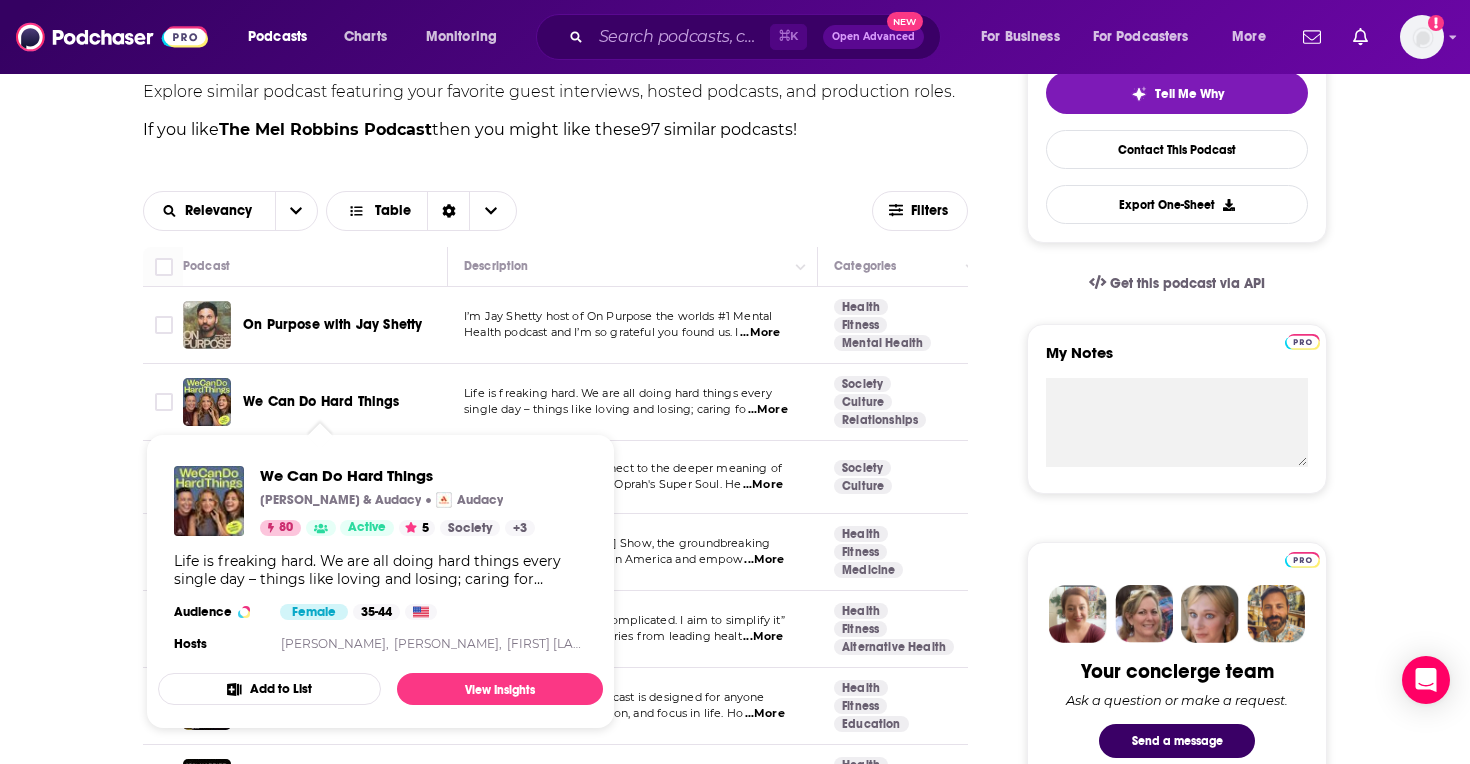 click on "We Can Do Hard Things" at bounding box center (321, 401) 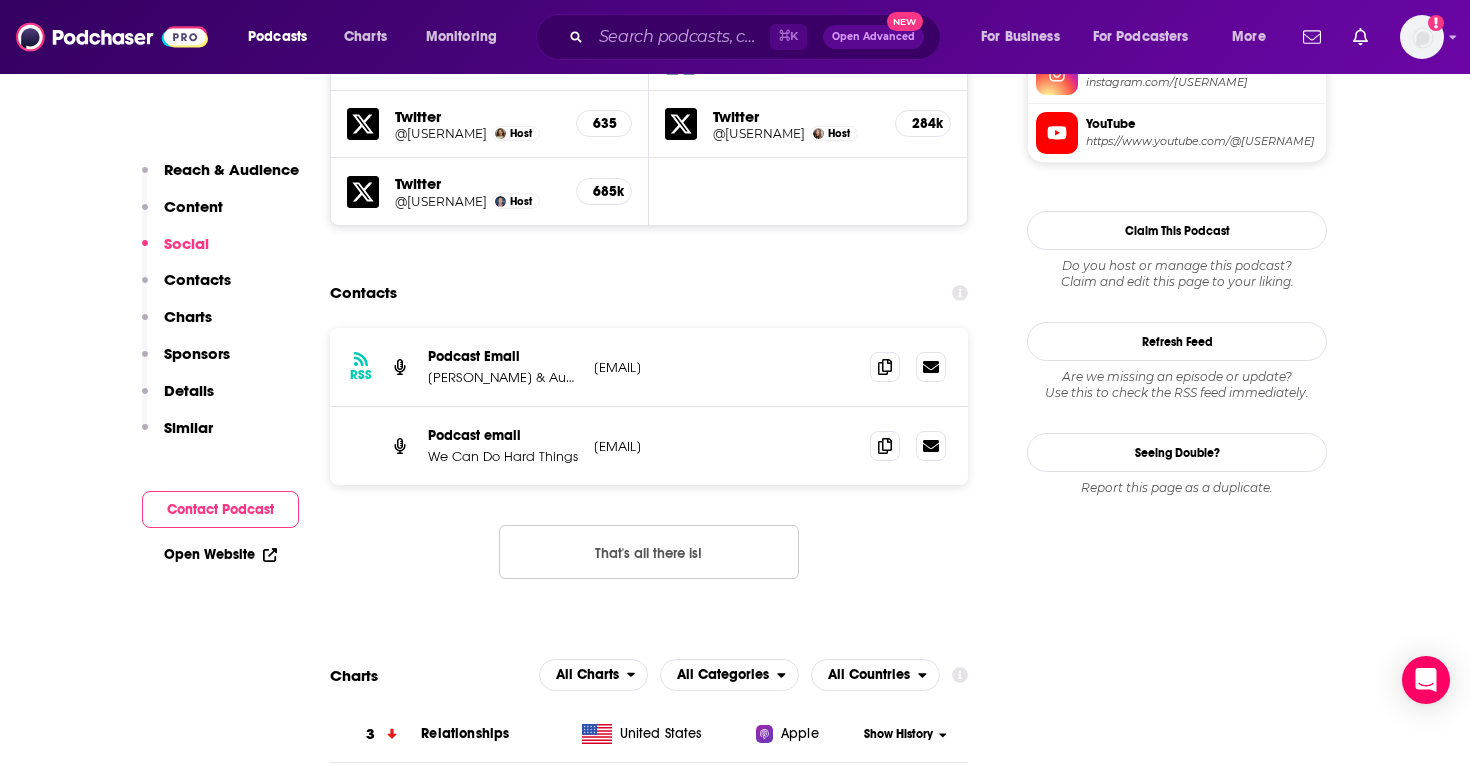 scroll, scrollTop: 1836, scrollLeft: 0, axis: vertical 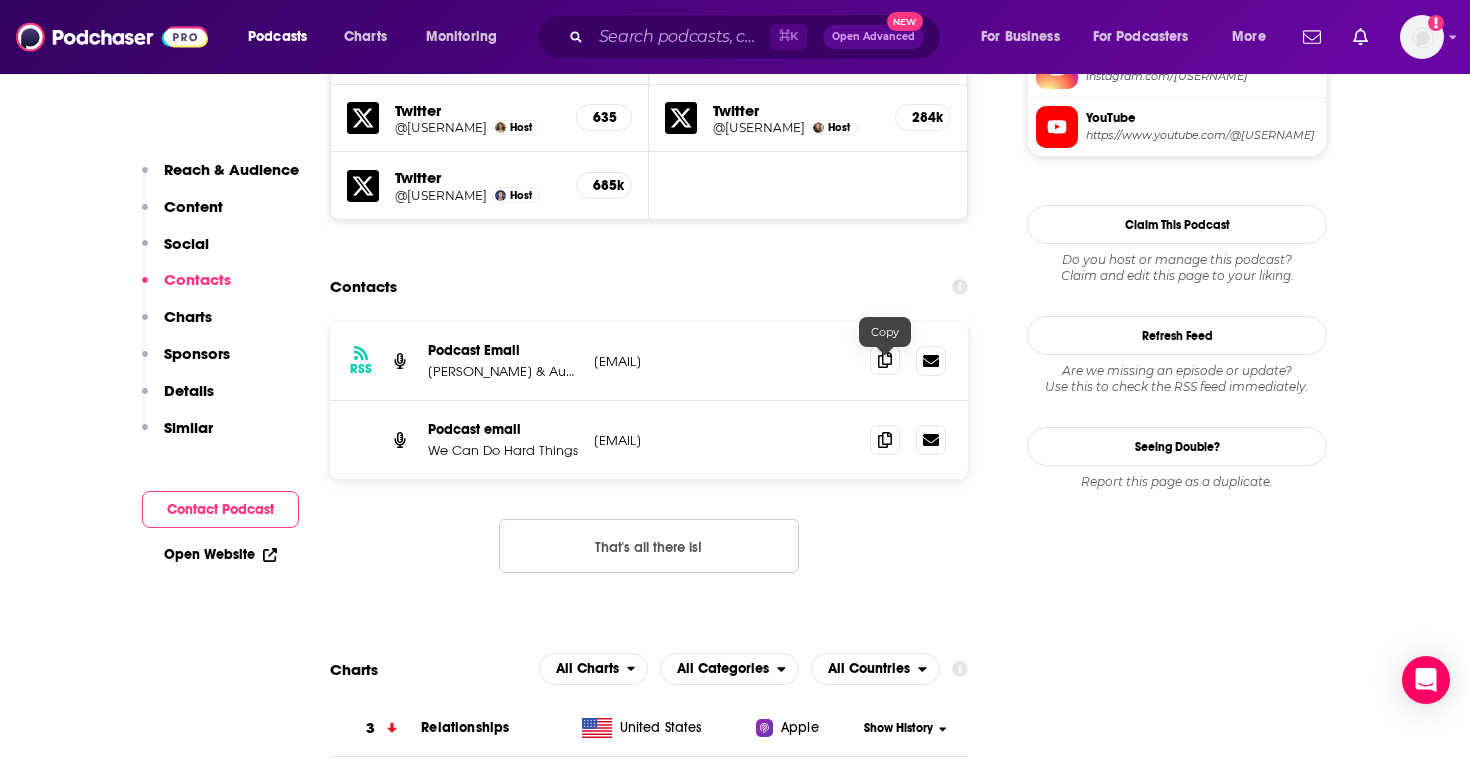 click 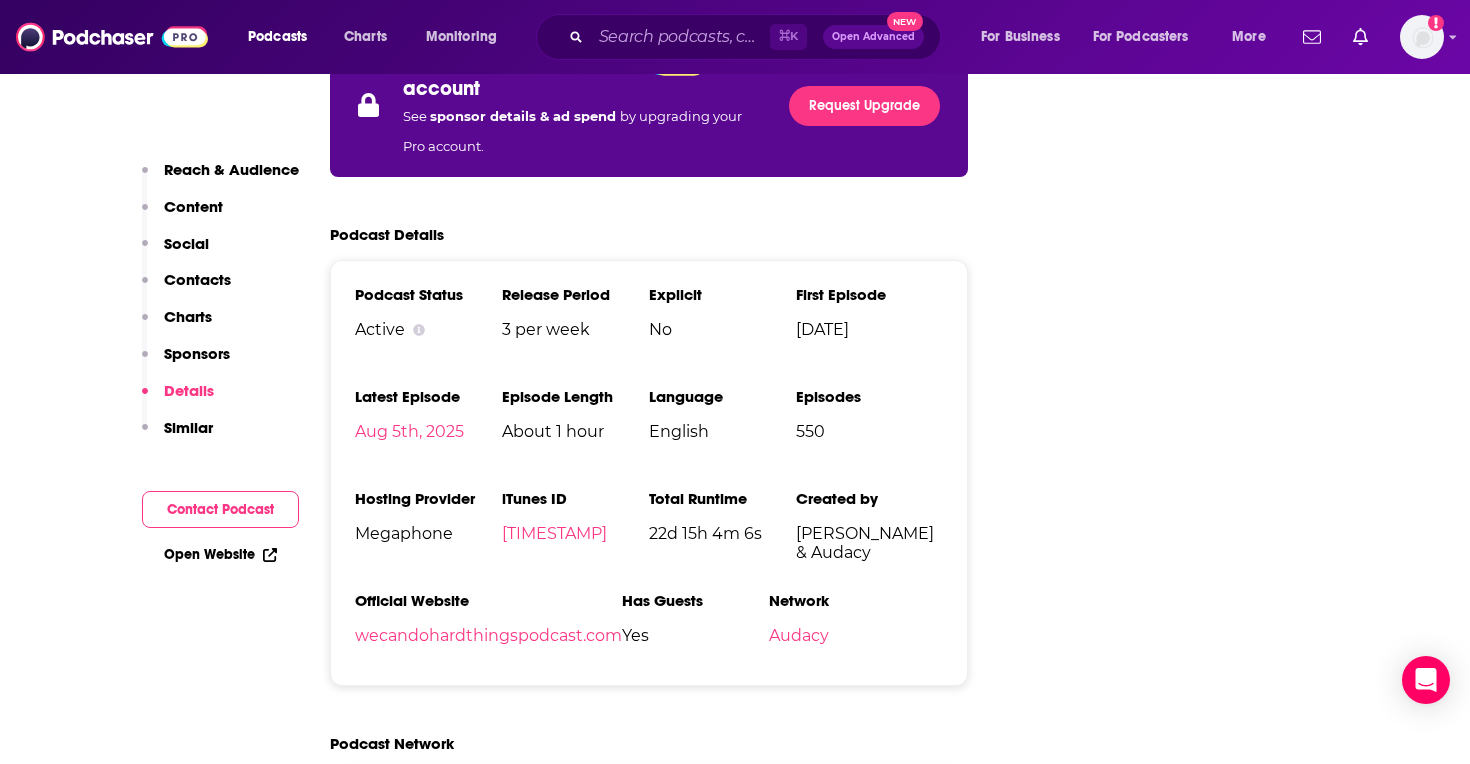 scroll, scrollTop: 3481, scrollLeft: 0, axis: vertical 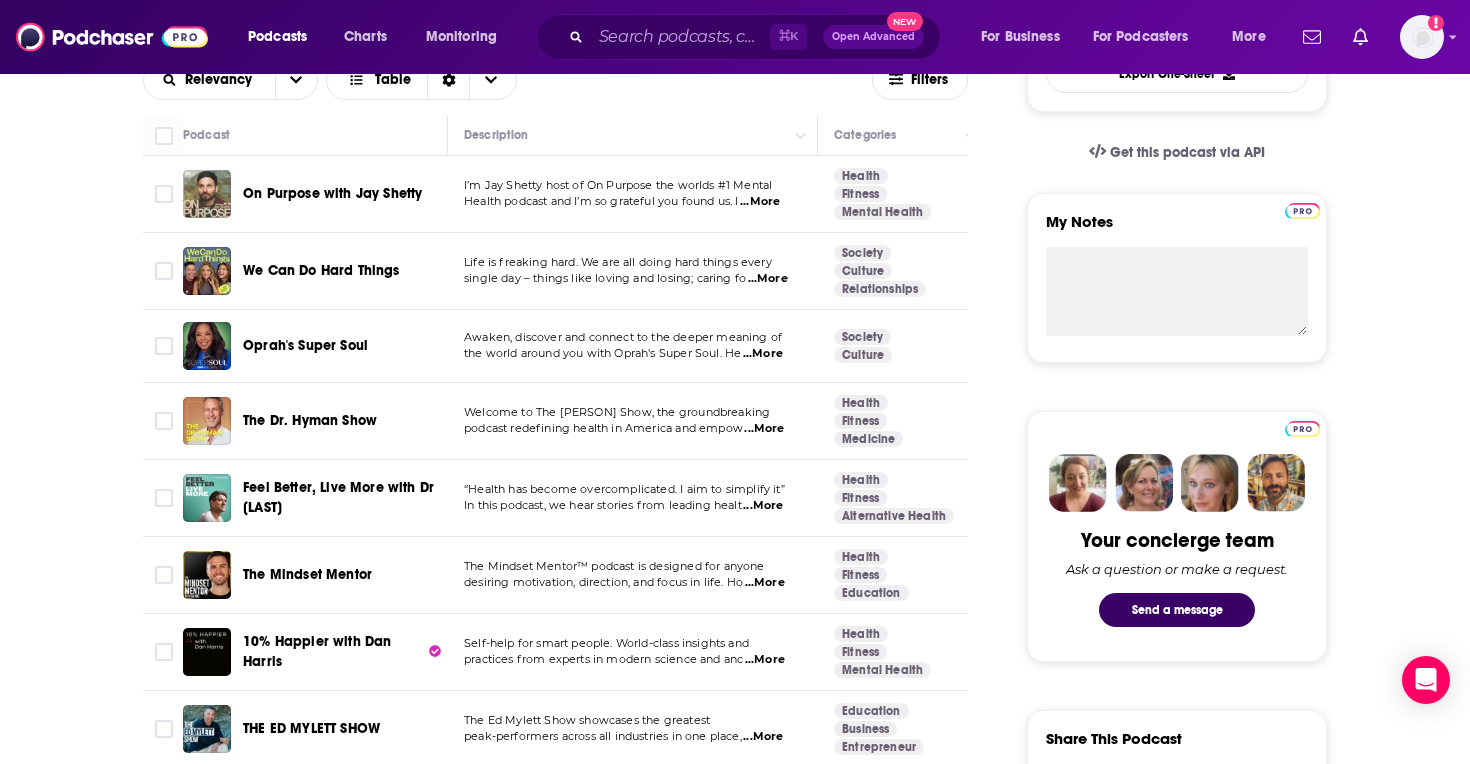 click on "...More" at bounding box center (764, 429) 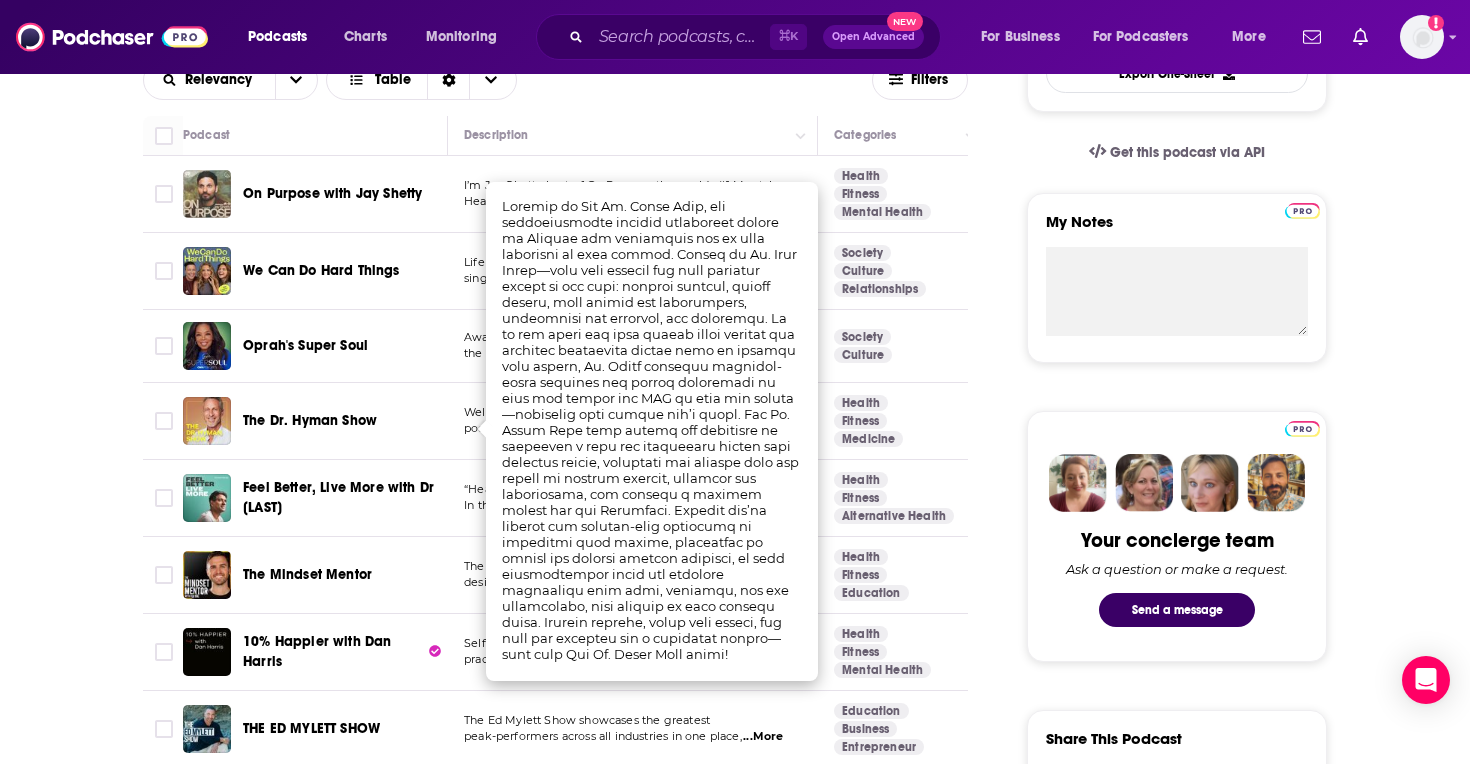 click on "The Dr. Hyman Show" at bounding box center (310, 420) 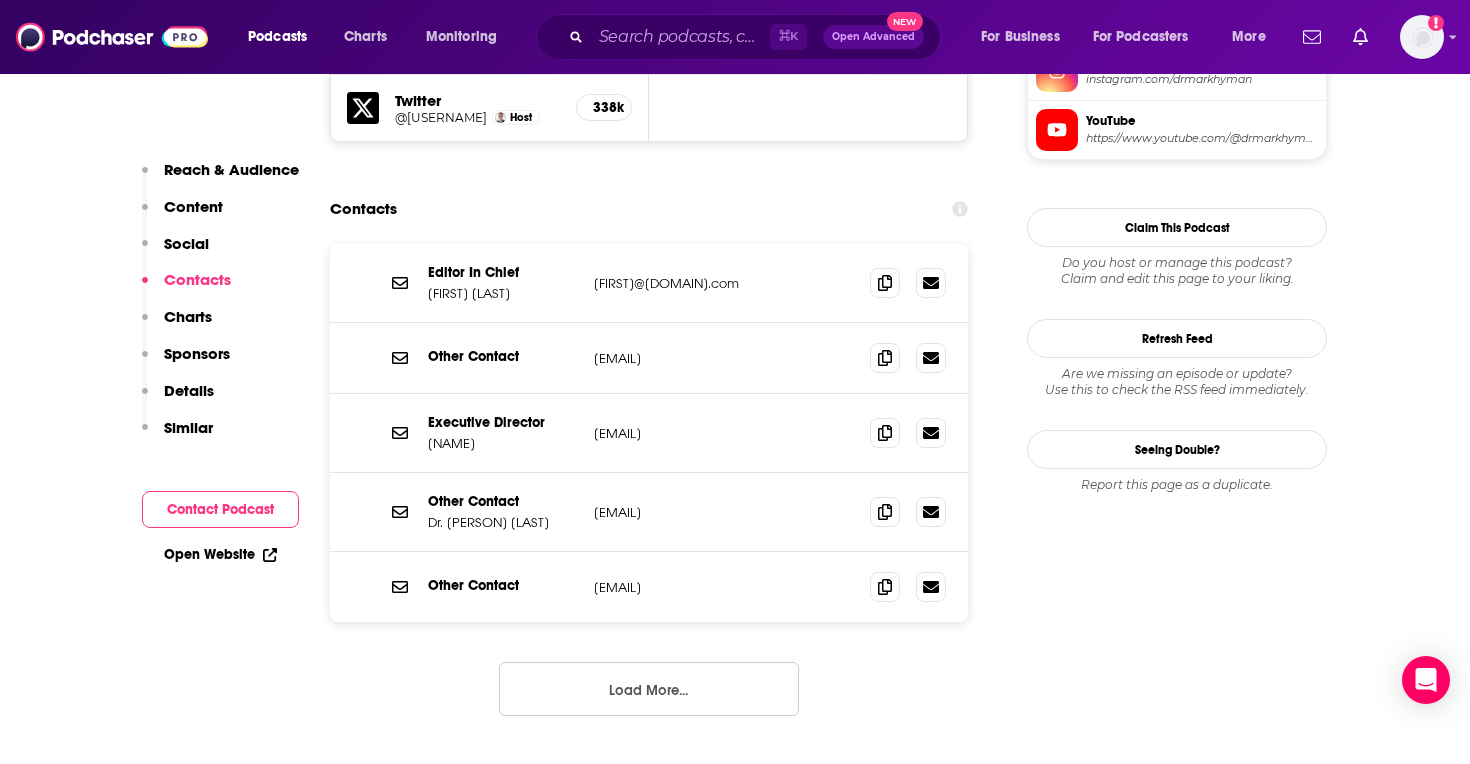 scroll, scrollTop: 1896, scrollLeft: 0, axis: vertical 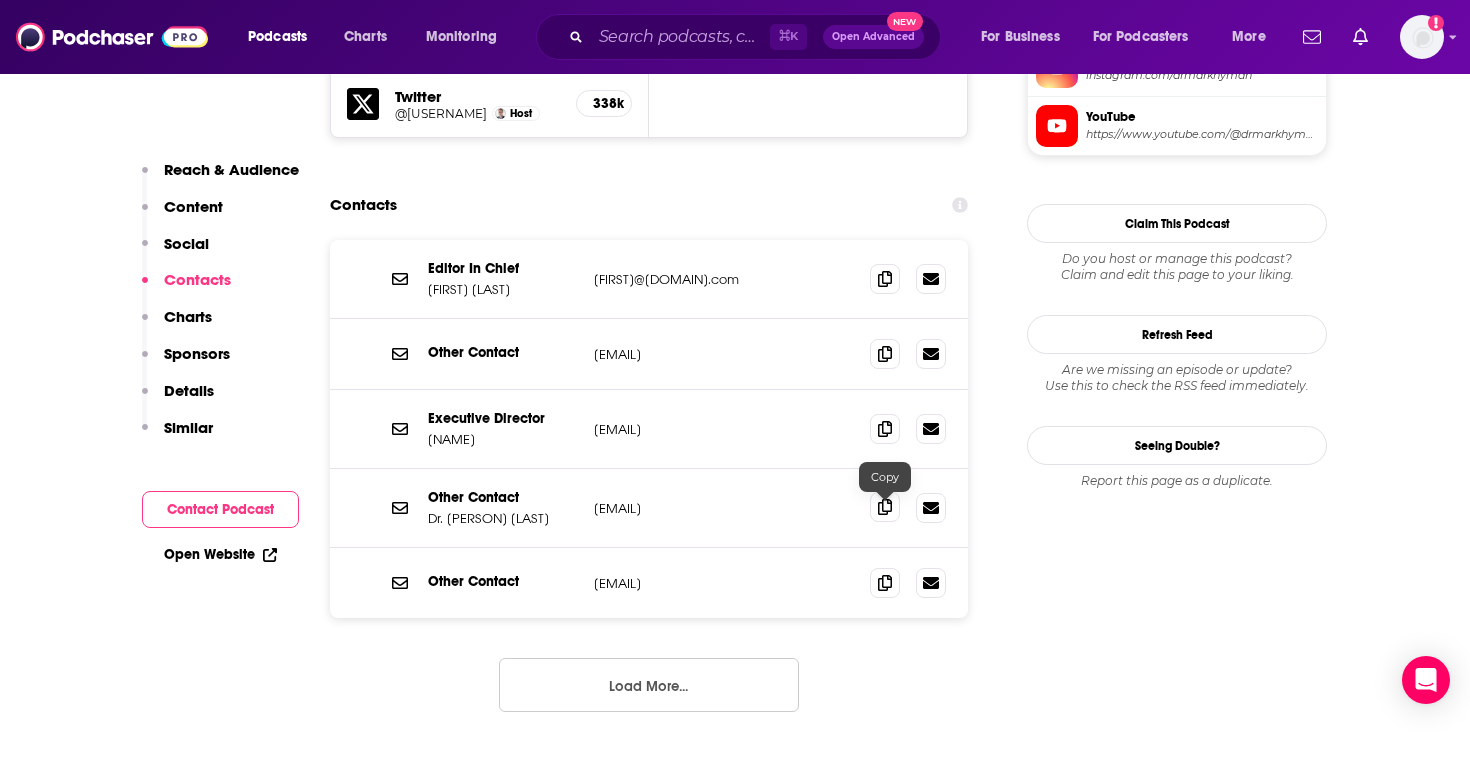 click at bounding box center [885, 507] 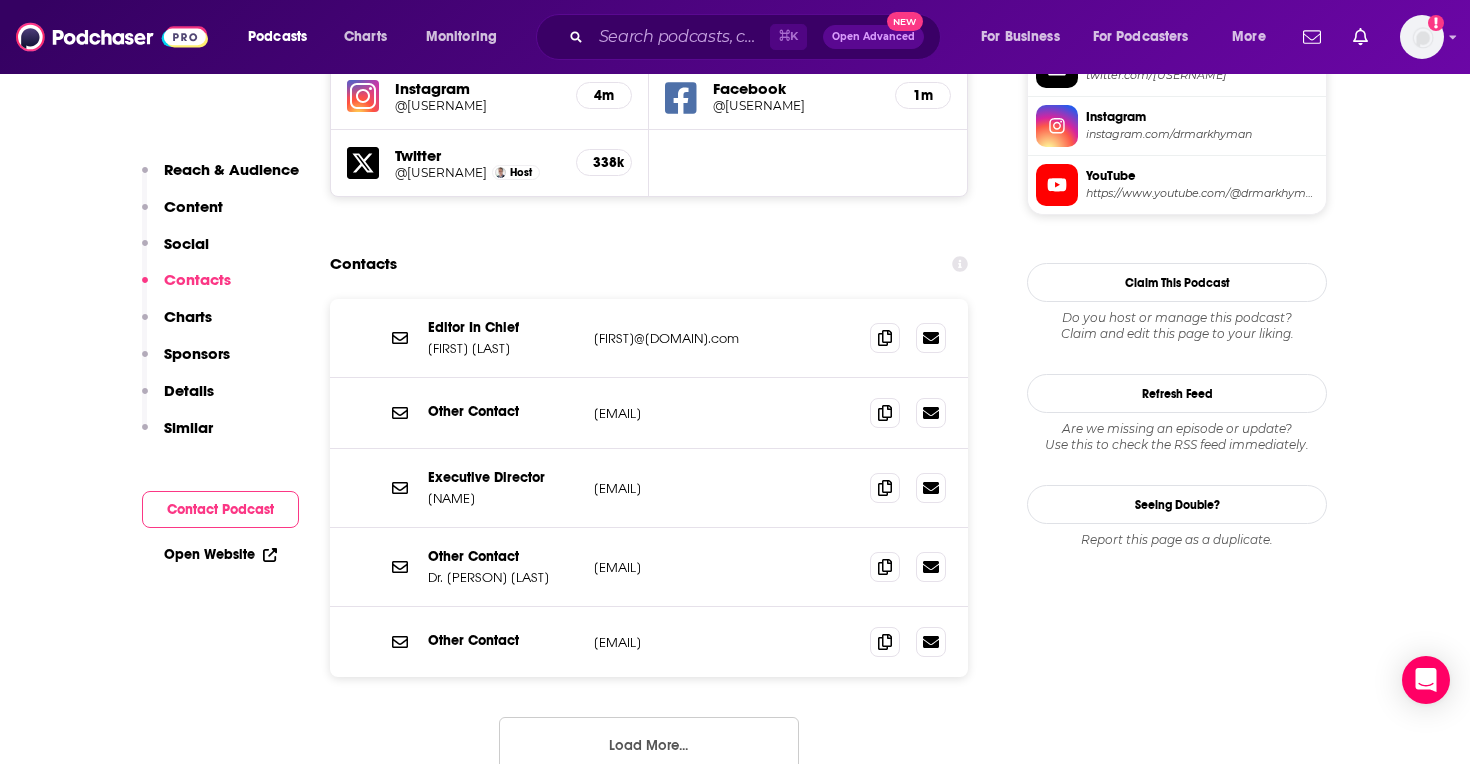 scroll, scrollTop: 1874, scrollLeft: 0, axis: vertical 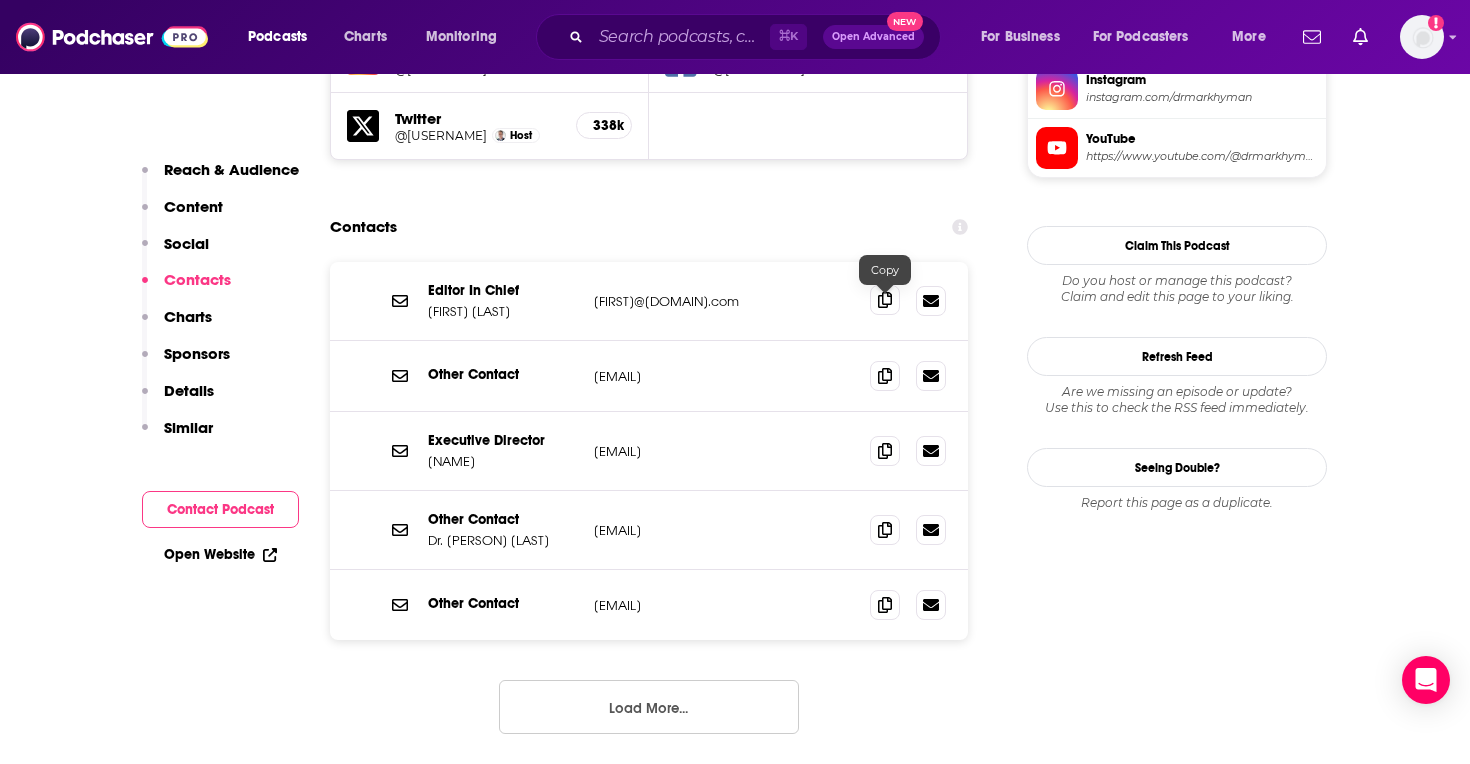 click 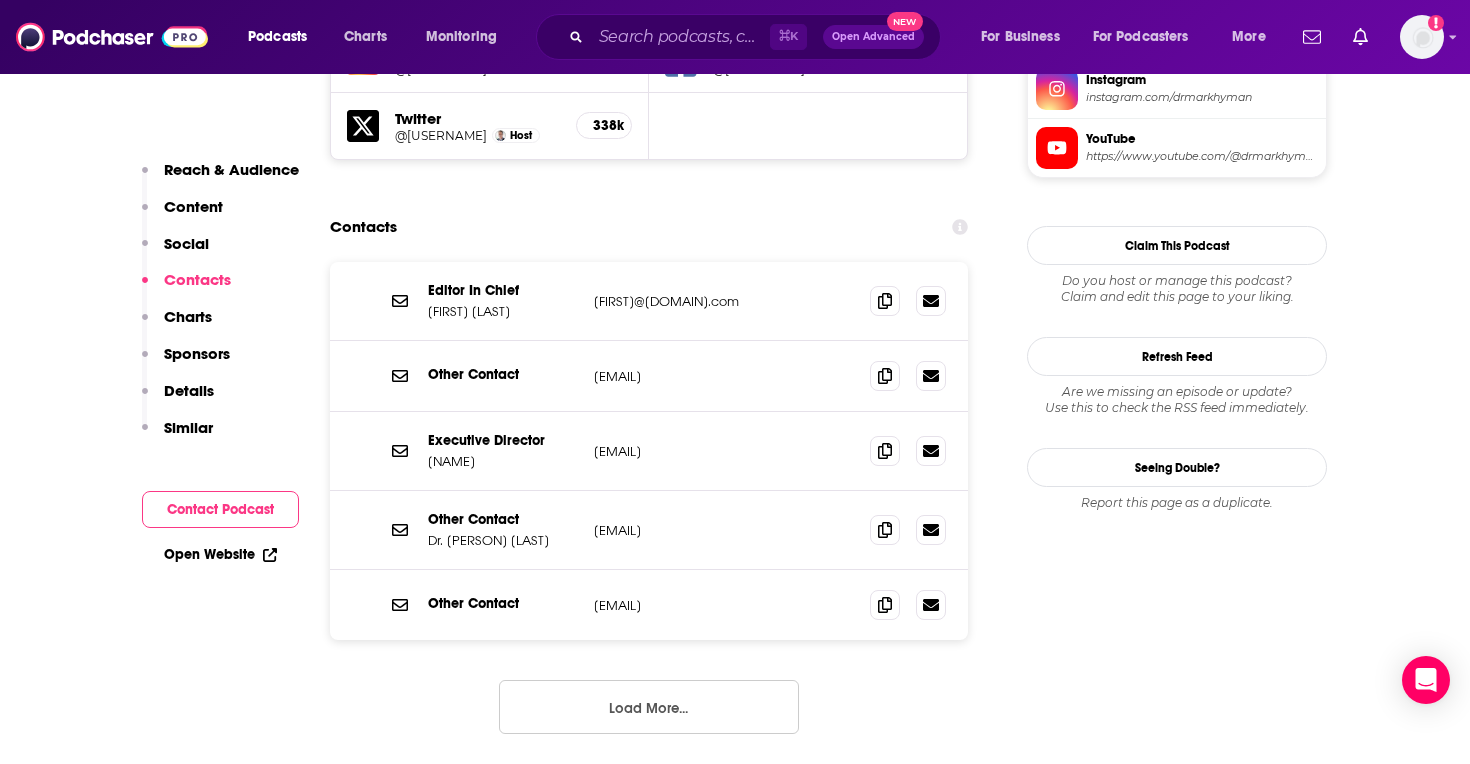 click on "Load More..." at bounding box center [649, 707] 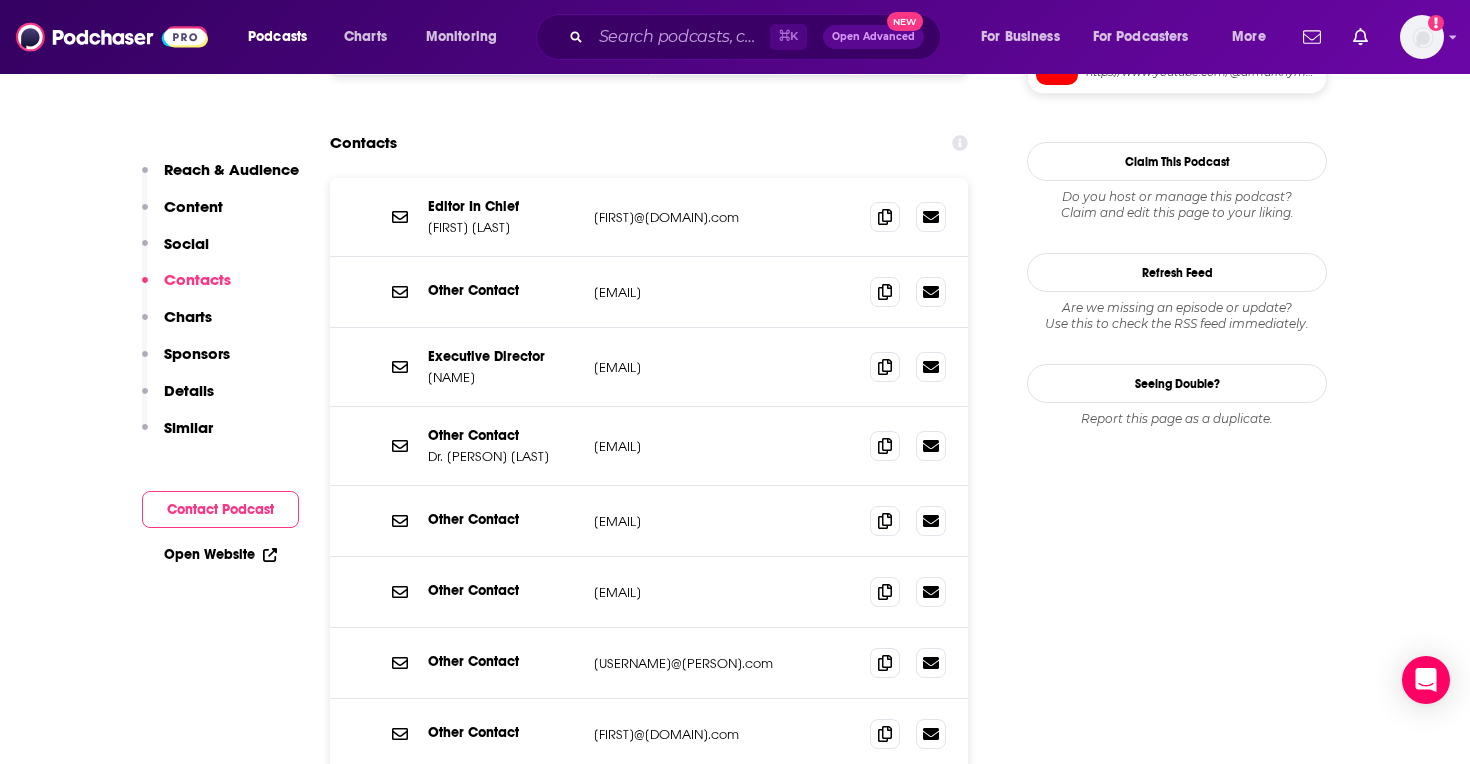 scroll, scrollTop: 1957, scrollLeft: 0, axis: vertical 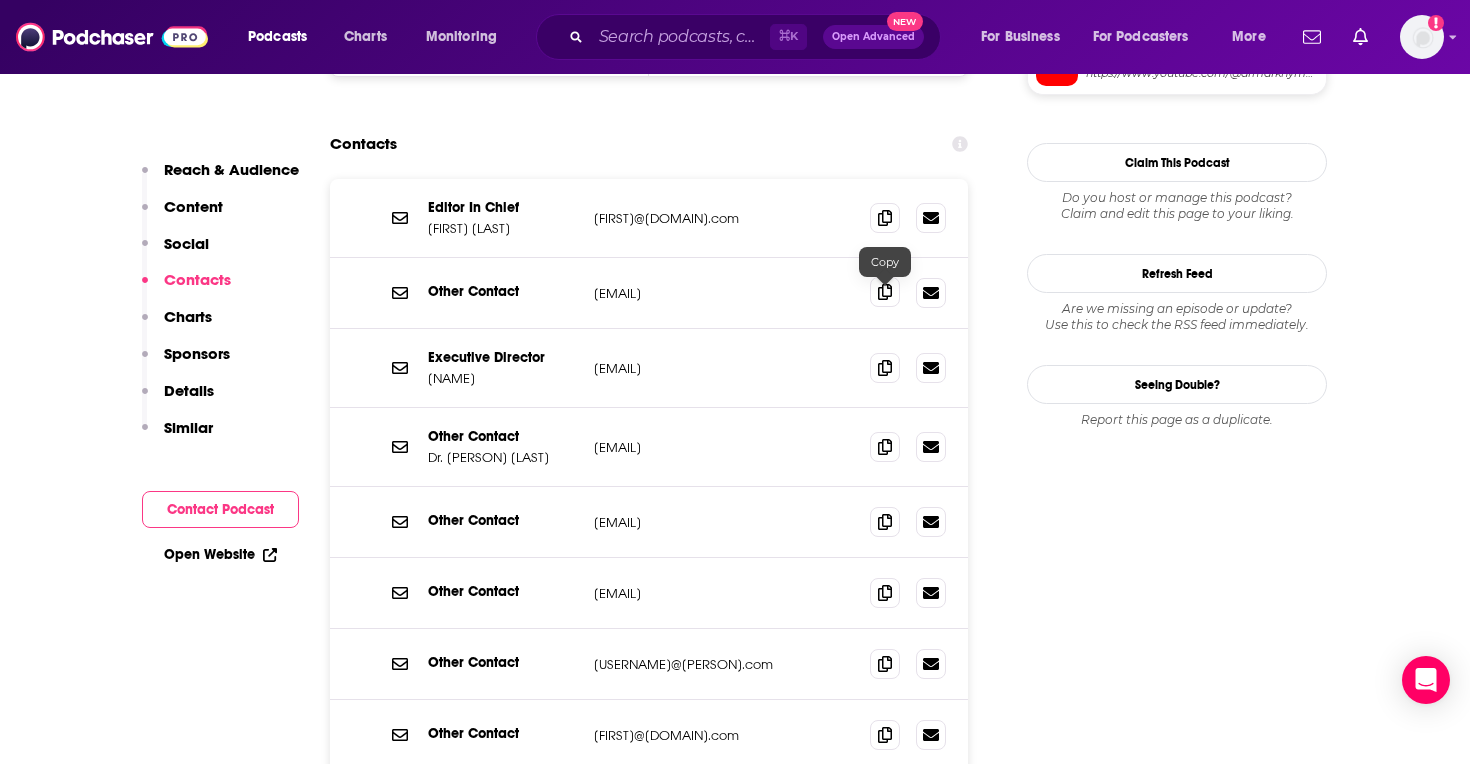 click 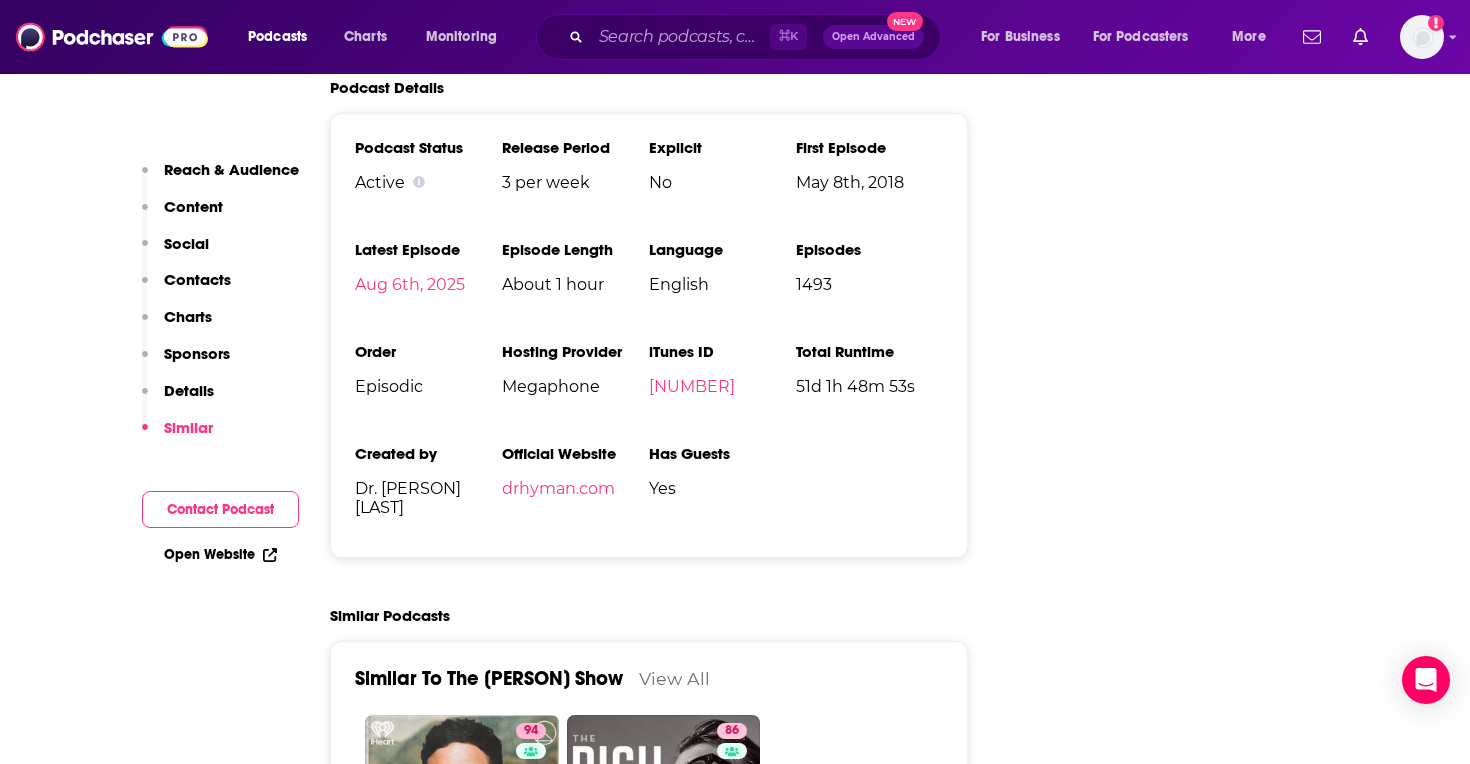 scroll, scrollTop: 4150, scrollLeft: 0, axis: vertical 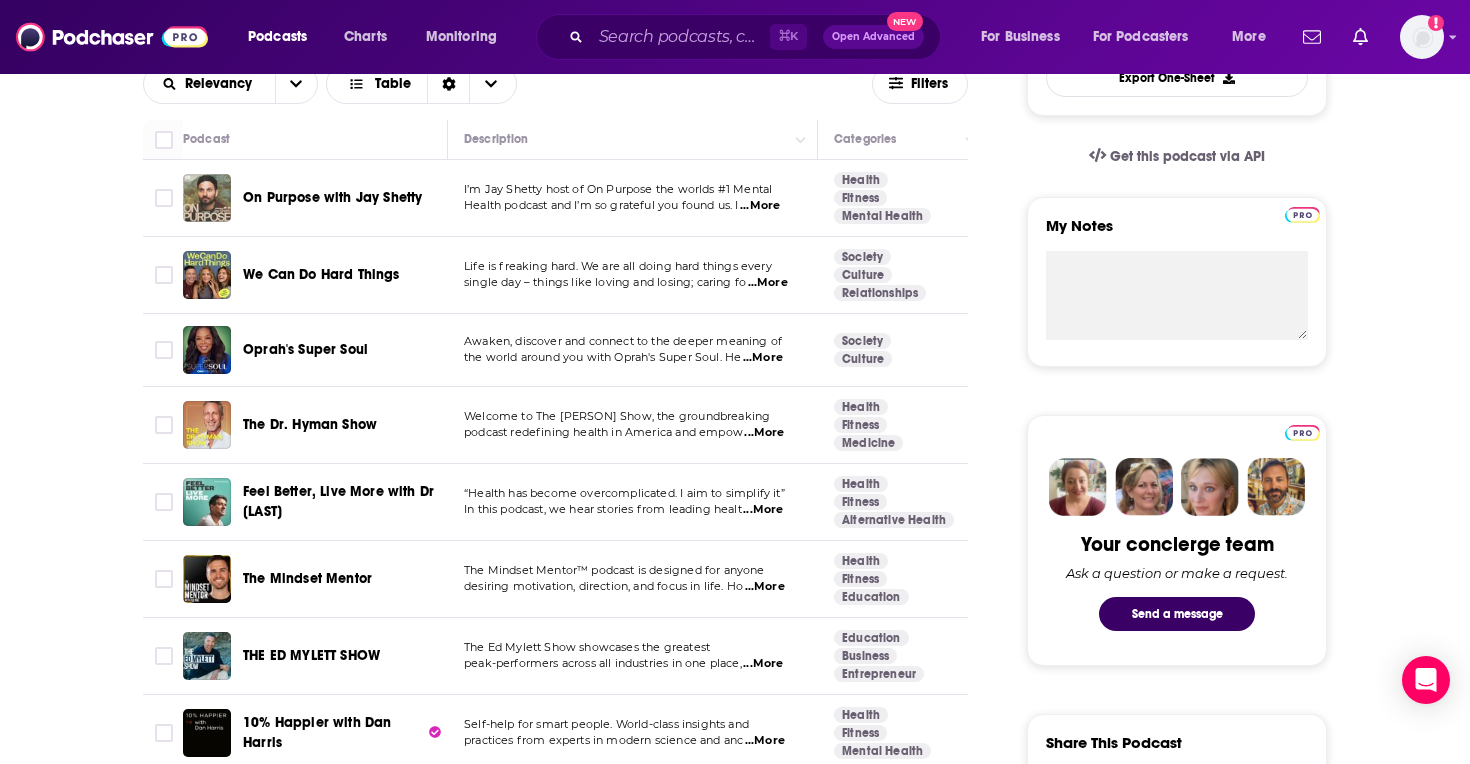 click on "...More" at bounding box center [763, 510] 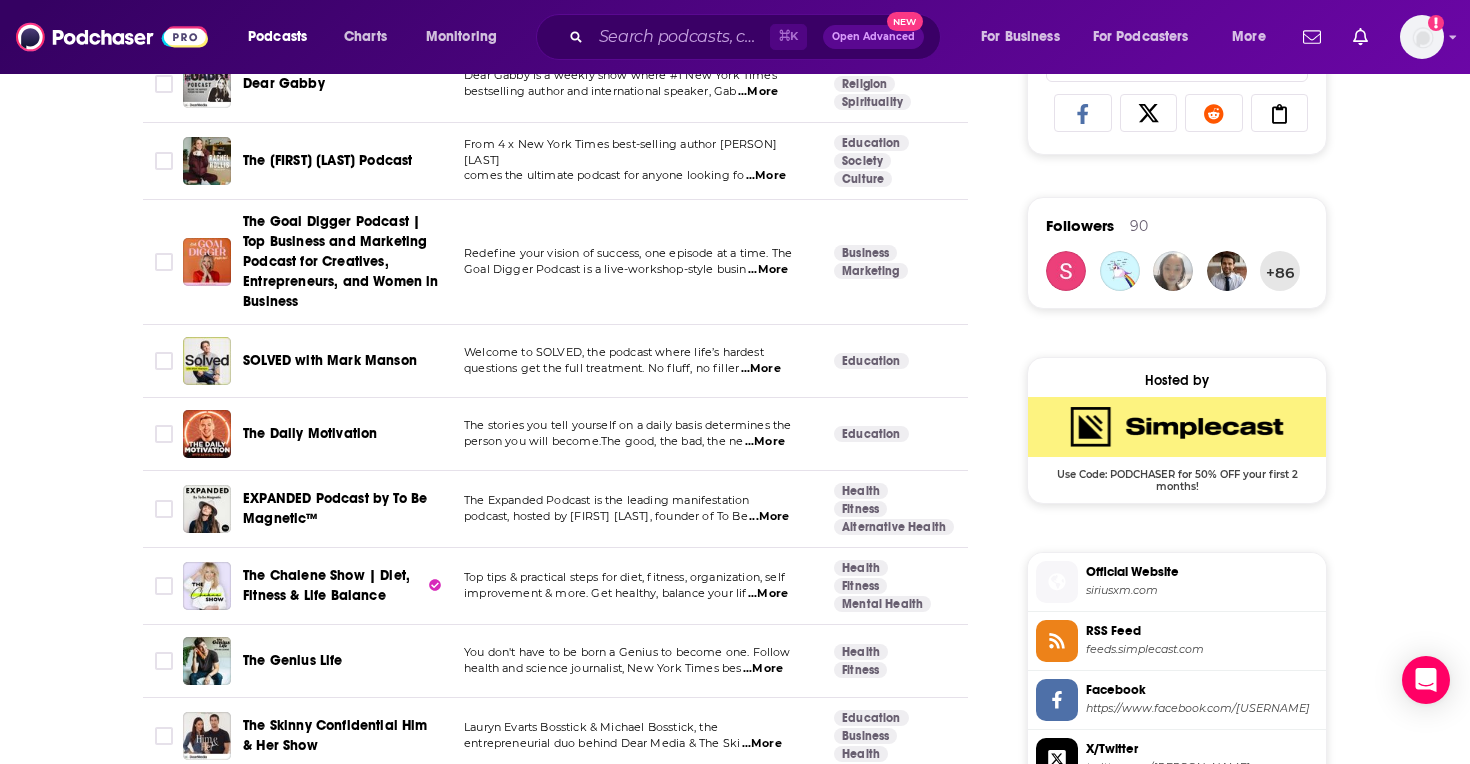 scroll, scrollTop: 1342, scrollLeft: 0, axis: vertical 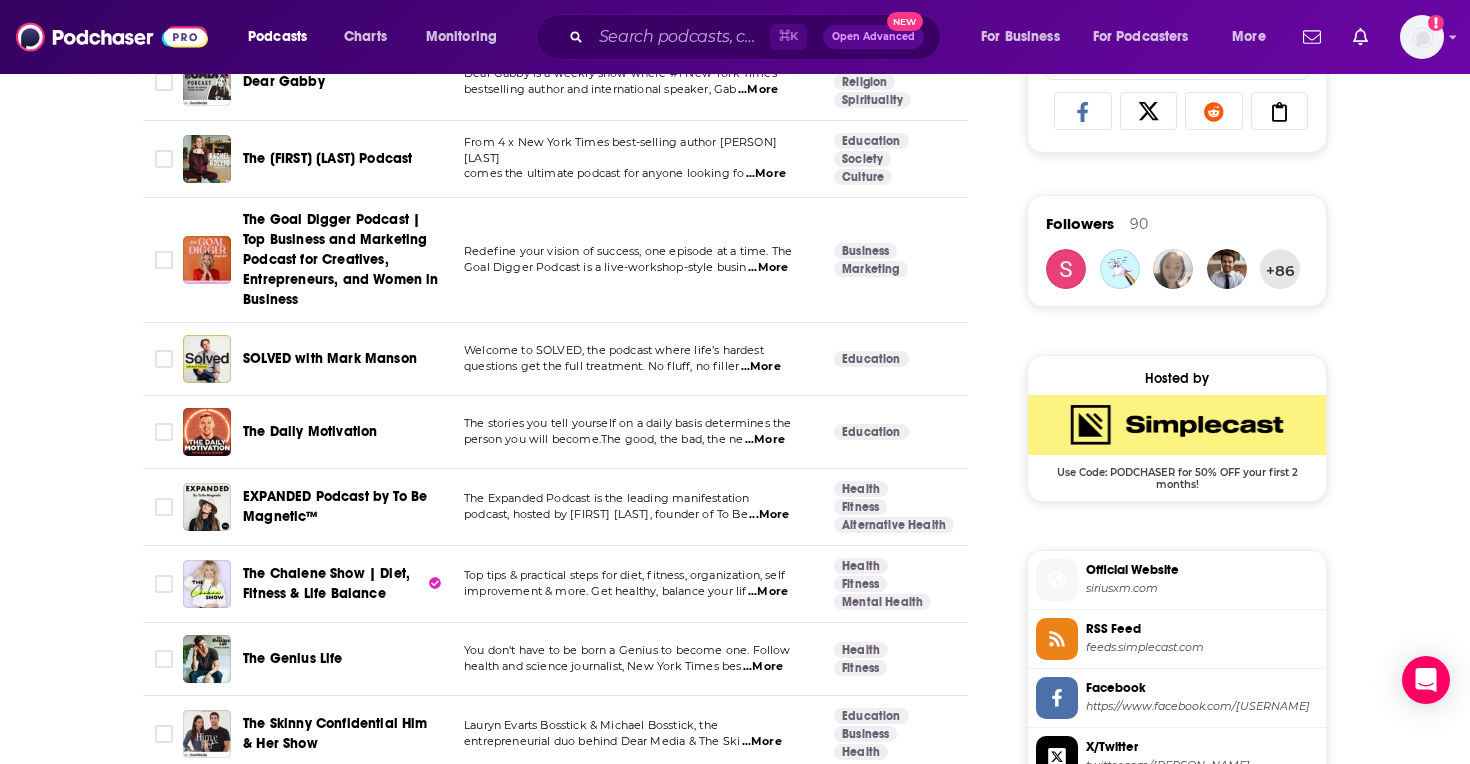 click on "...More" at bounding box center [769, 515] 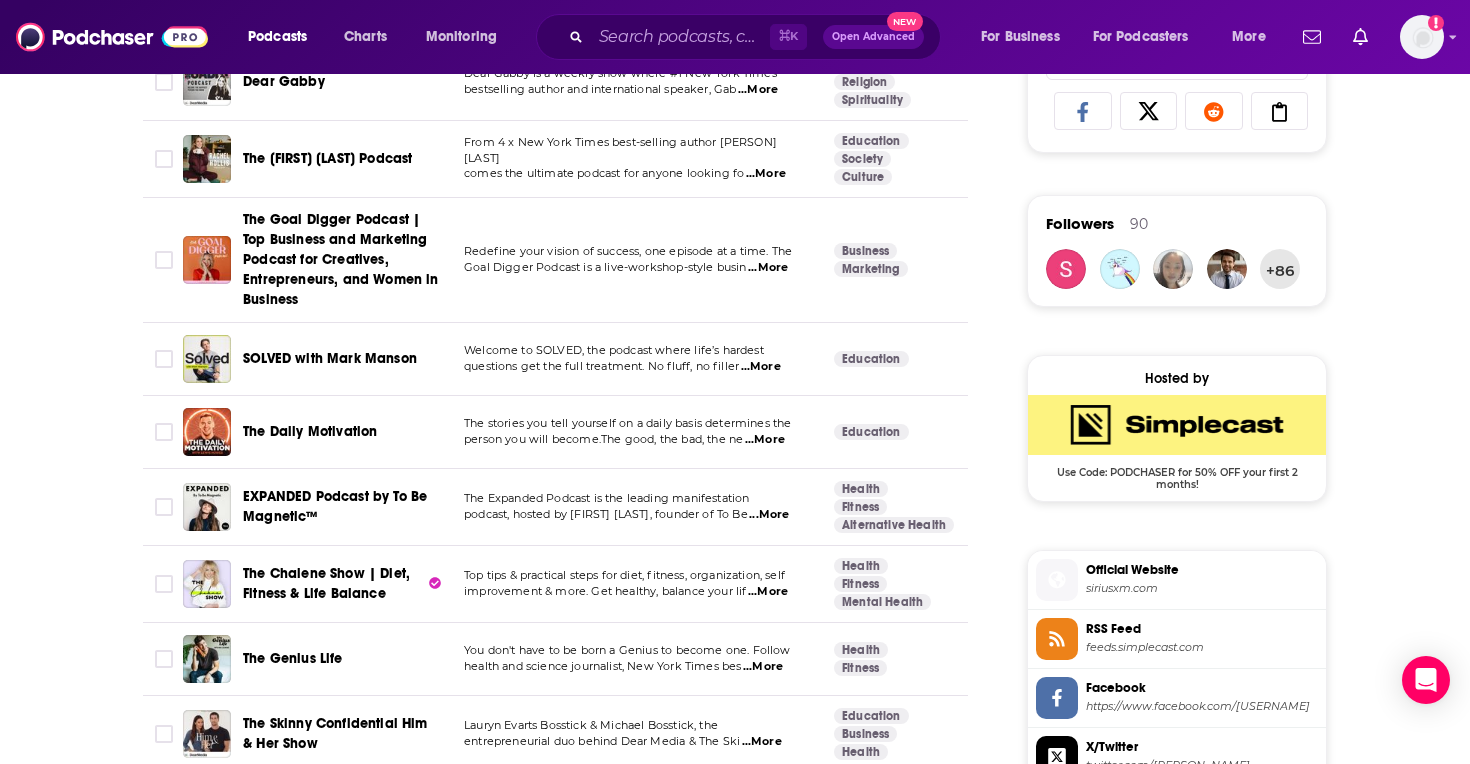 click on "EXPANDED Podcast by To Be Magnetic™" at bounding box center (342, 507) 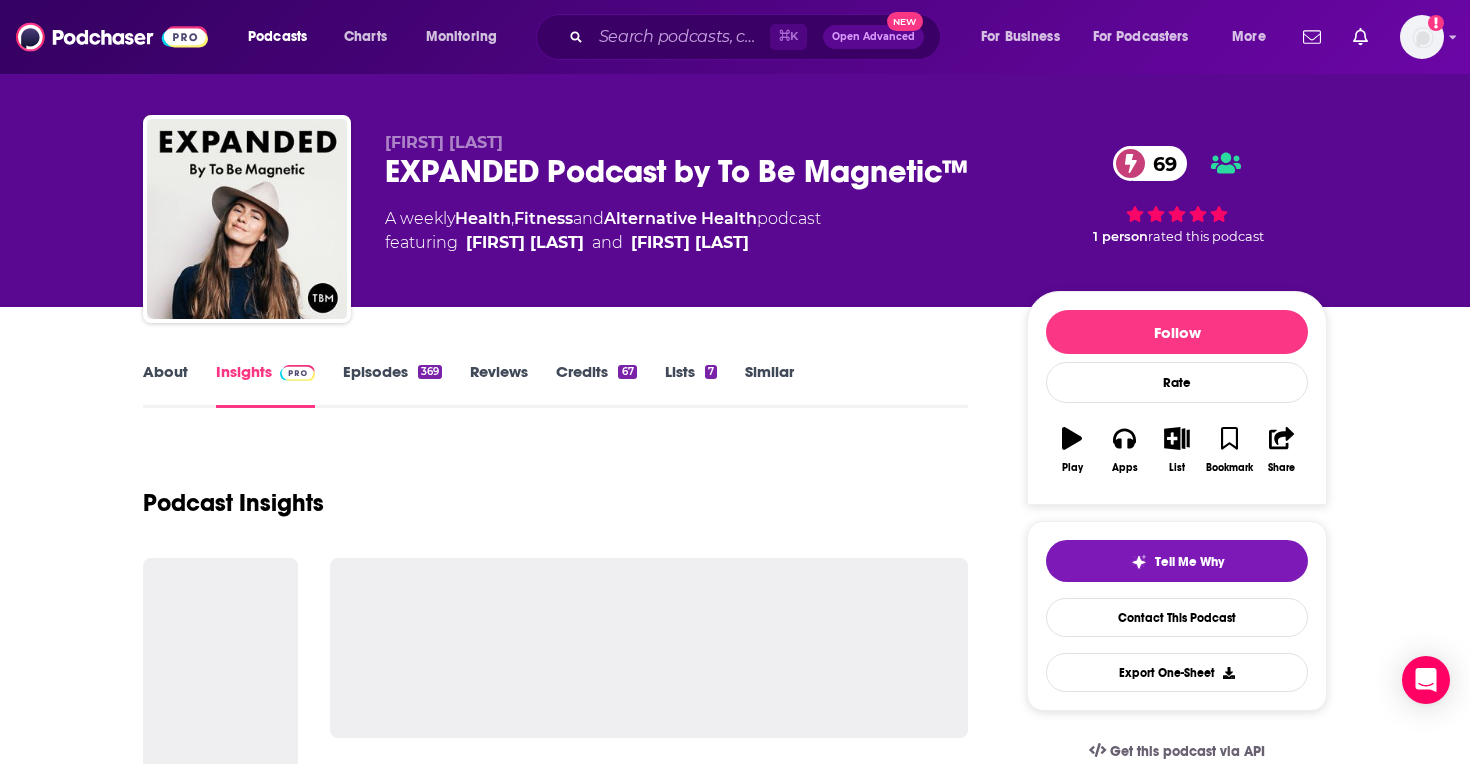 scroll, scrollTop: 0, scrollLeft: 0, axis: both 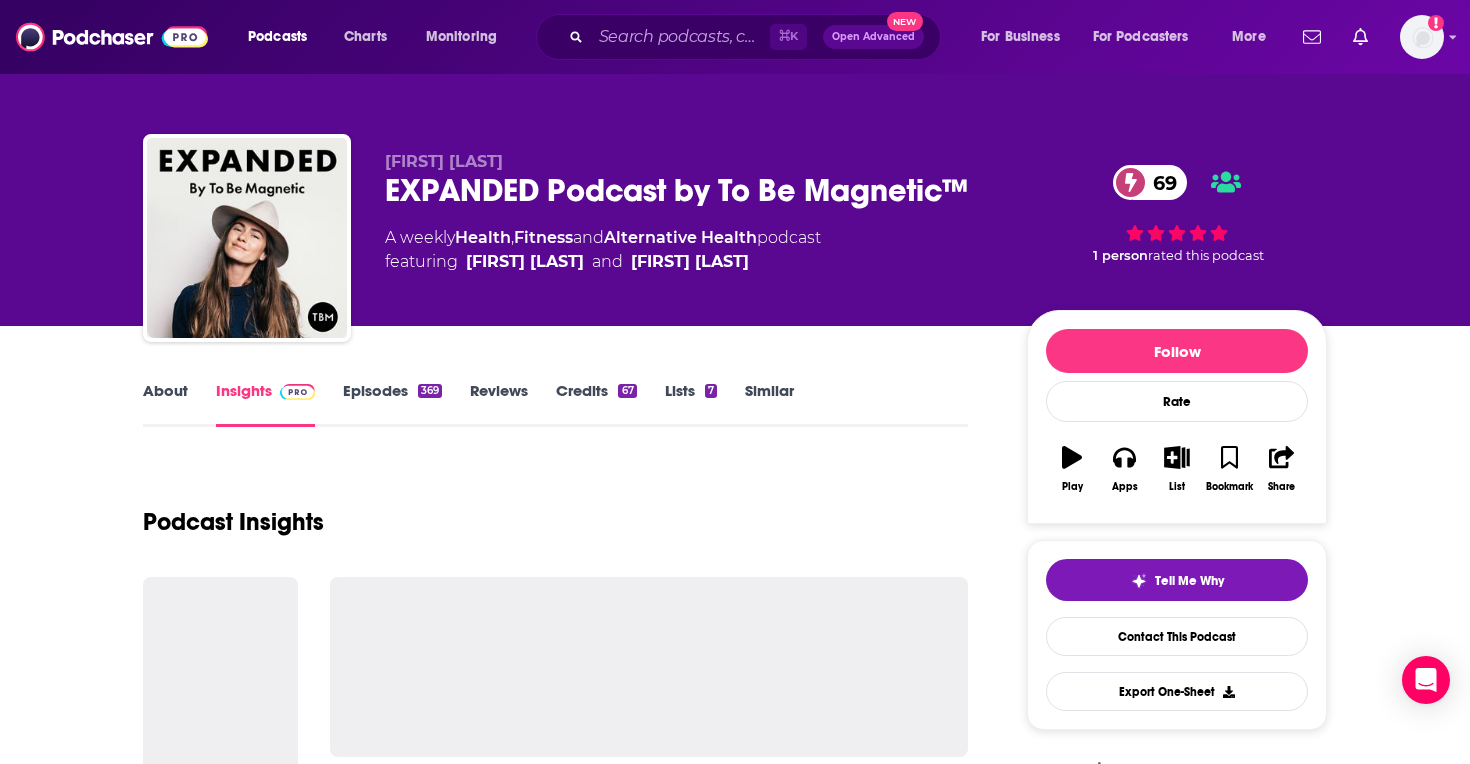 click on "Podcast Insights" at bounding box center (555, 510) 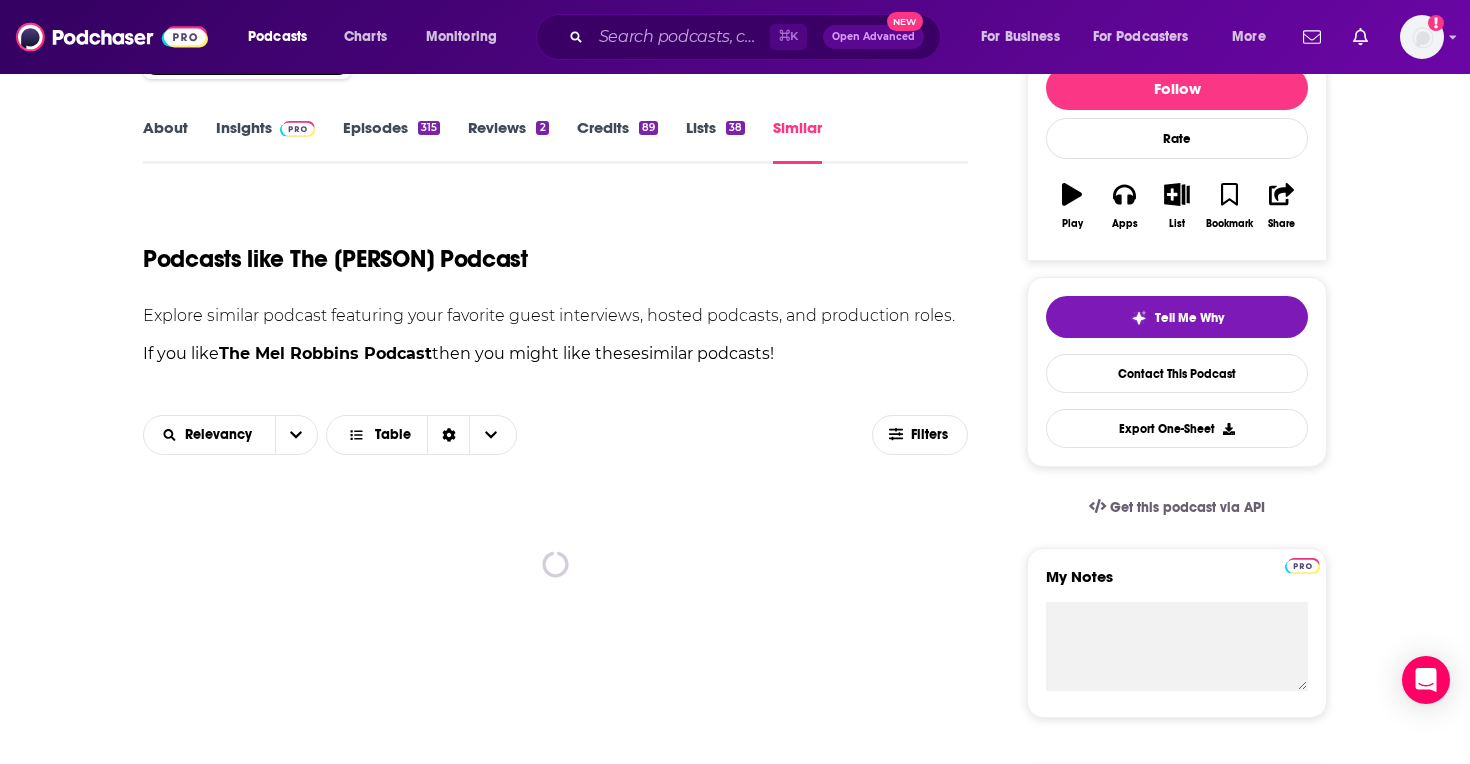 scroll, scrollTop: 261, scrollLeft: 0, axis: vertical 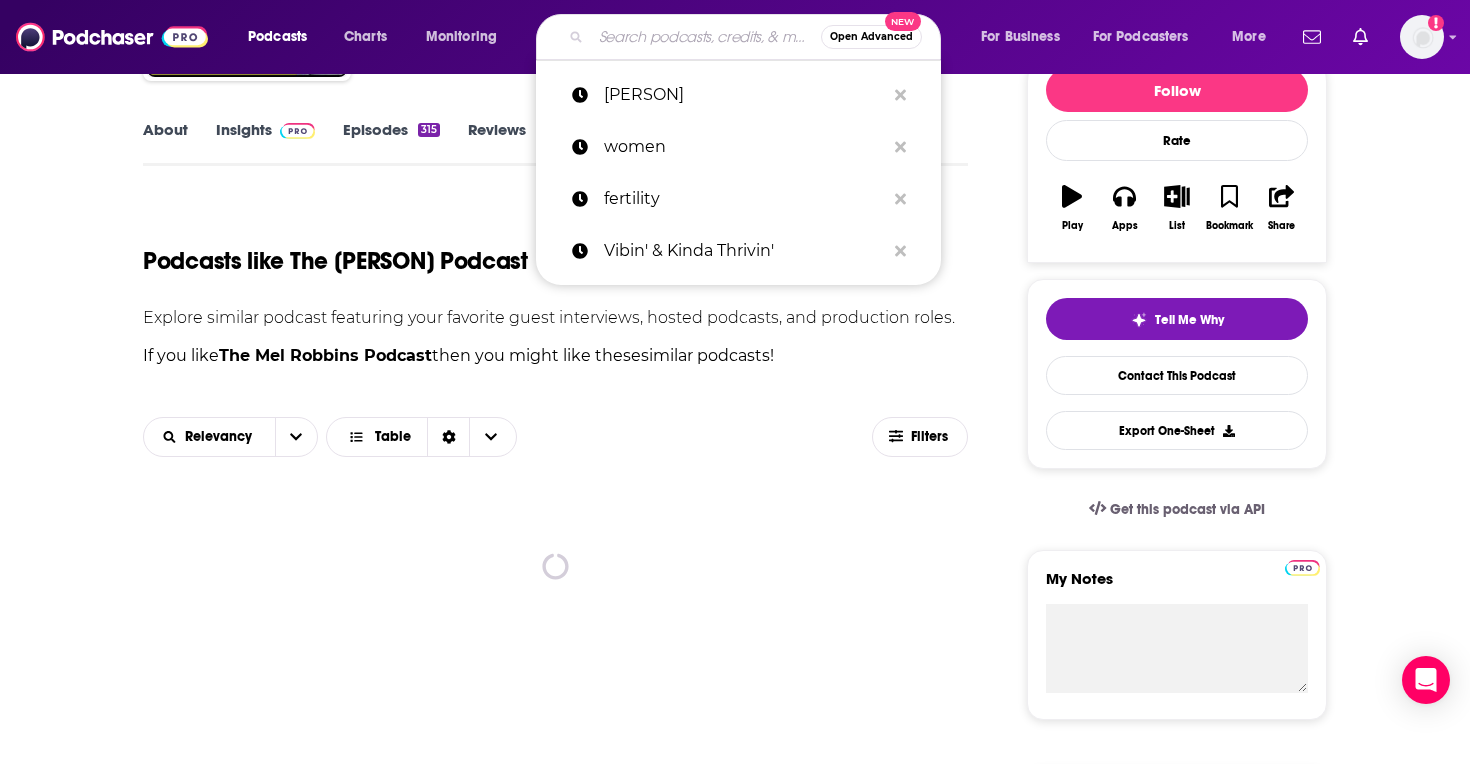 click at bounding box center (706, 37) 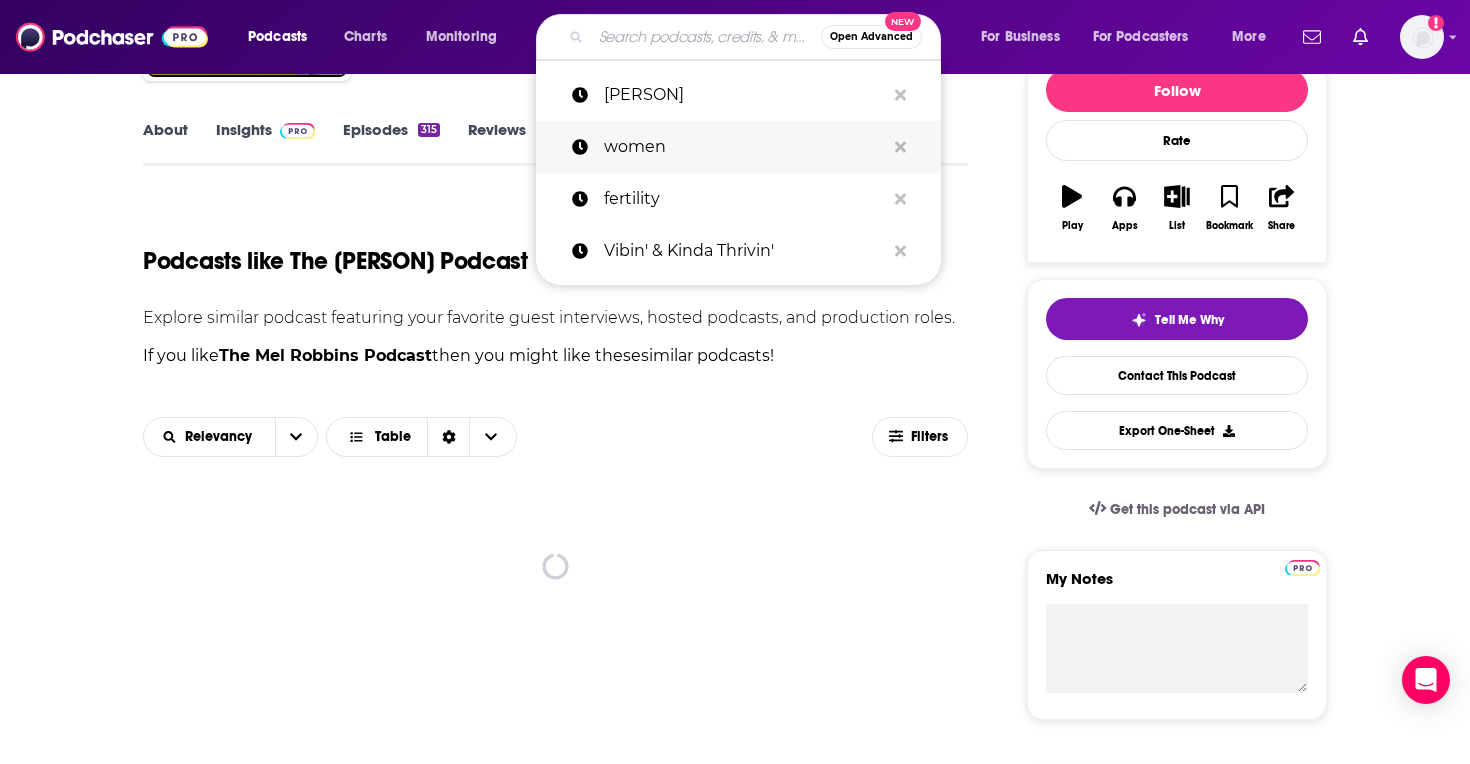 click on "women" at bounding box center (744, 147) 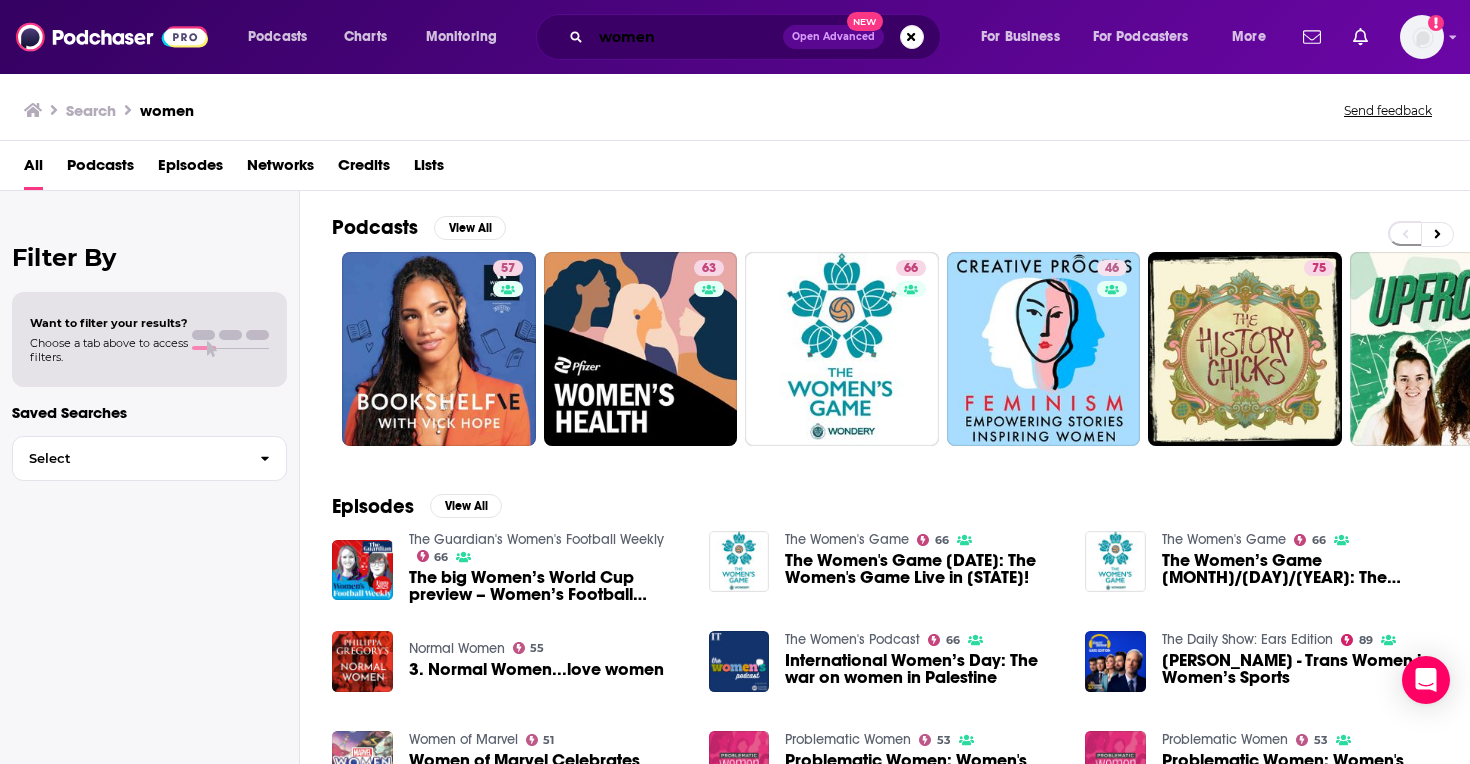 click on "women" at bounding box center [687, 37] 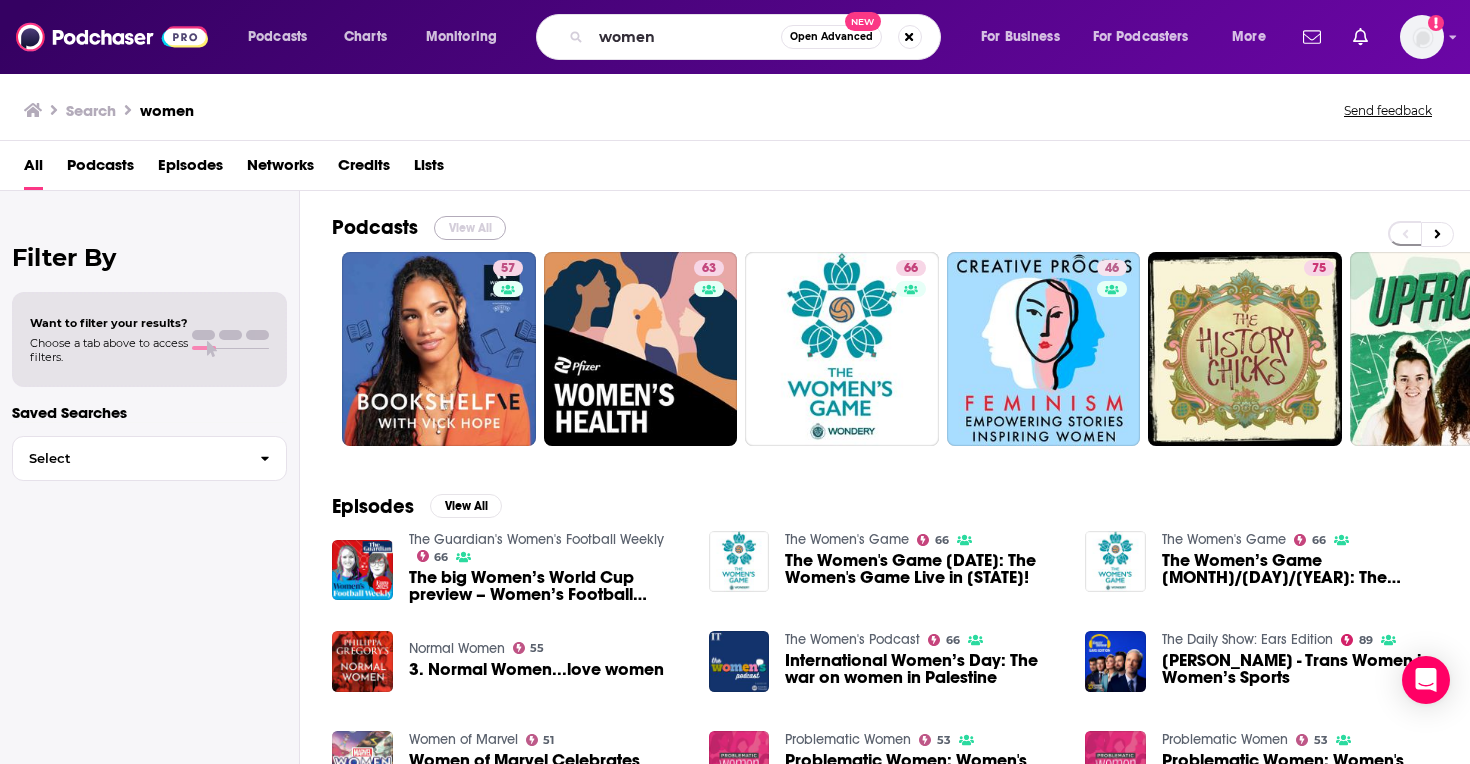 click on "View All" at bounding box center (470, 228) 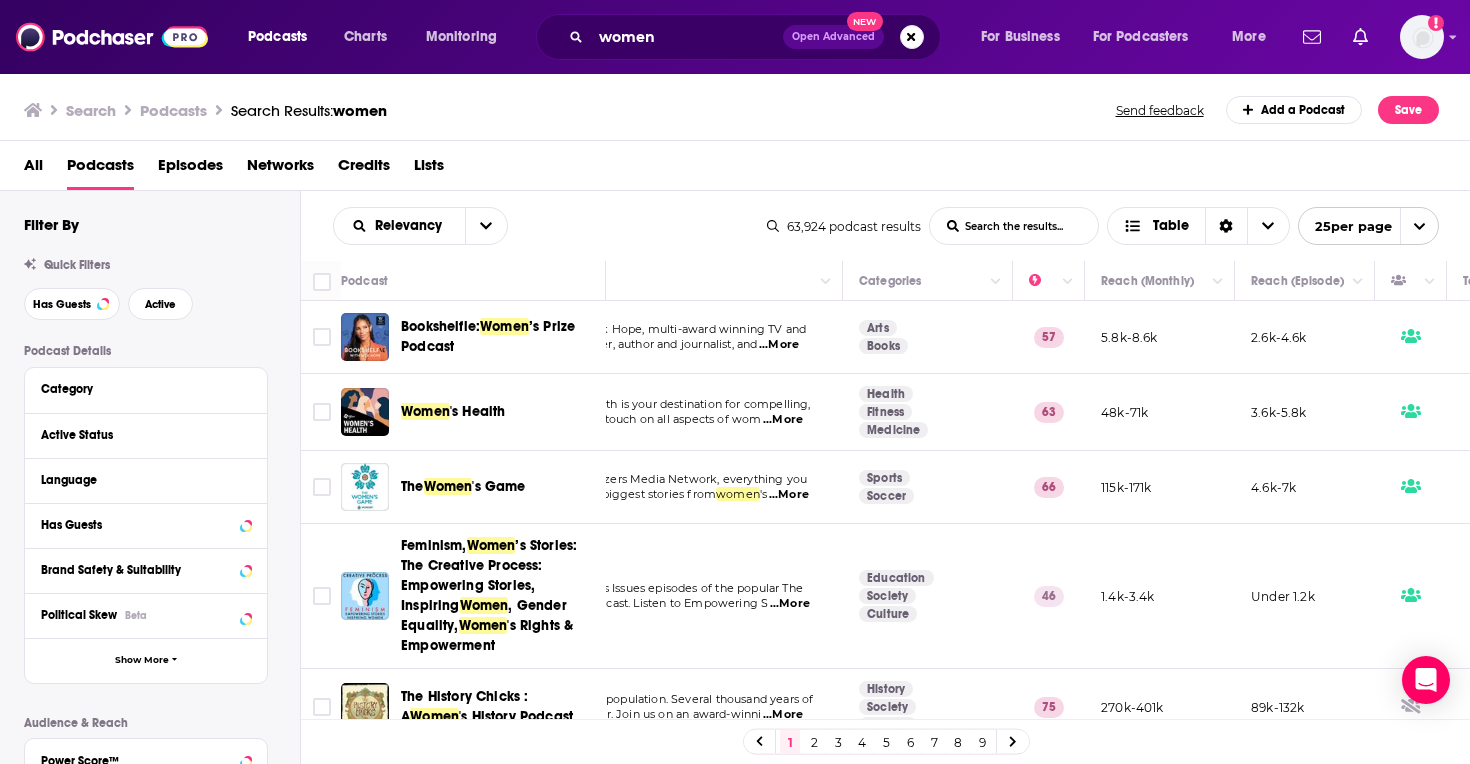 scroll, scrollTop: 0, scrollLeft: 0, axis: both 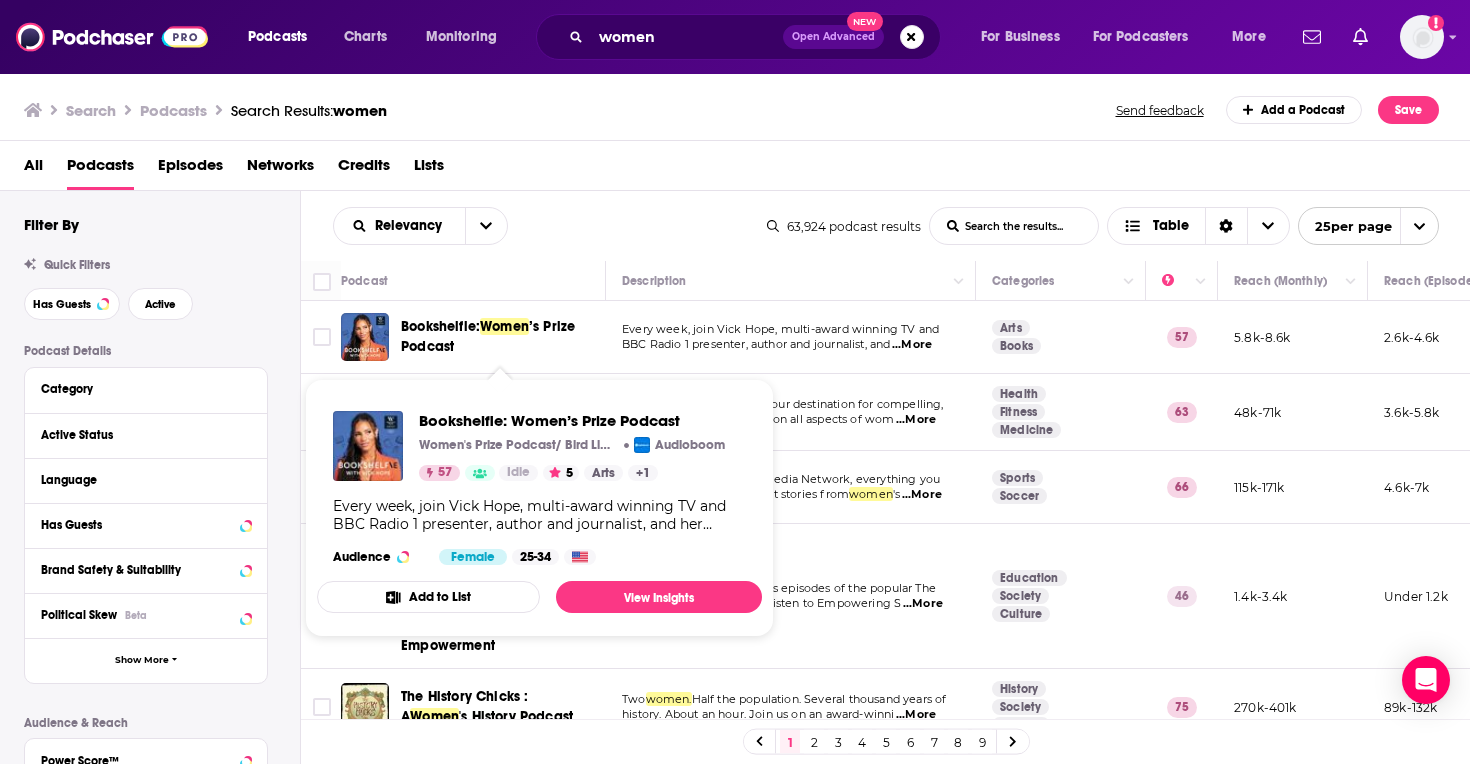 click on "Bookshelfie:" at bounding box center (440, 326) 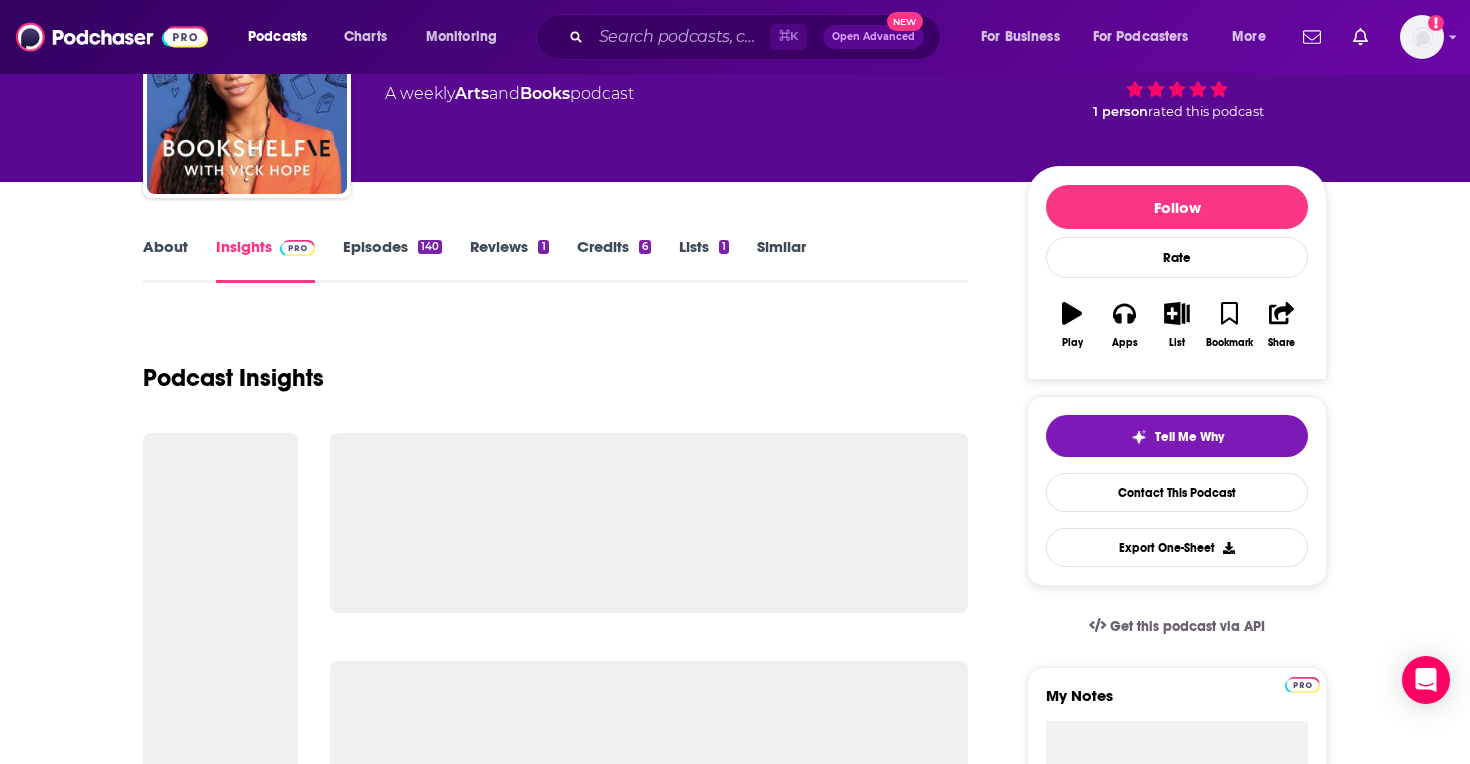scroll, scrollTop: 161, scrollLeft: 0, axis: vertical 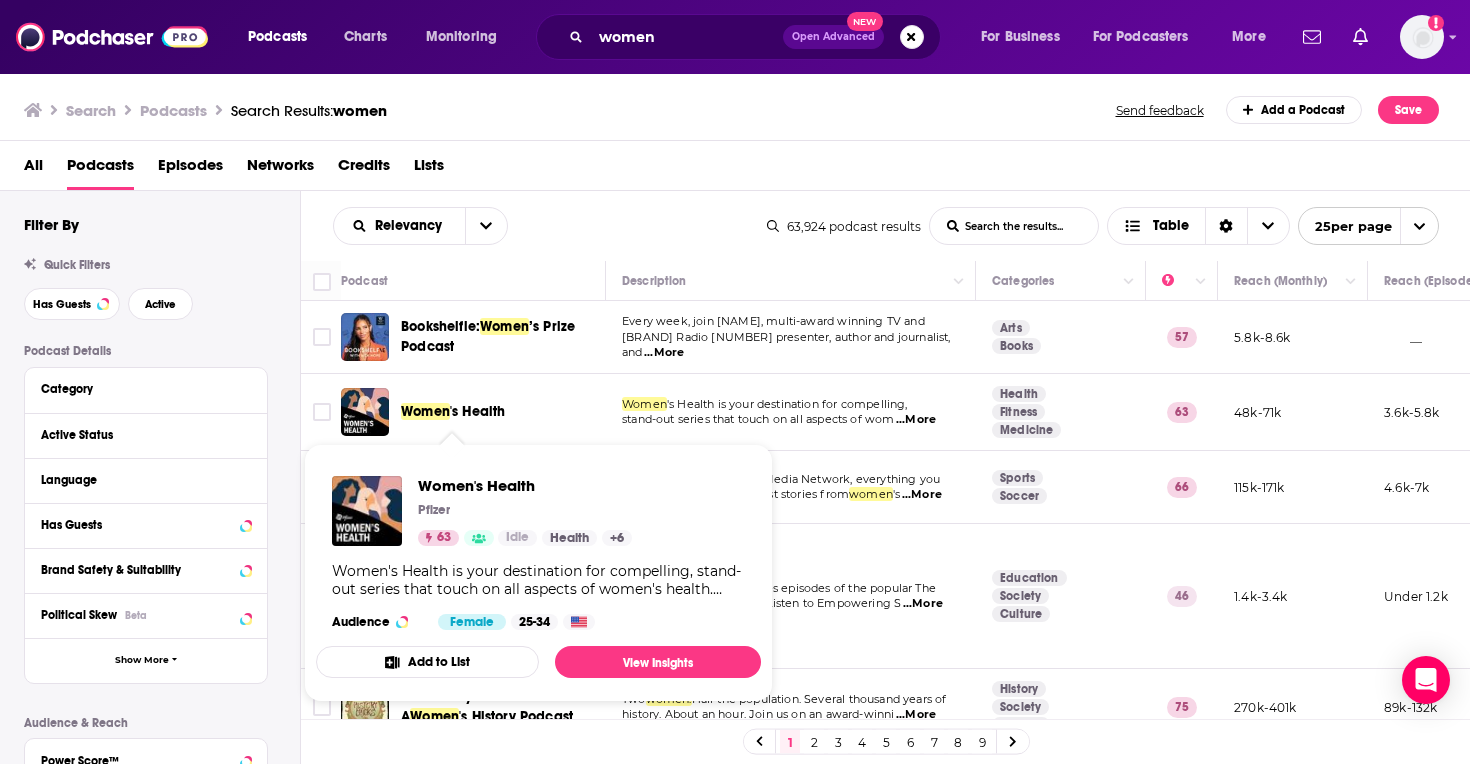 click on "Women" at bounding box center (425, 411) 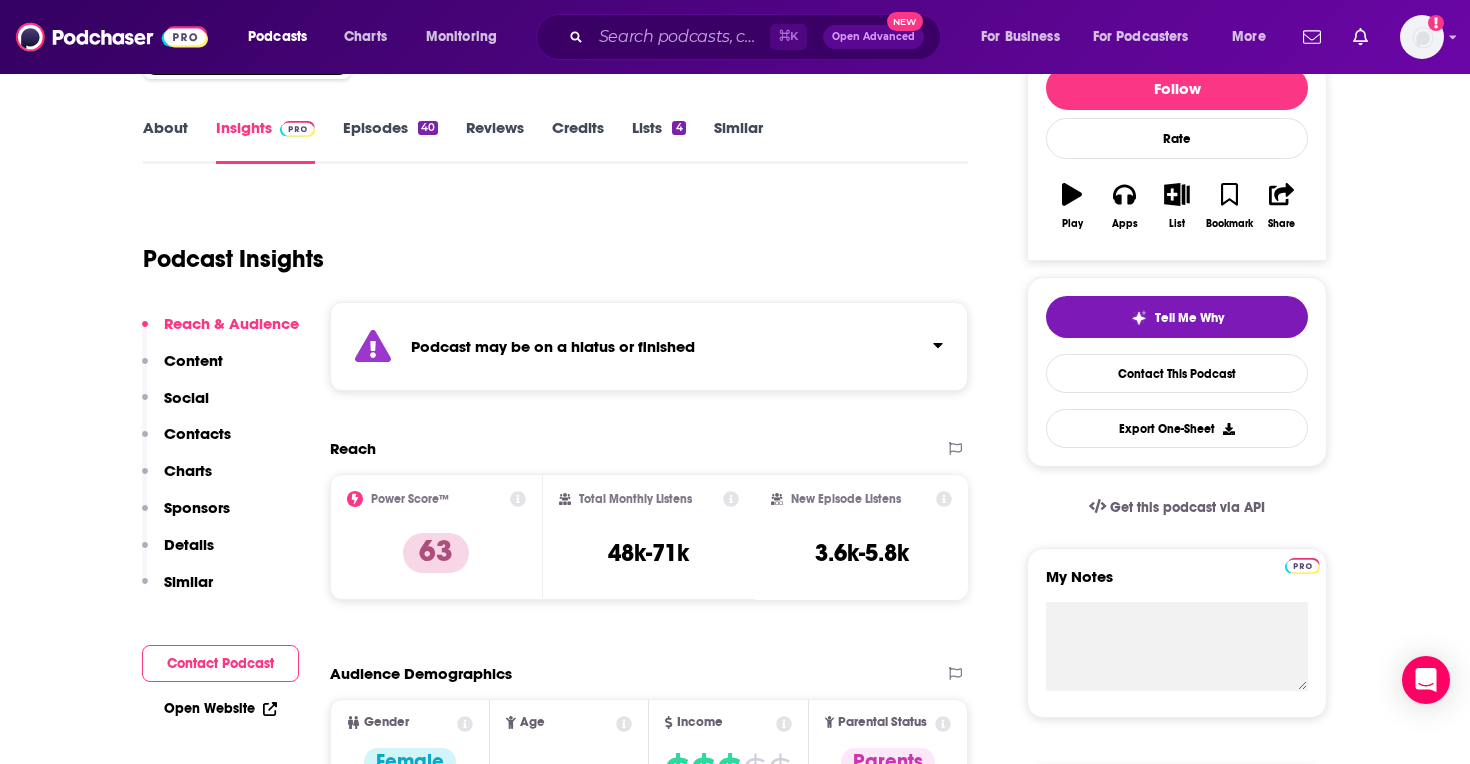 scroll, scrollTop: 292, scrollLeft: 0, axis: vertical 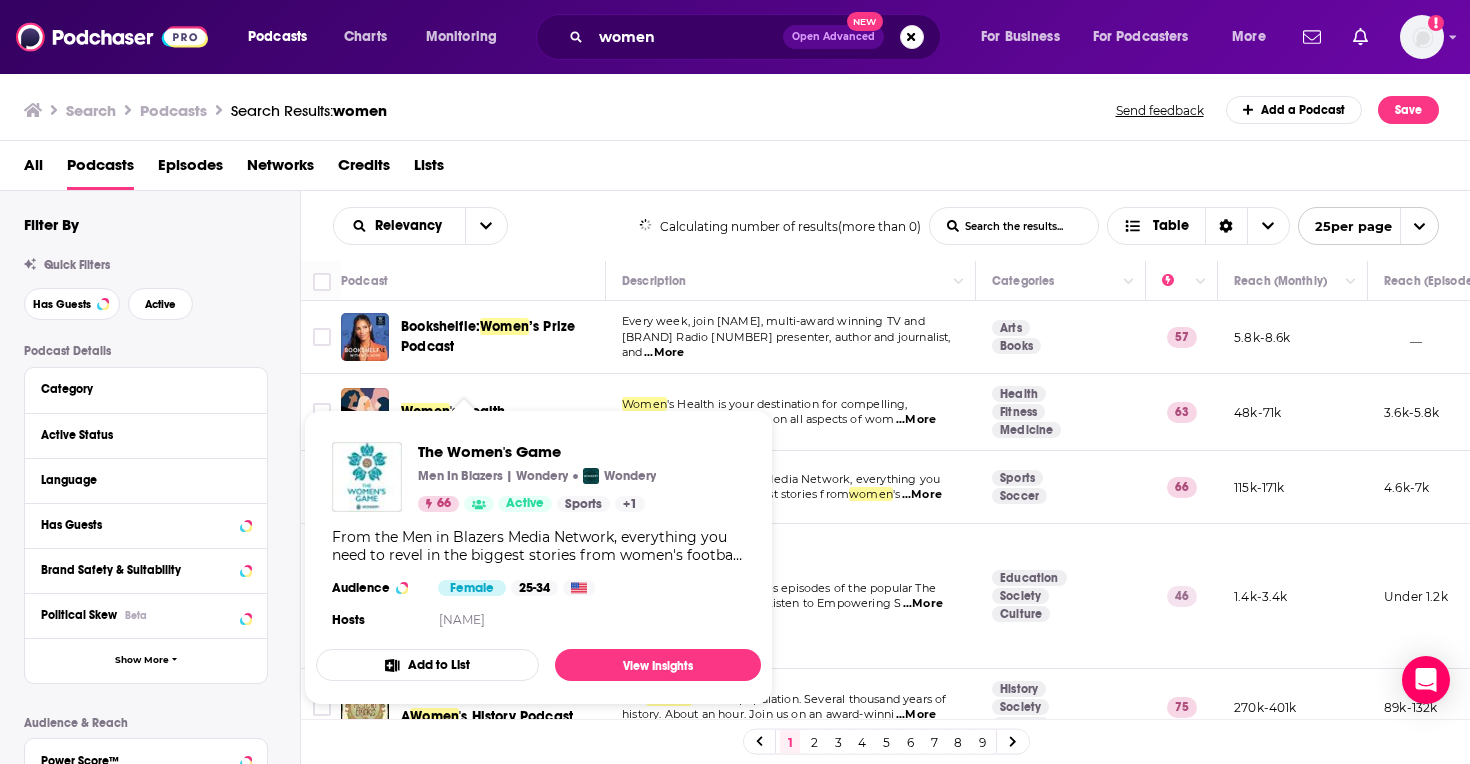 click on "The Women's Game Men In Blazers | Wondery Wondery 66 Active Sports + 1" at bounding box center (537, 477) 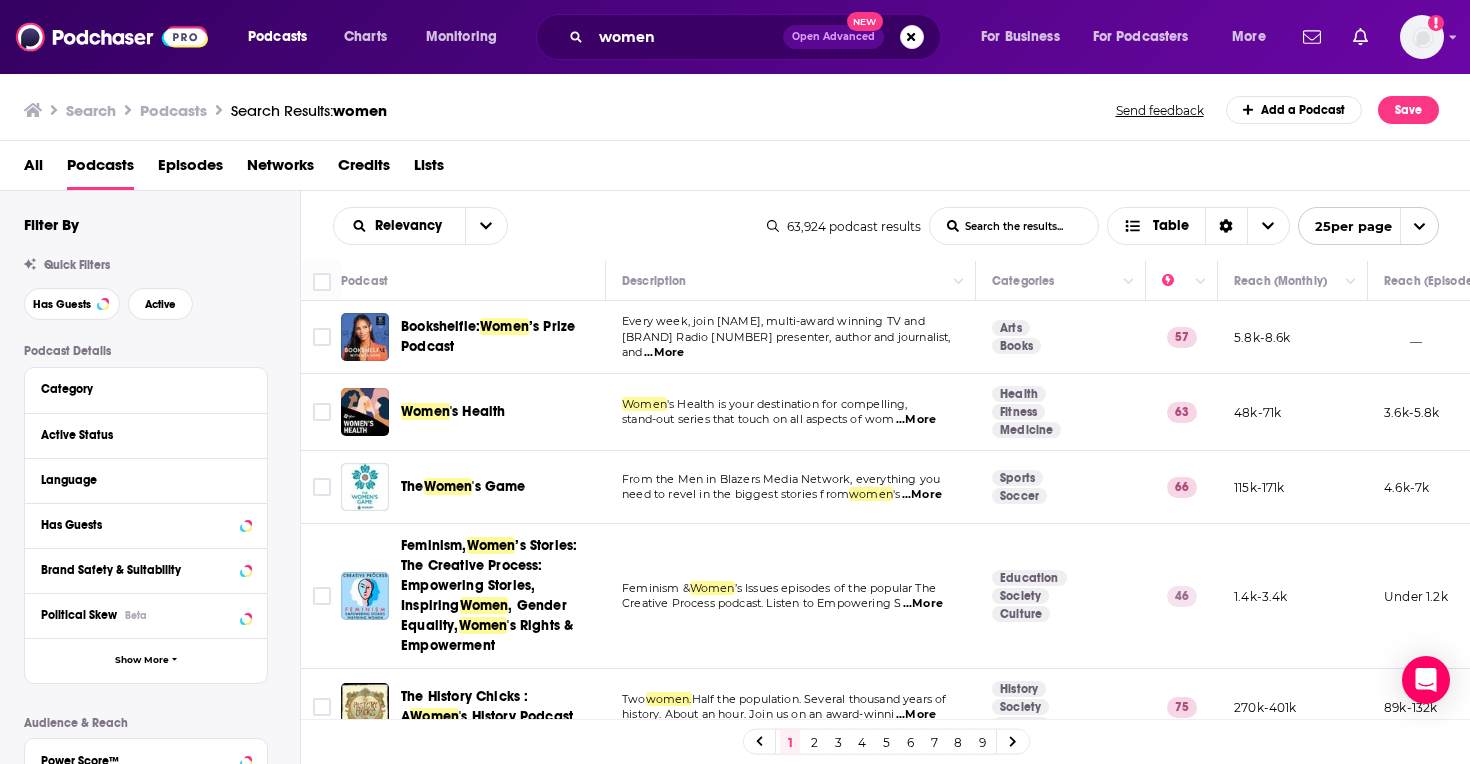click on "Podcasts Charts Monitoring women Open Advanced New For Business For Podcasters More Add a profile image Podcasts Charts Monitoring For Business For Podcasters More Search Podcasts Search Results:   women Send feedback Add a Podcast Save All Podcasts Episodes Networks Credits Lists Filter By Quick Filters Has Guests Active Podcast Details Category Active Status Language Has Guests Brand Safety & Suitability Political Skew Beta Show More Audience & Reach Power Score™ Reach (Monthly) Reach (Episode Average) Gender Age Income Show More Saved Searches Select Relevancy List Search Input Search the results... Table 63,924   podcast   results List Search Input Search the results... Table 25  per page Podcast Description Categories Reach (Monthly) Reach (Episode) Top Country Bookshelfie:  Women ’s Prize Podcast Every week, join Vick Hope, multi-award winning TV and BBC Radio 1 presenter, author and journalist, and   ...More Arts Books 57 5.8k-8.6k __ - Women 's Health Women  ...More Health Fitness Medicine 63" at bounding box center [735, 382] 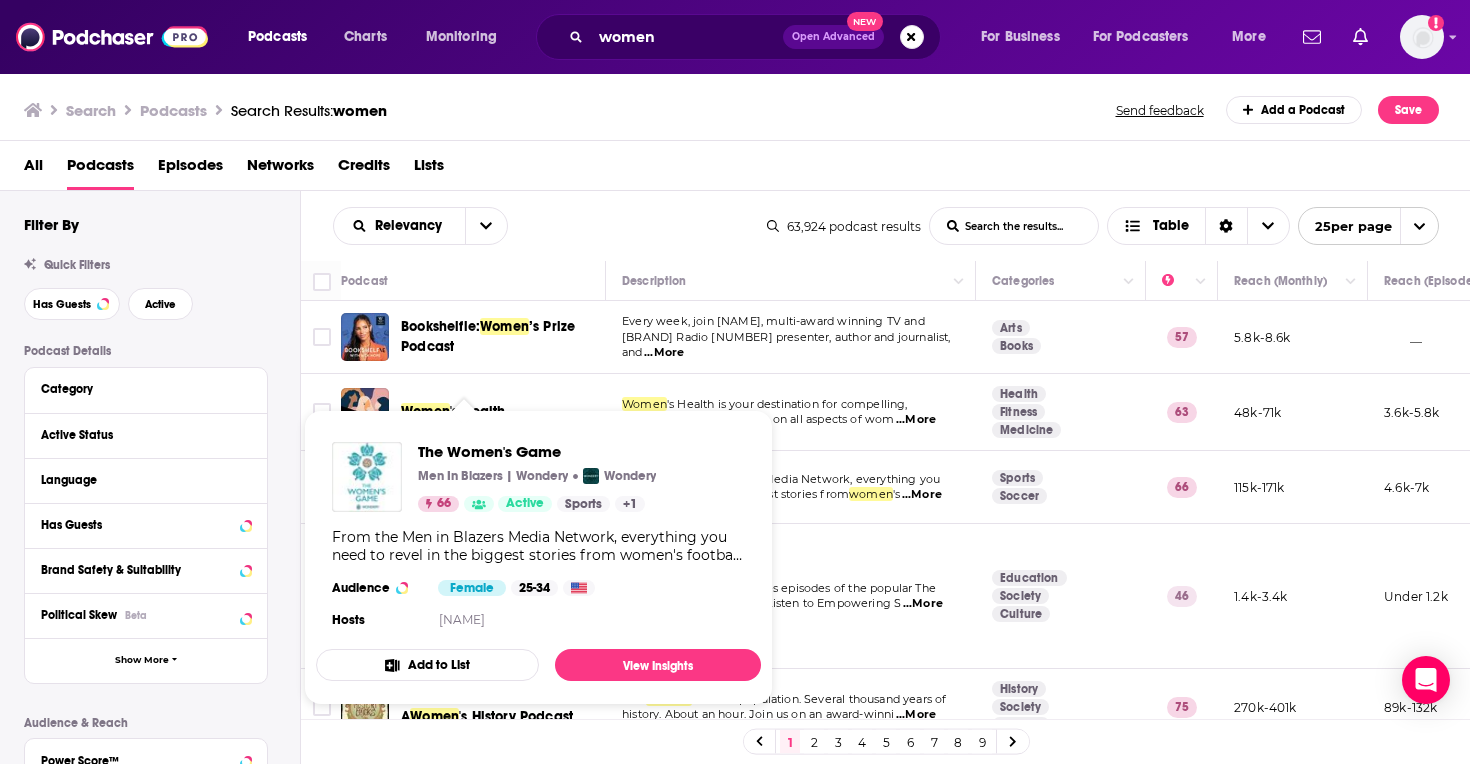 click at bounding box center [367, 477] 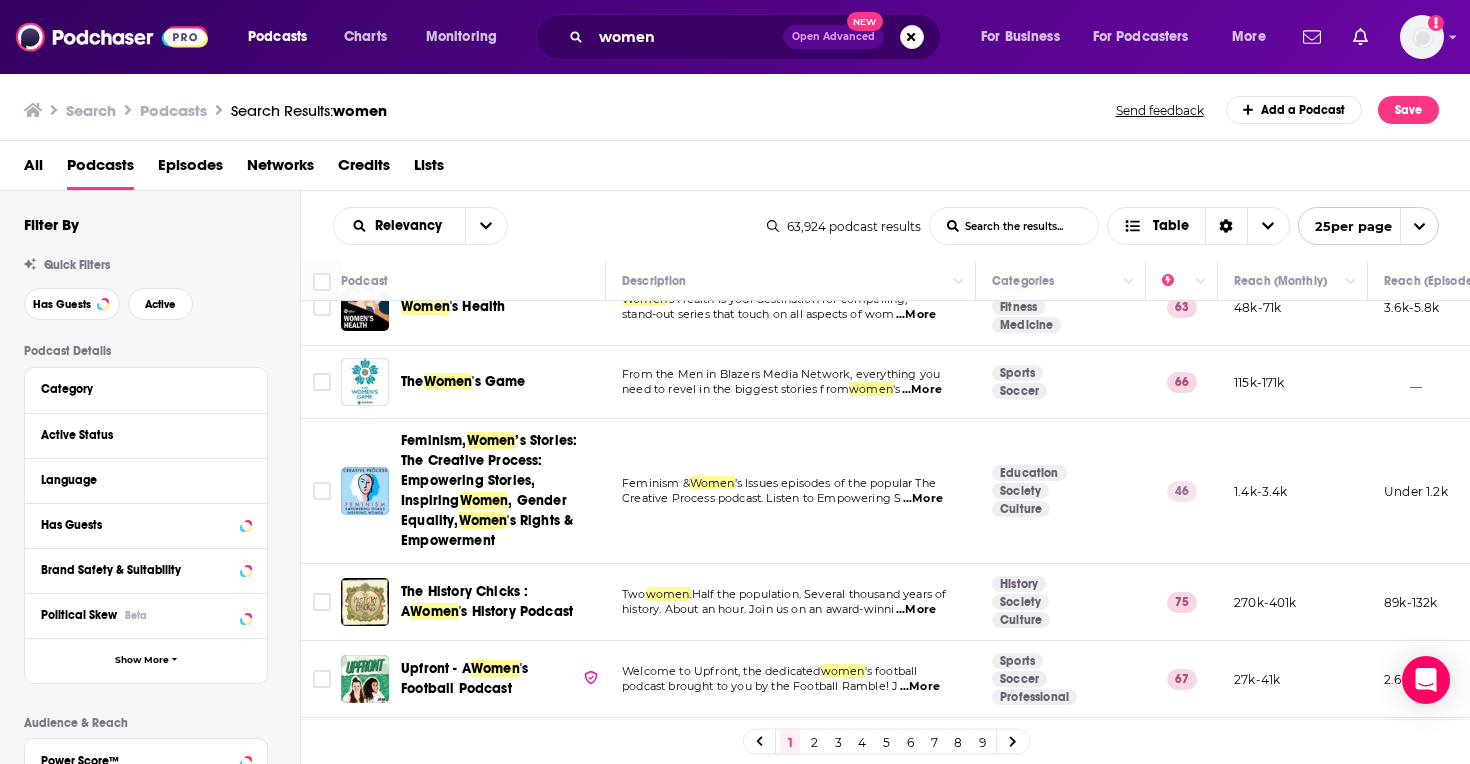 scroll, scrollTop: 104, scrollLeft: 0, axis: vertical 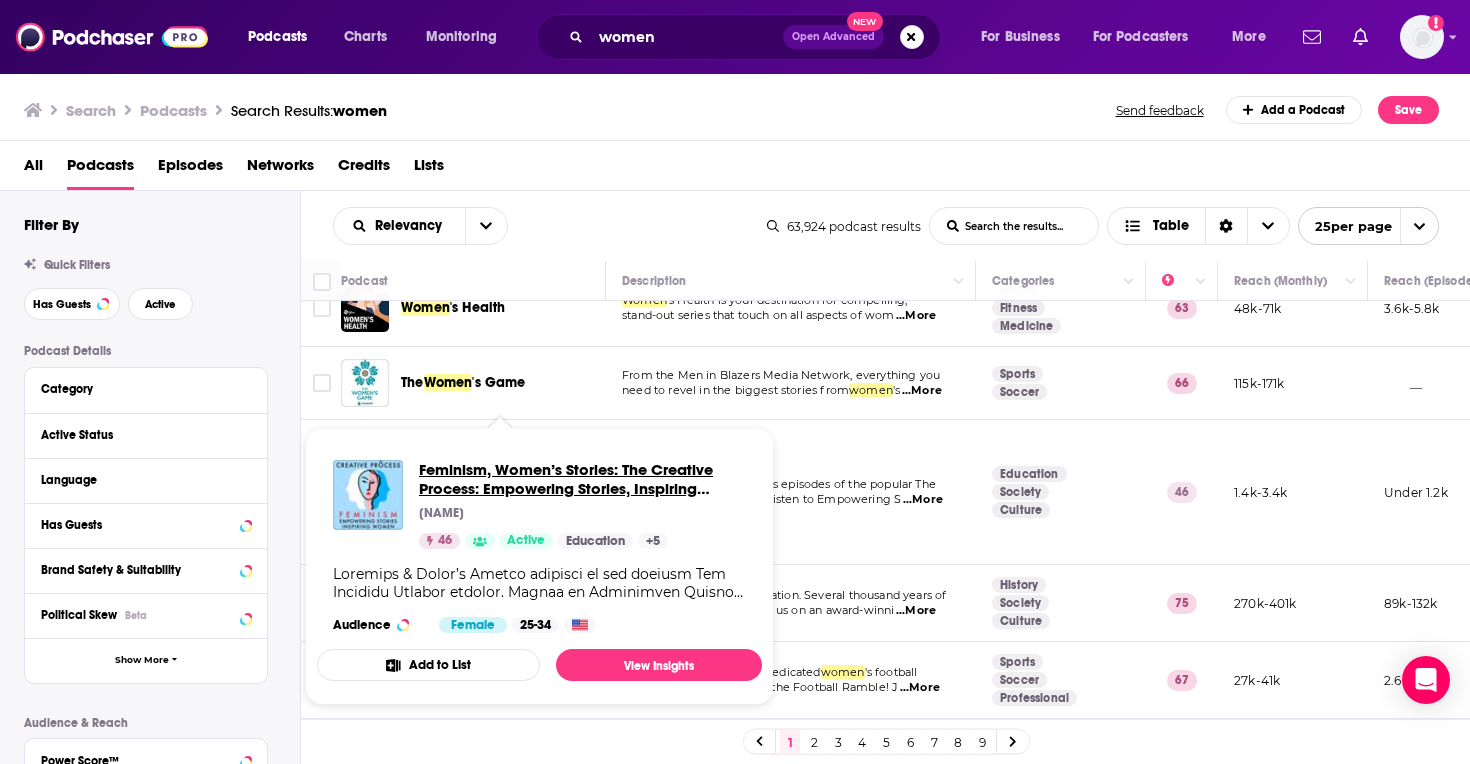 click on "Feminism, Women’s Stories: The Creative Process: Empowering Stories, Inspiring Women, Gender Equality, Women's Rights & Empowerment" at bounding box center (582, 479) 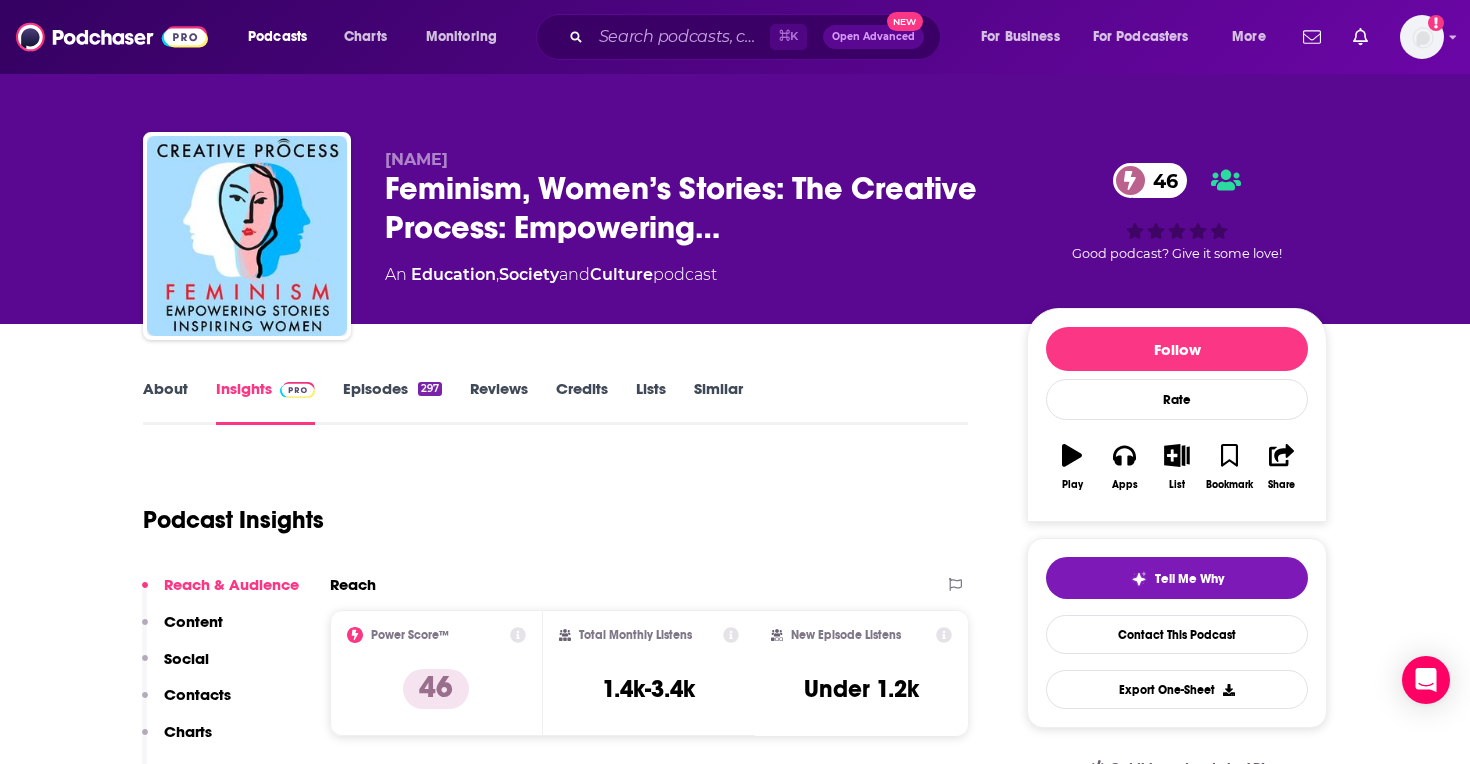 scroll, scrollTop: 0, scrollLeft: 0, axis: both 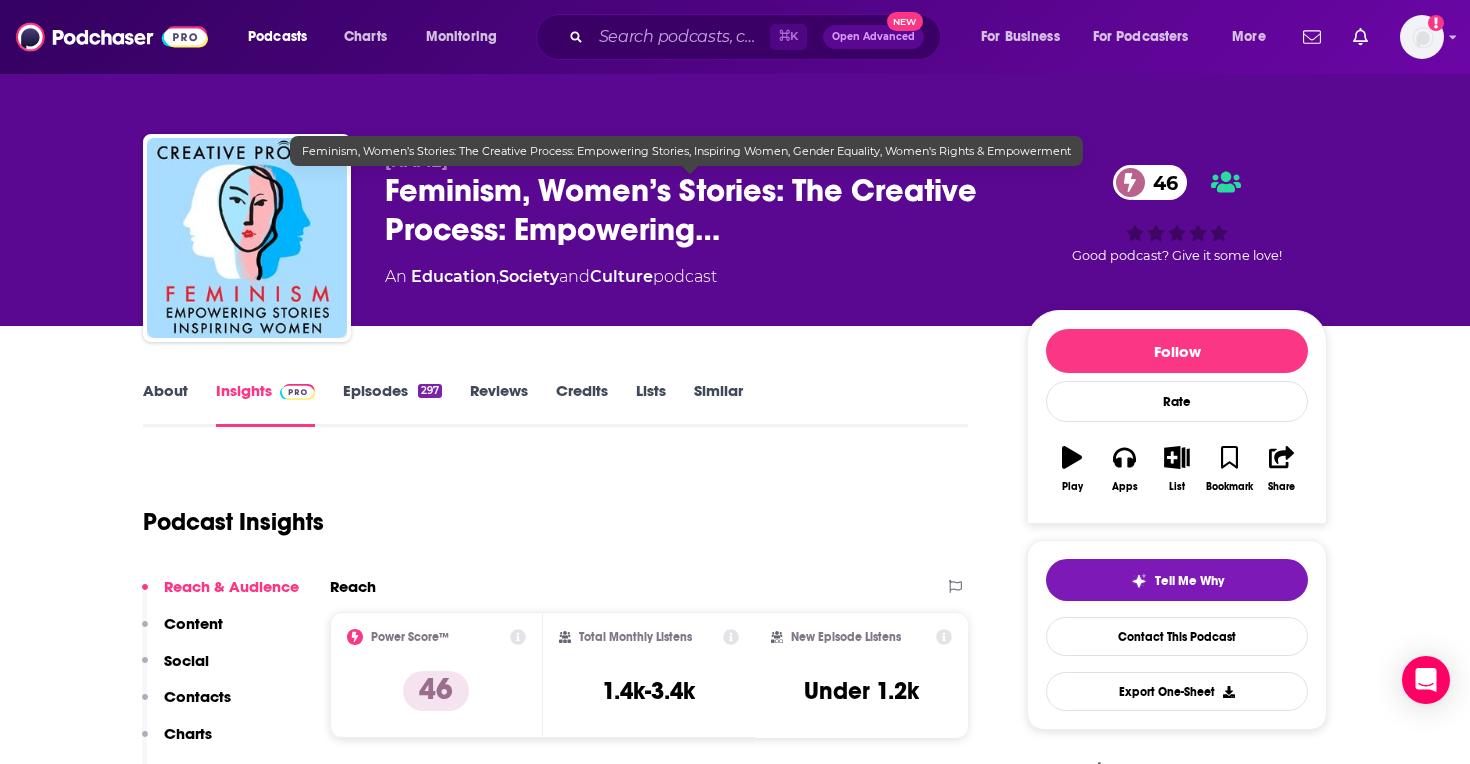 click on "Feminism, Women’s Stories: The Creative Process: Empowering…" at bounding box center [690, 210] 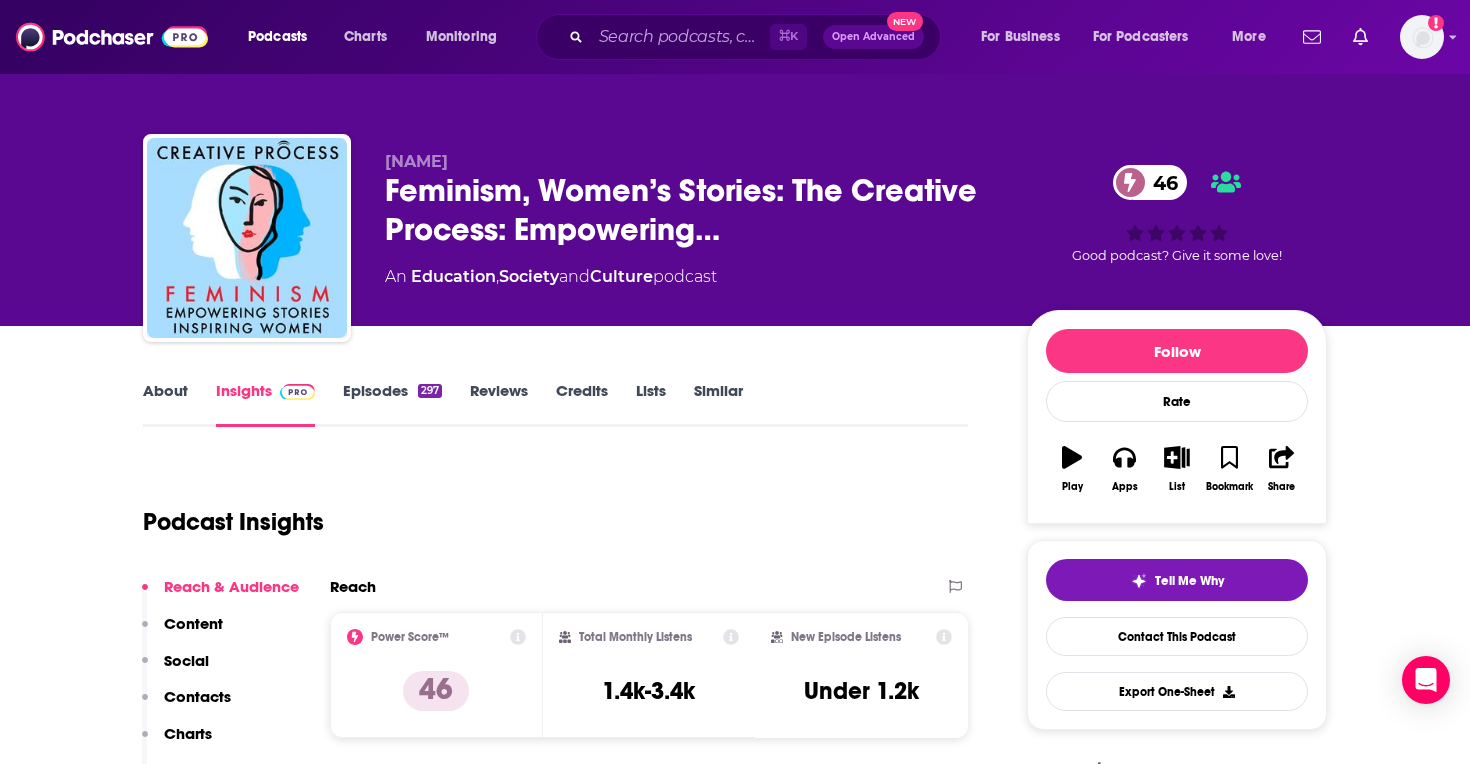 click on "Mia Funk" at bounding box center (690, 161) 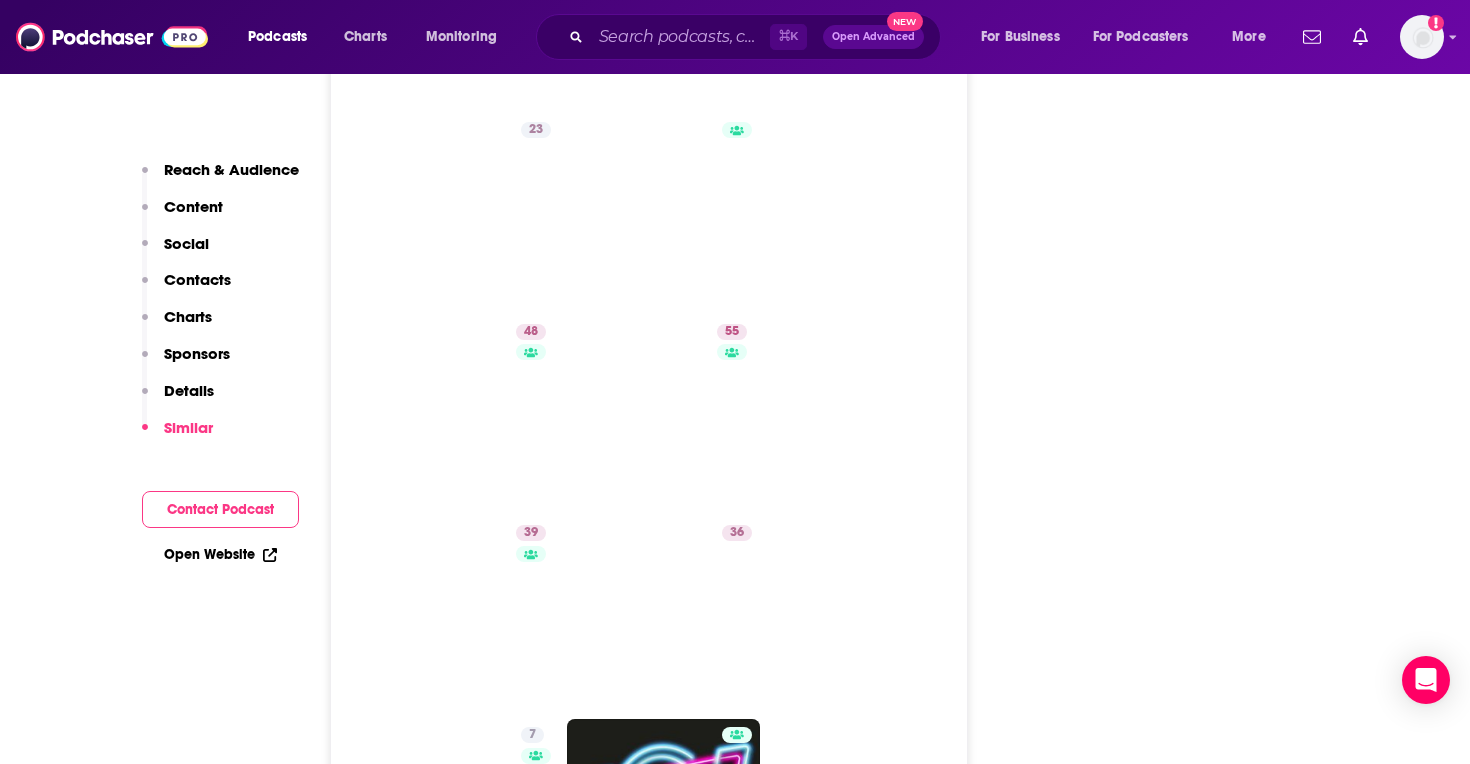 scroll, scrollTop: 3424, scrollLeft: 0, axis: vertical 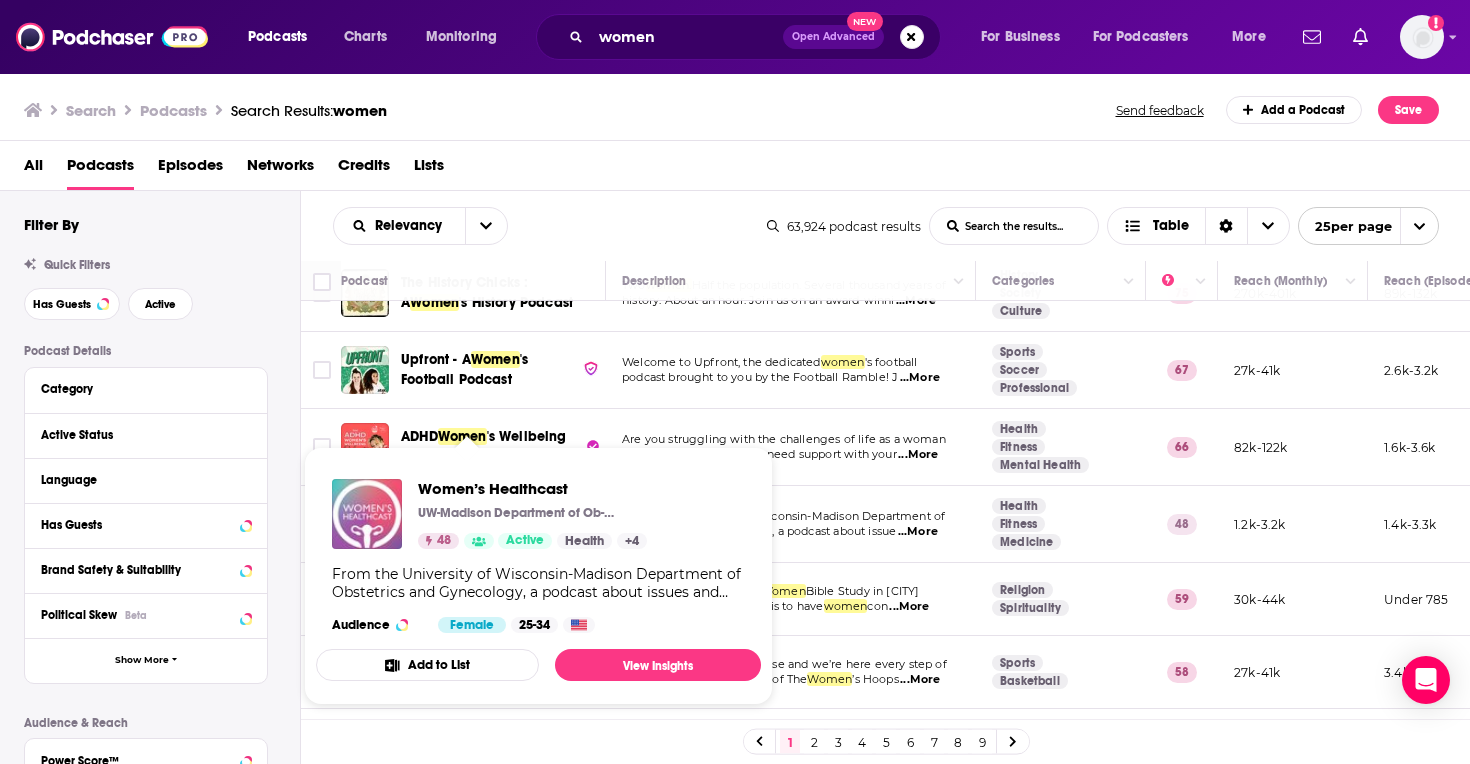 click at bounding box center [367, 514] 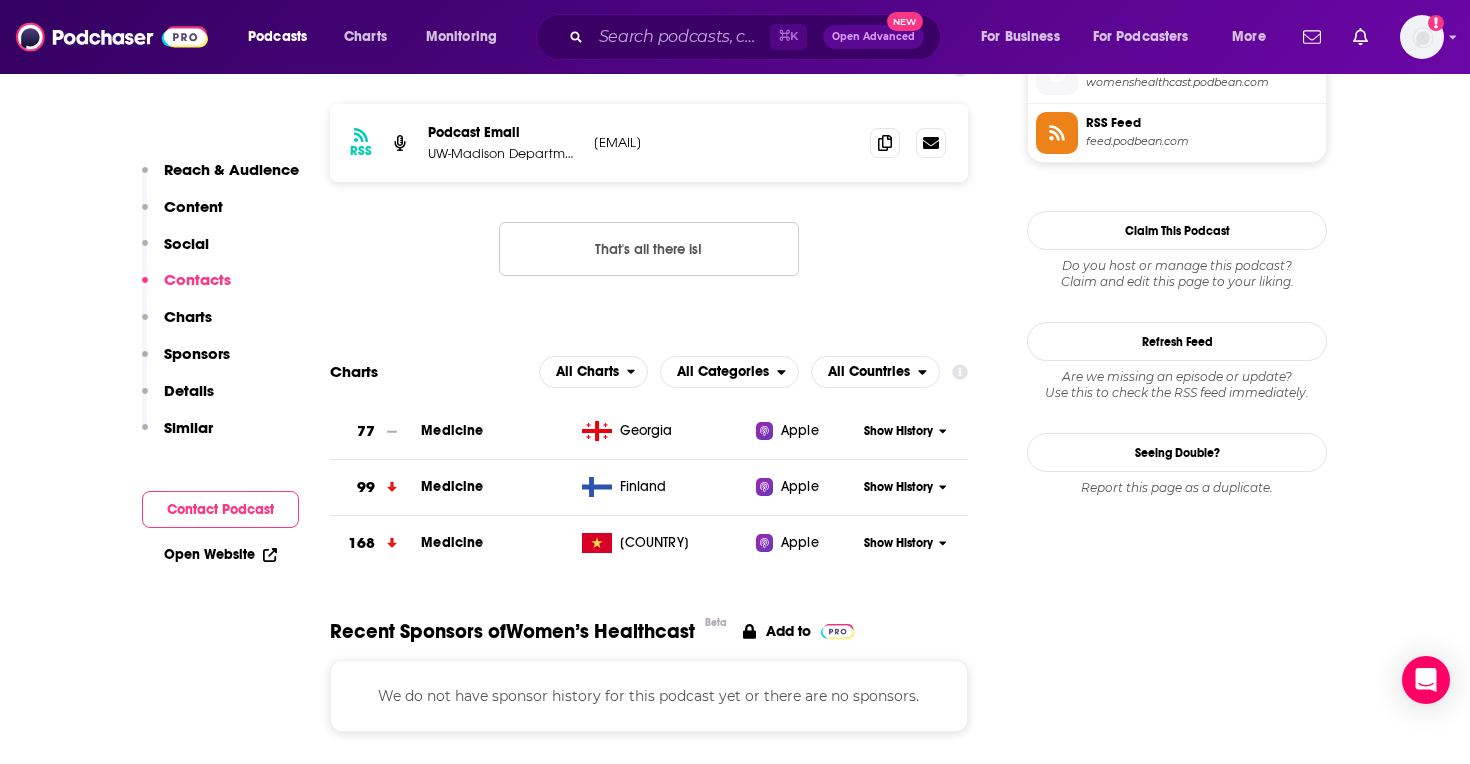 scroll, scrollTop: 1856, scrollLeft: 0, axis: vertical 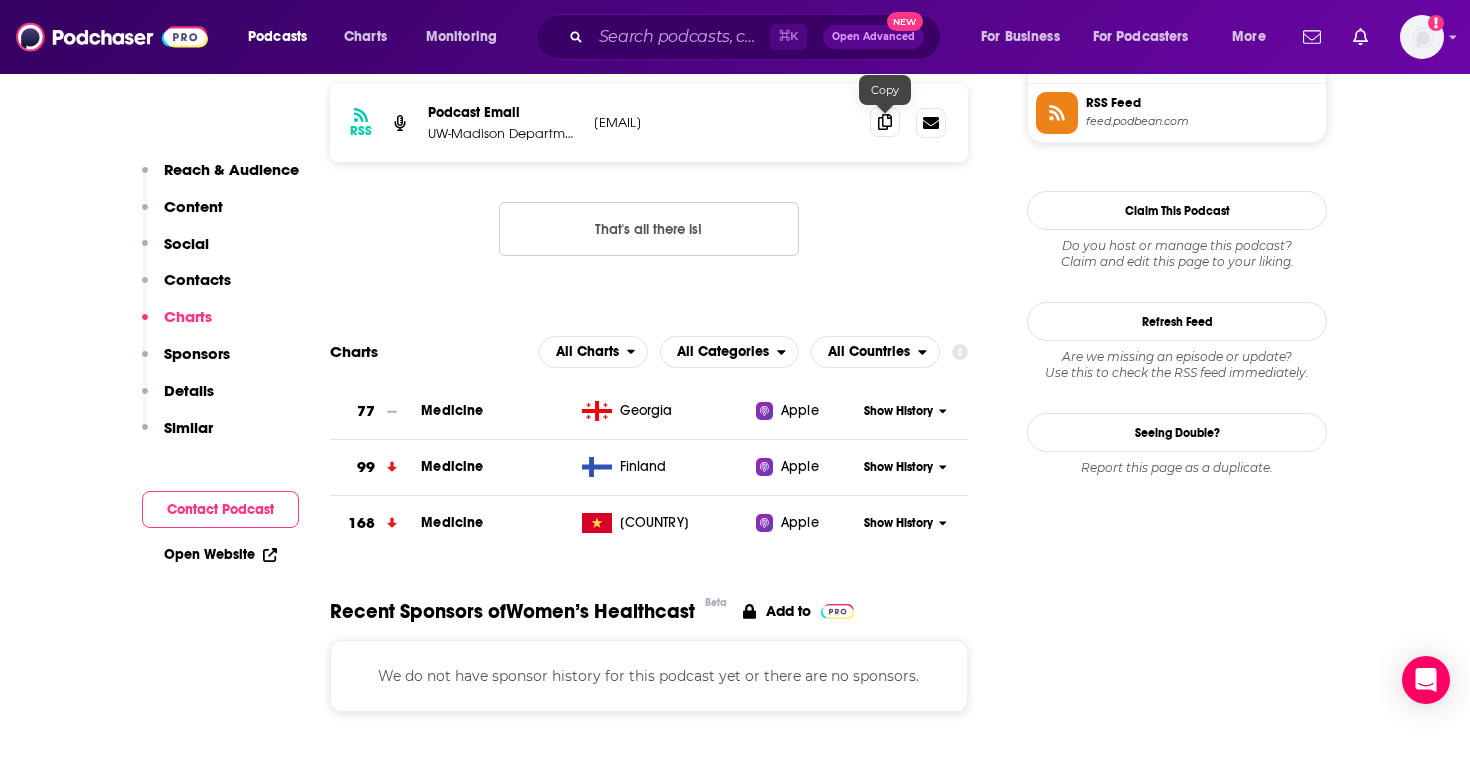 click 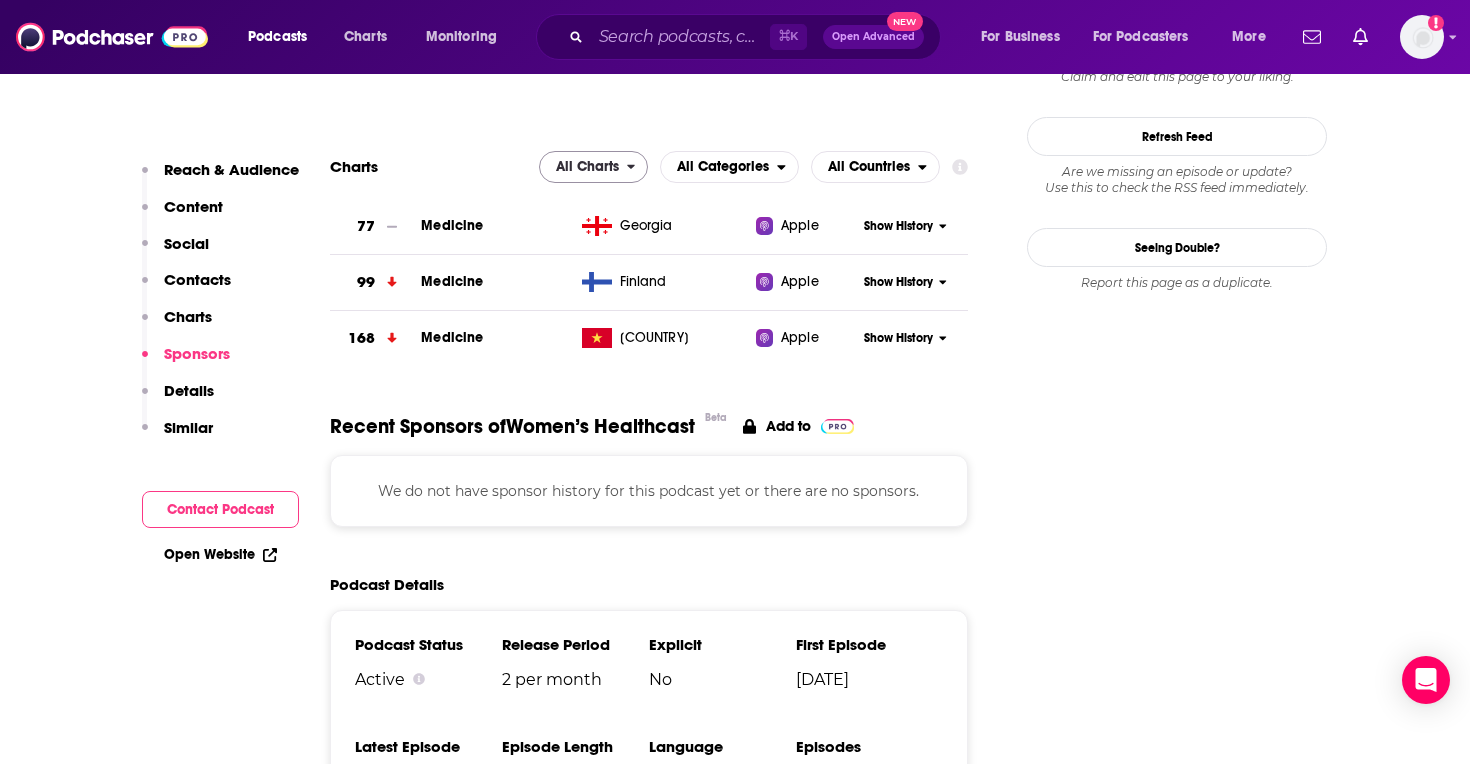scroll, scrollTop: 2291, scrollLeft: 0, axis: vertical 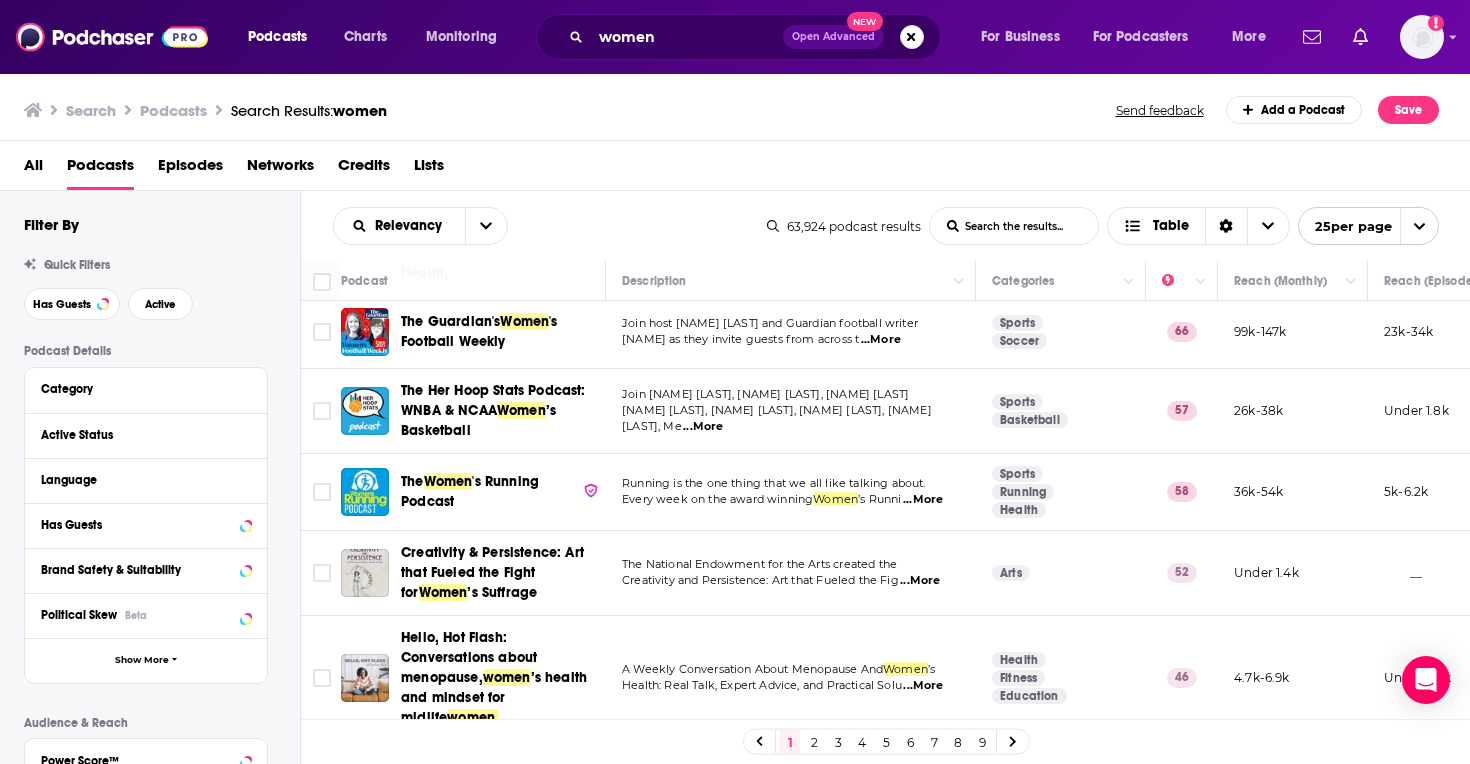 click on "2" at bounding box center (814, 742) 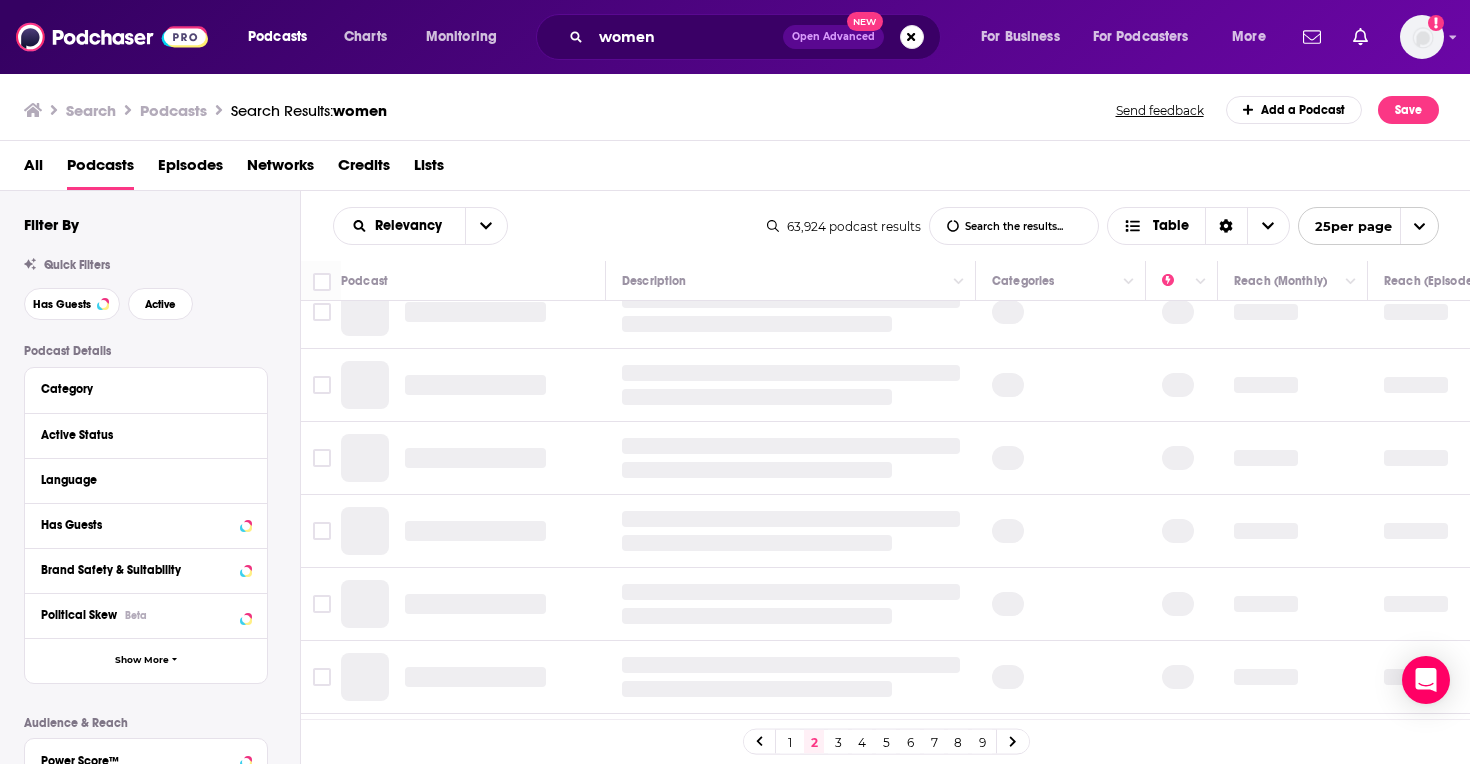 scroll, scrollTop: 0, scrollLeft: 0, axis: both 